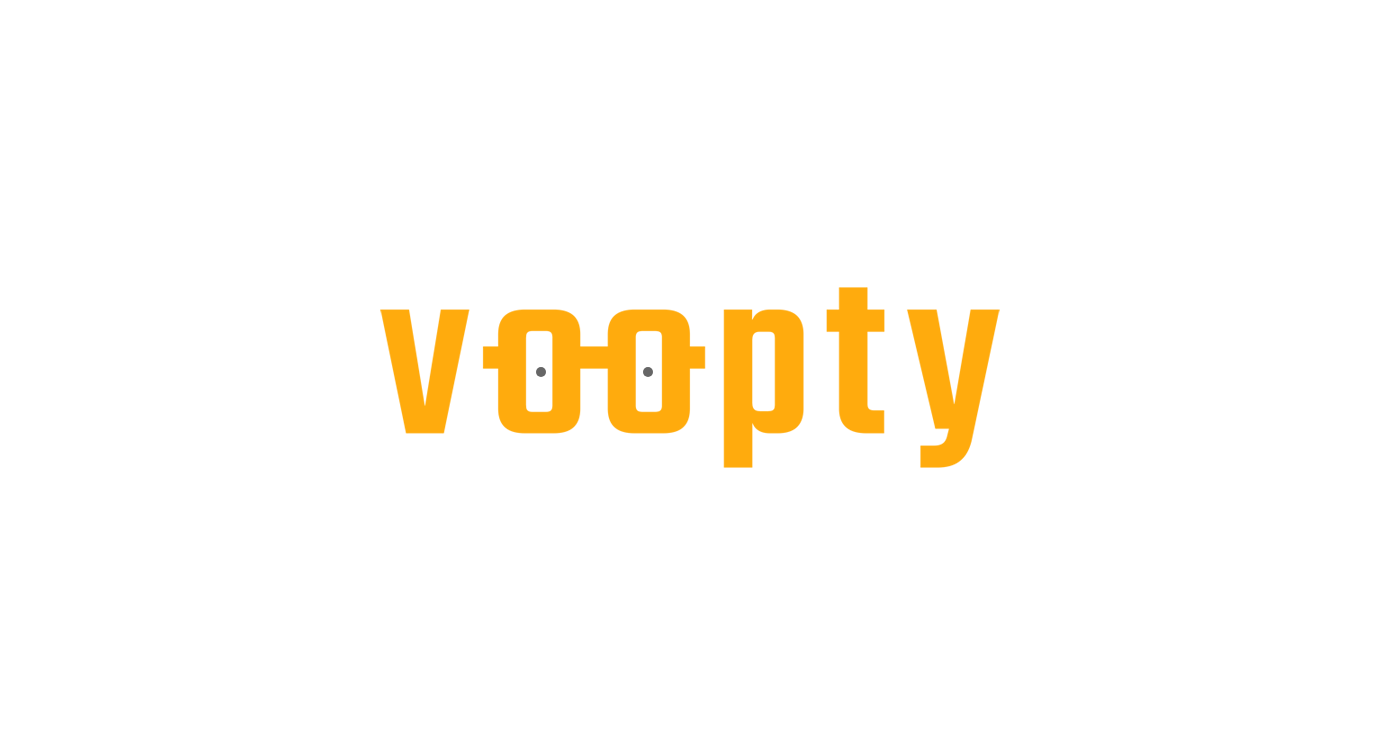 scroll, scrollTop: 0, scrollLeft: 0, axis: both 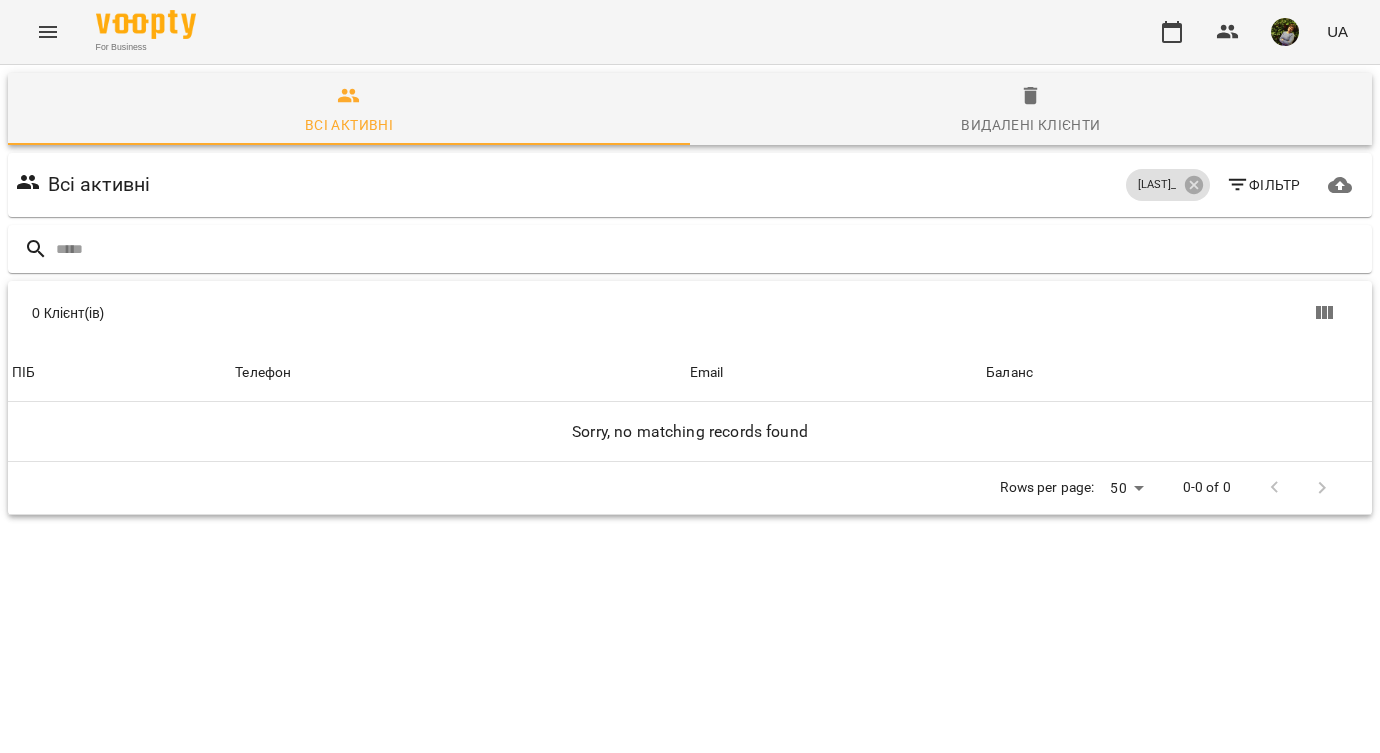 click at bounding box center [48, 32] 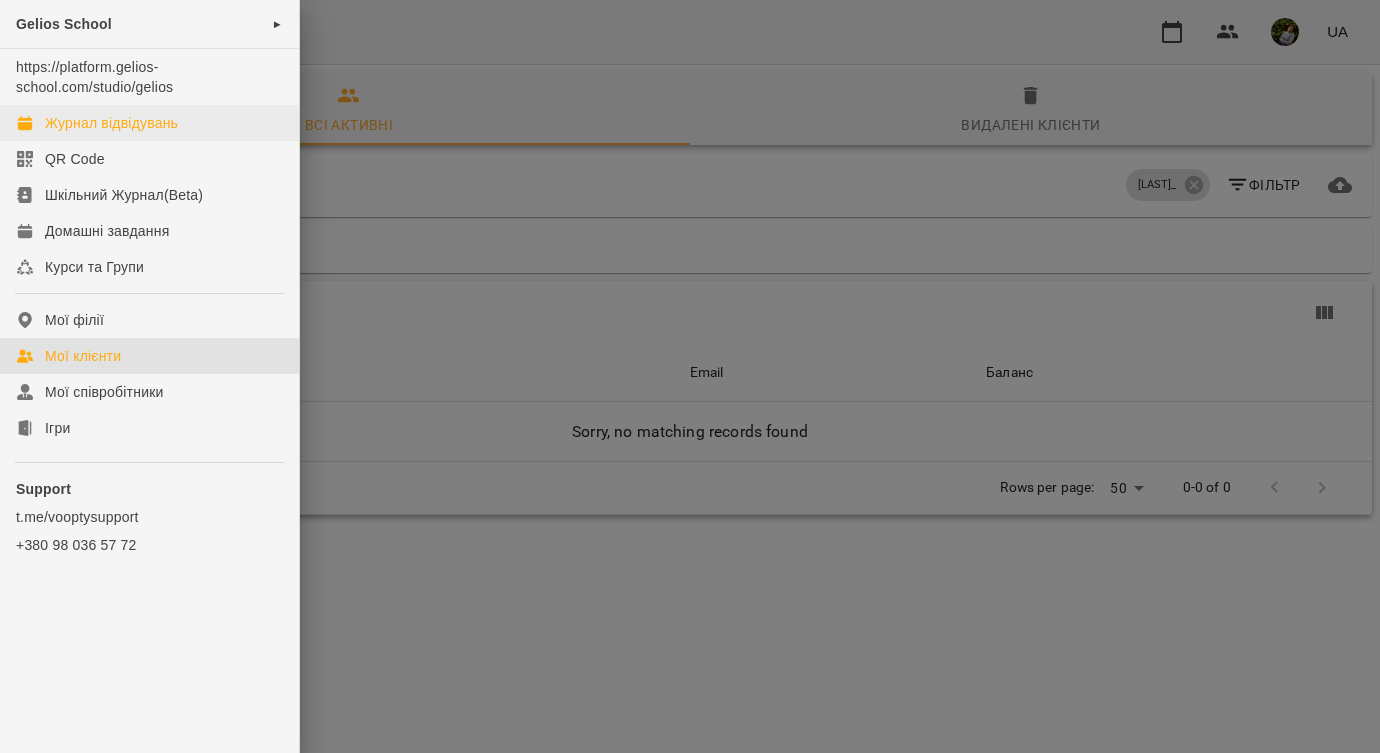 click on "Журнал відвідувань" at bounding box center [149, 123] 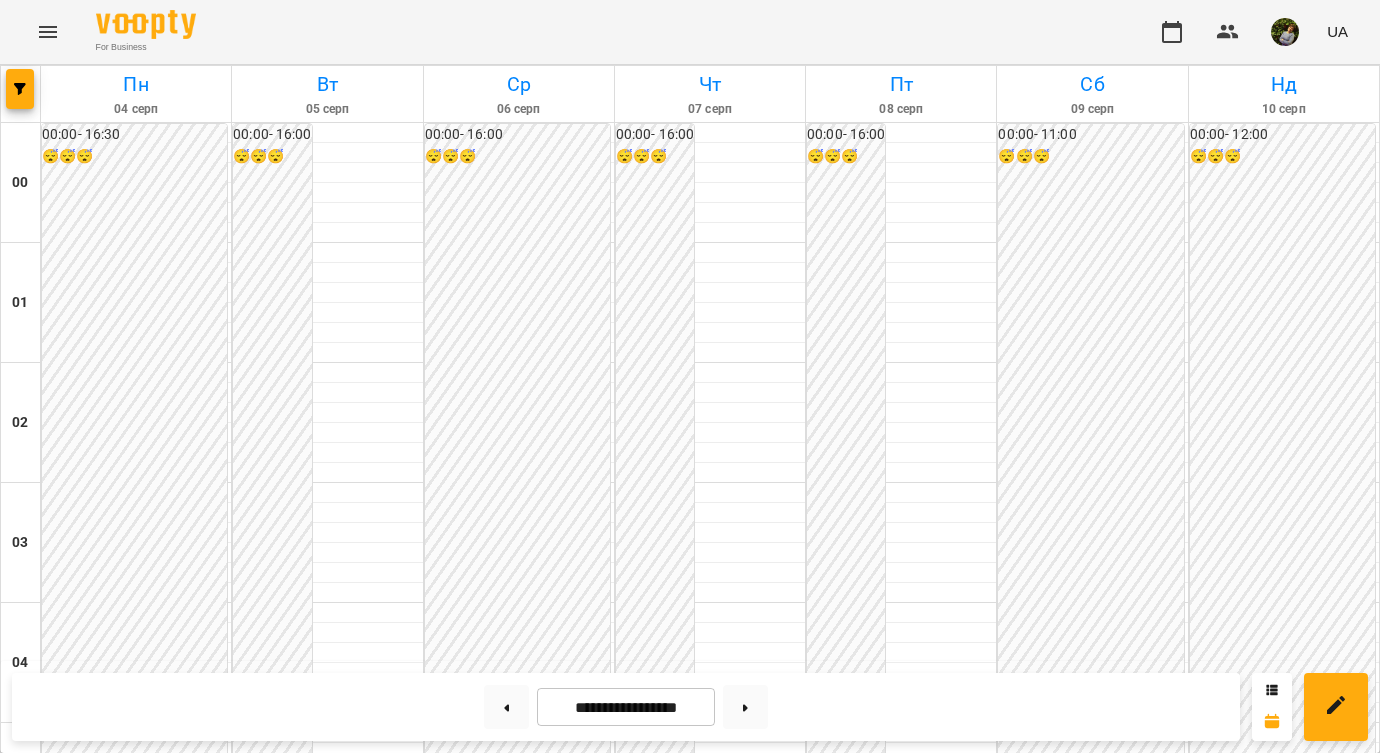 scroll, scrollTop: 1001, scrollLeft: 0, axis: vertical 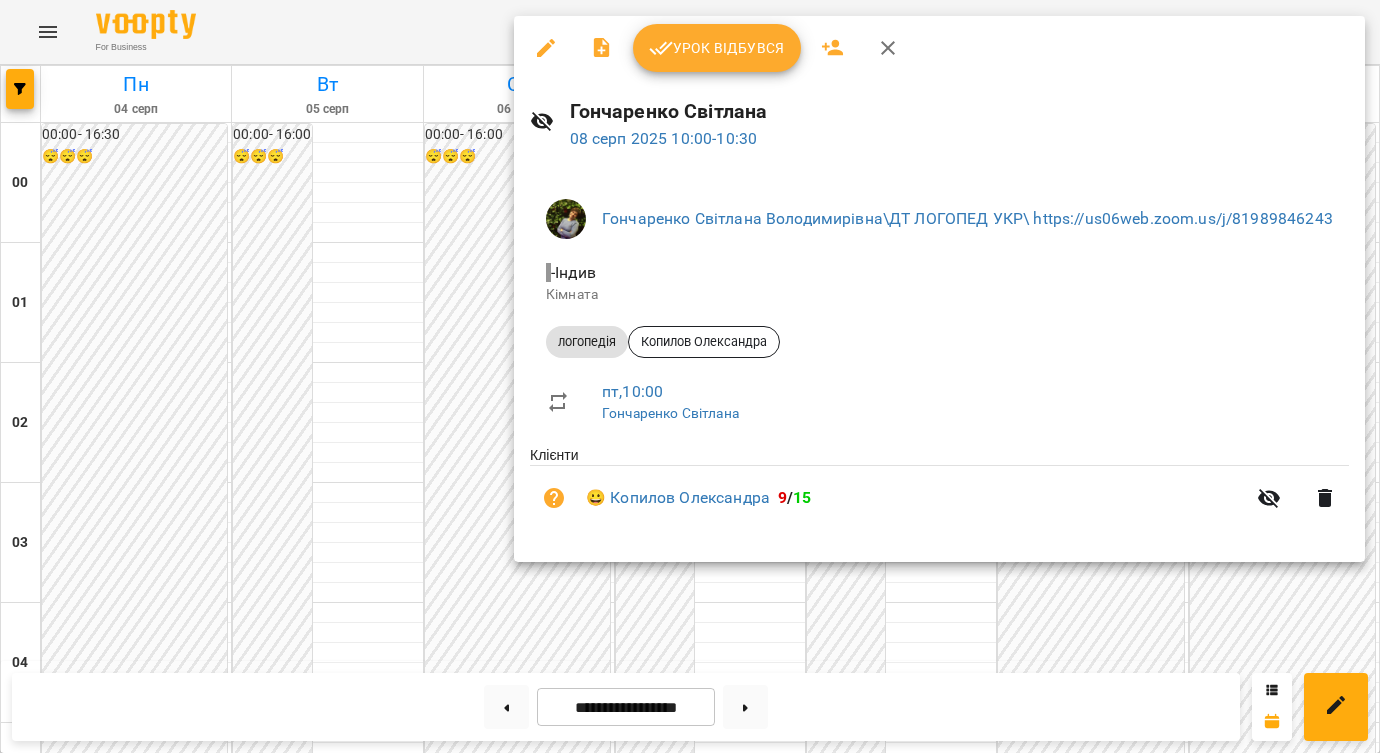 click at bounding box center [690, 376] 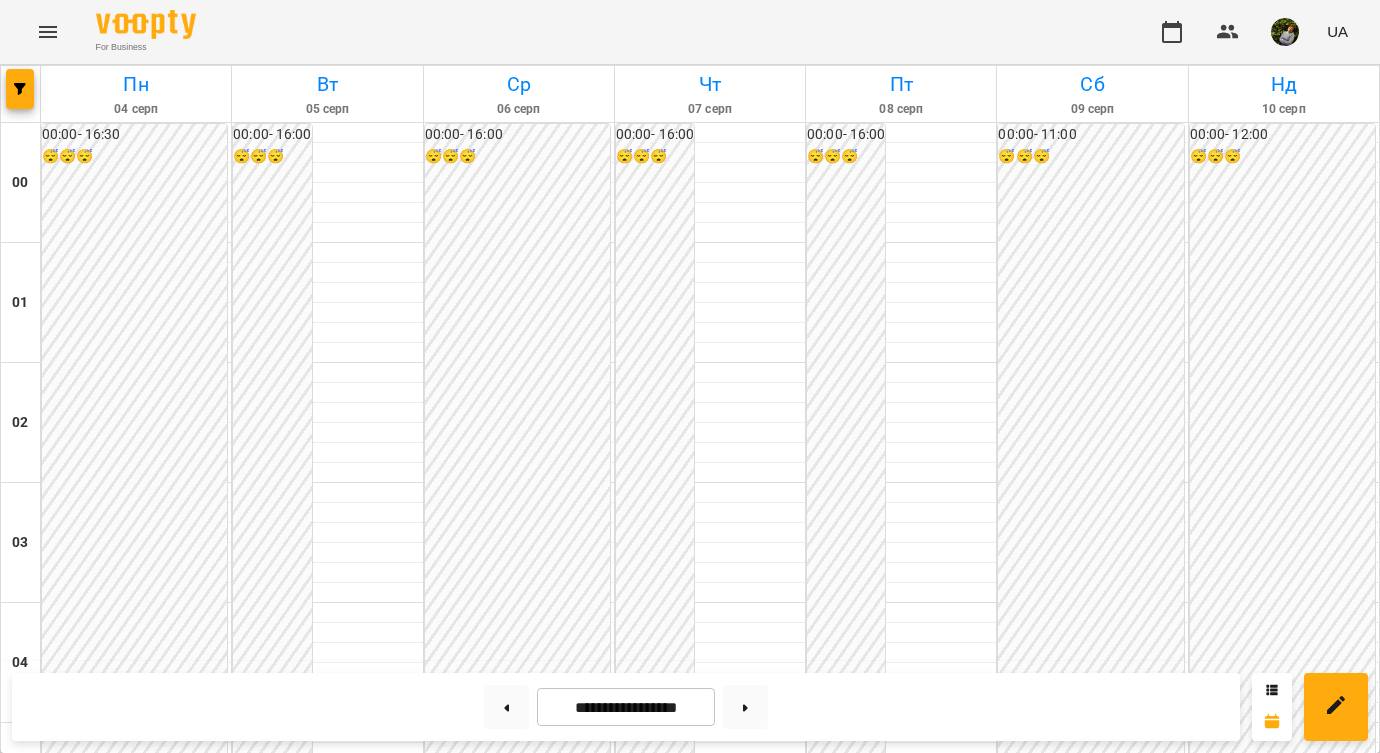 scroll, scrollTop: 1869, scrollLeft: 0, axis: vertical 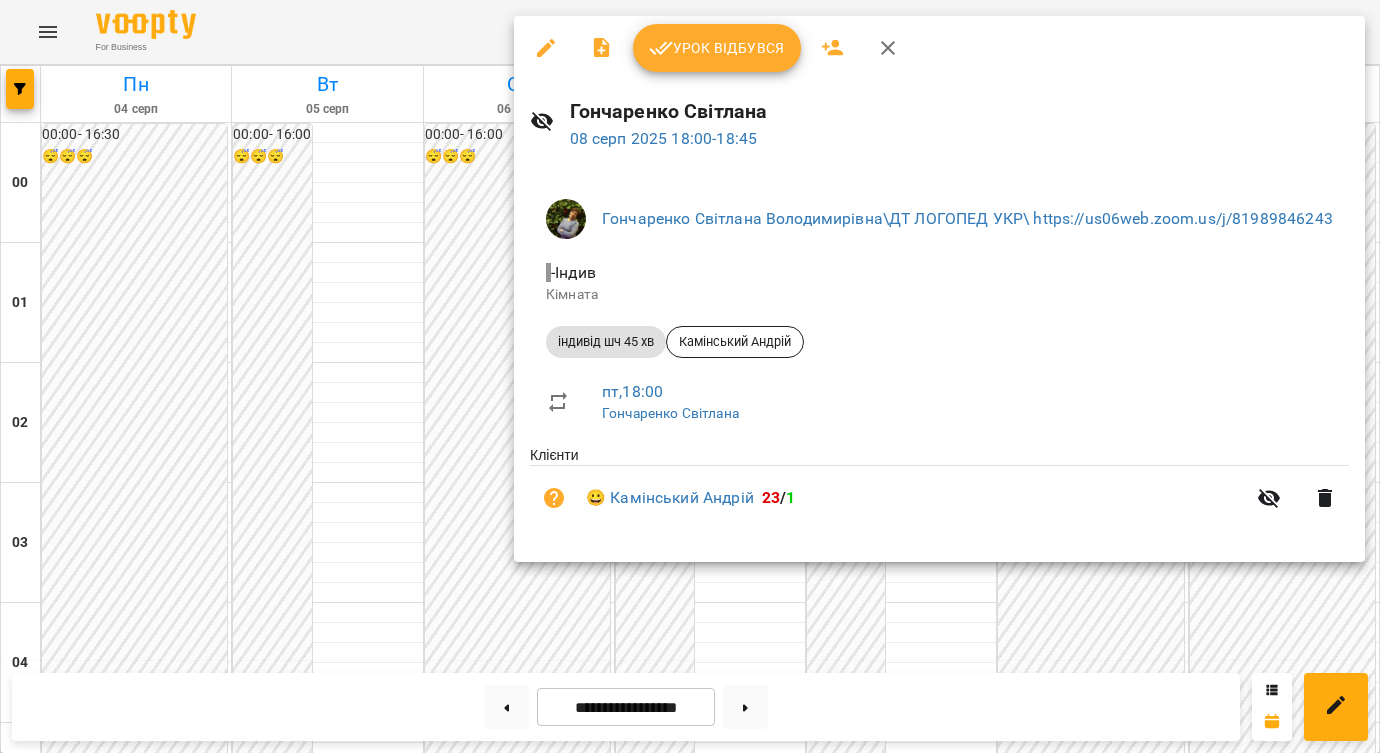 click at bounding box center [690, 376] 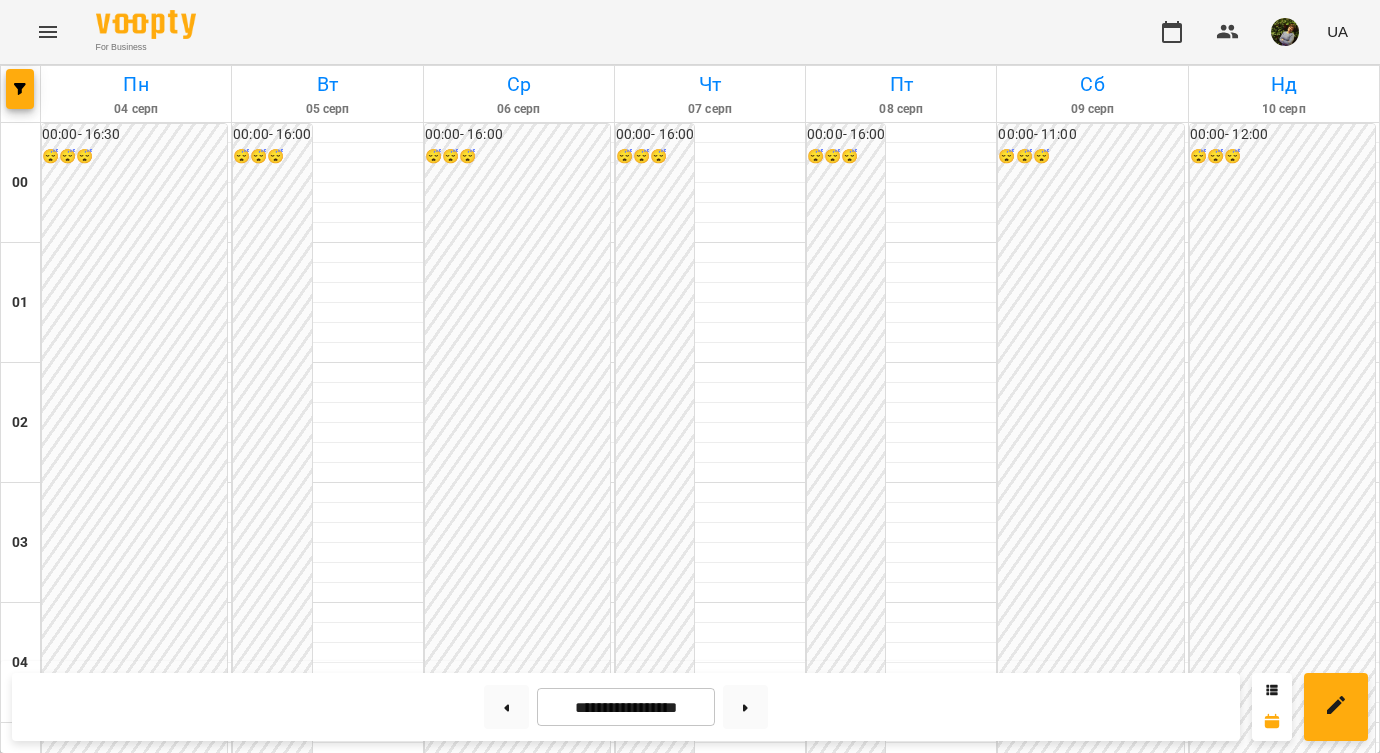 click on "17:00" at bounding box center [901, 2191] 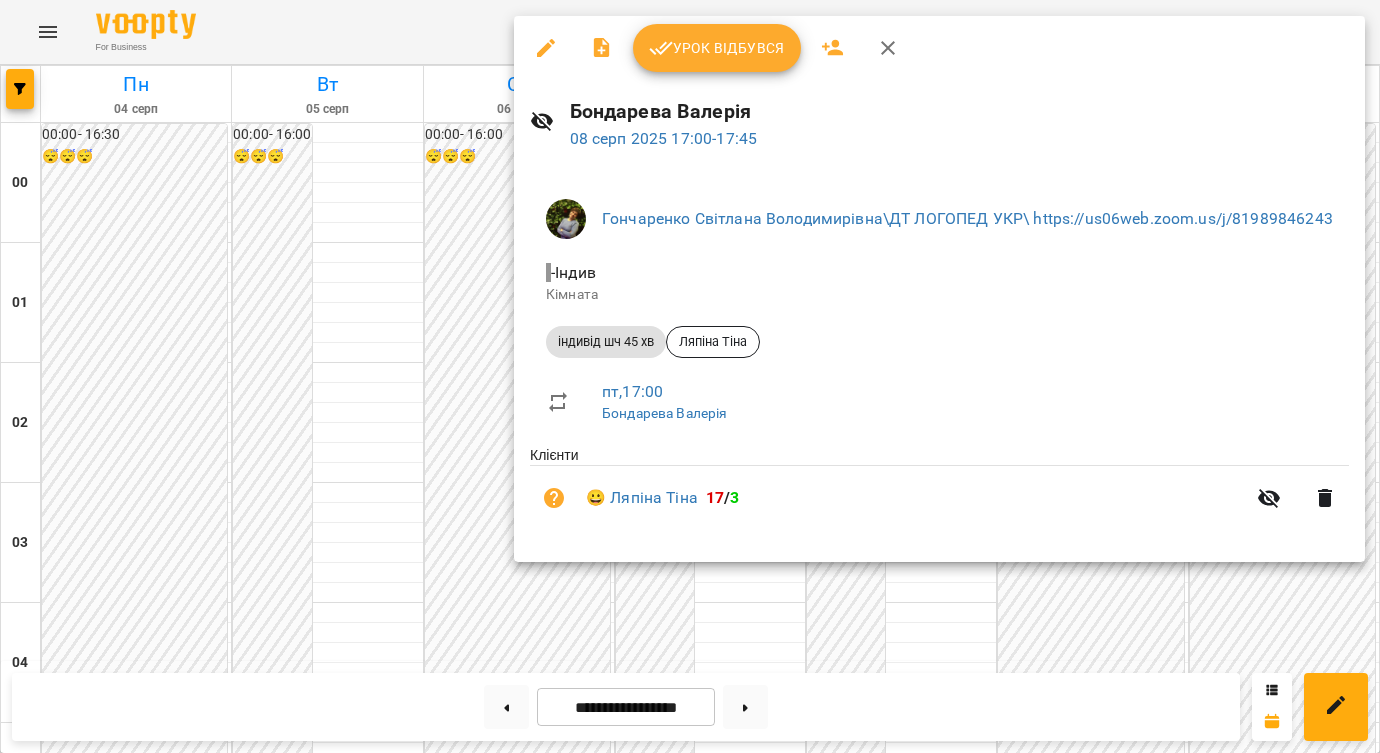 click at bounding box center (690, 376) 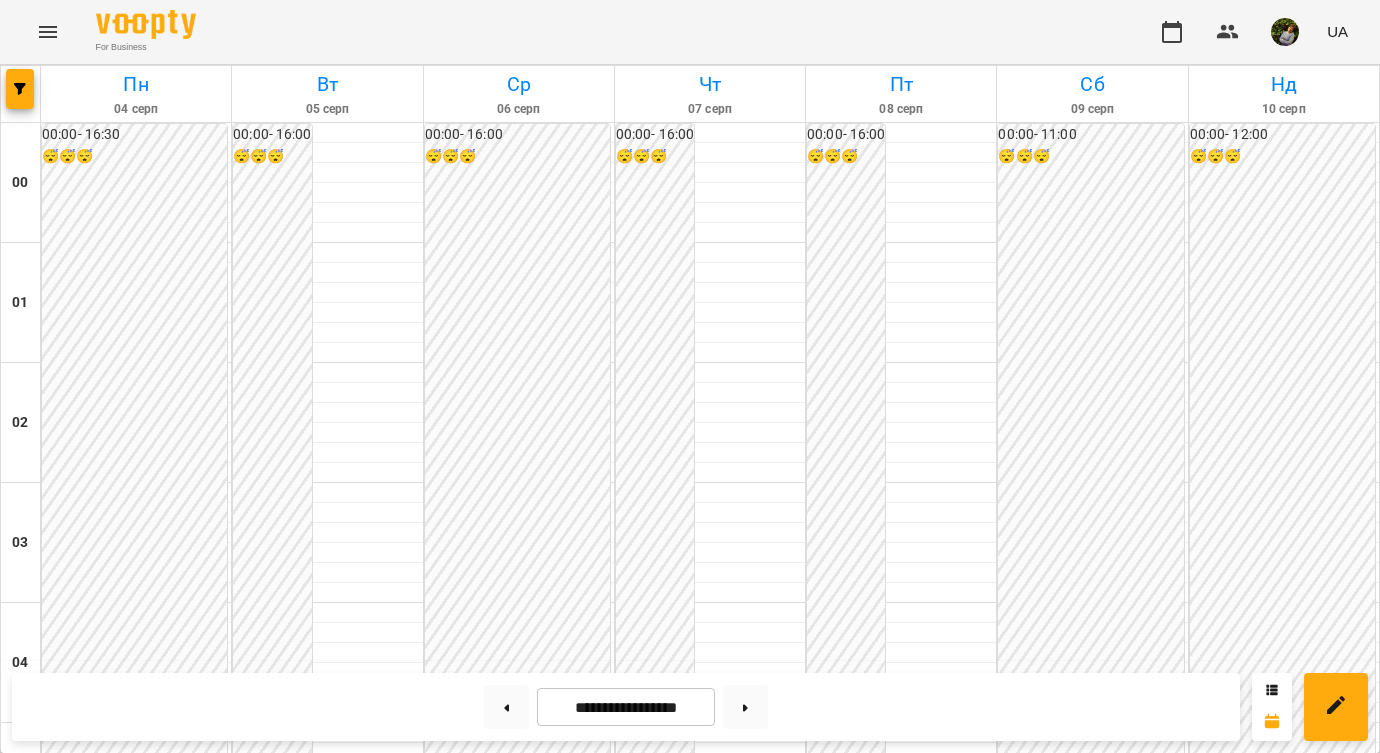 scroll, scrollTop: 2026, scrollLeft: 0, axis: vertical 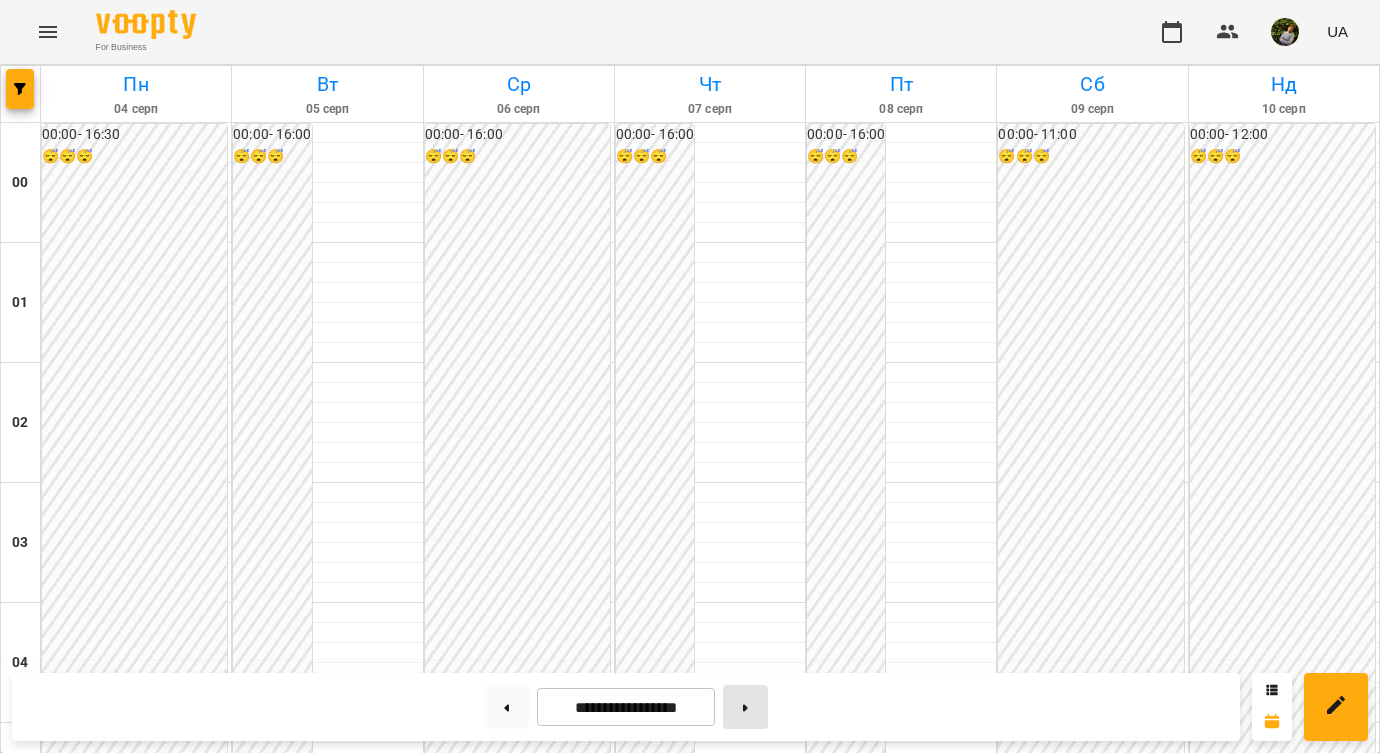 click at bounding box center [745, 707] 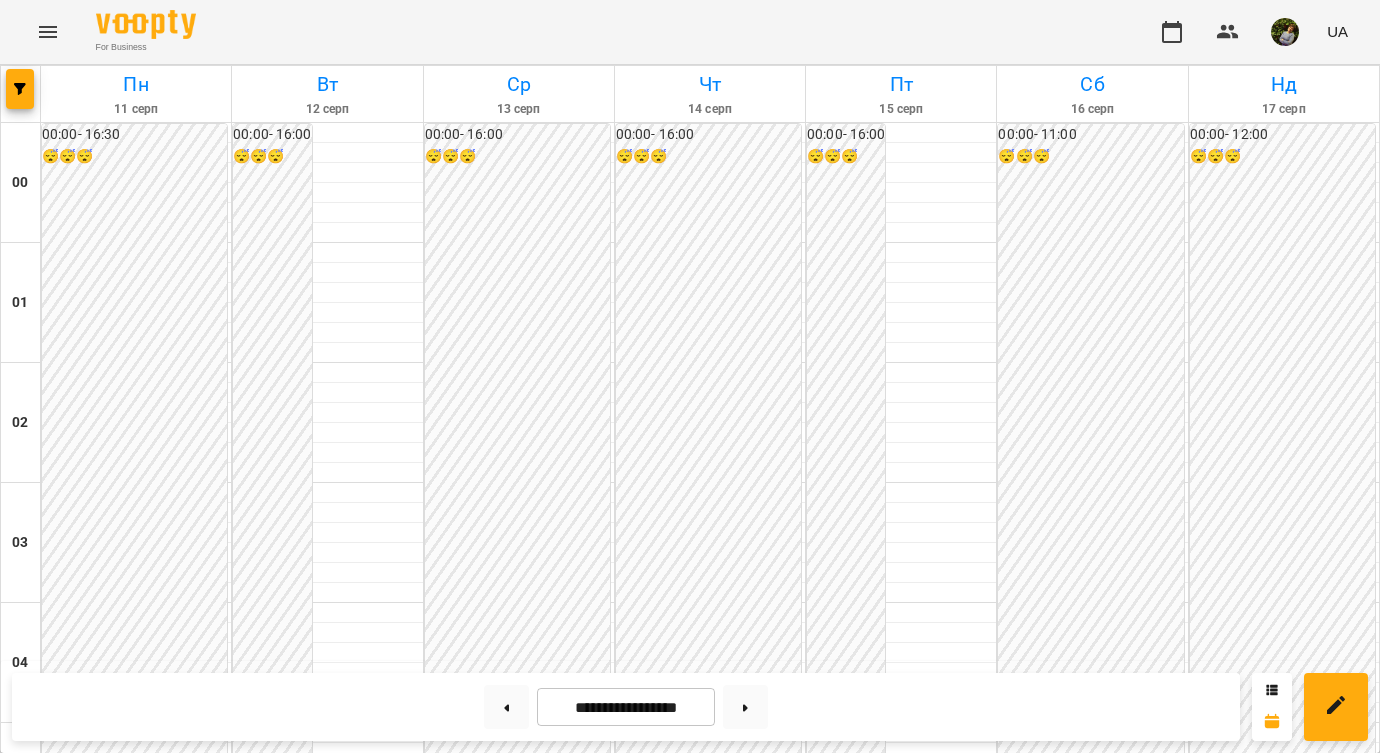 scroll, scrollTop: 1627, scrollLeft: 0, axis: vertical 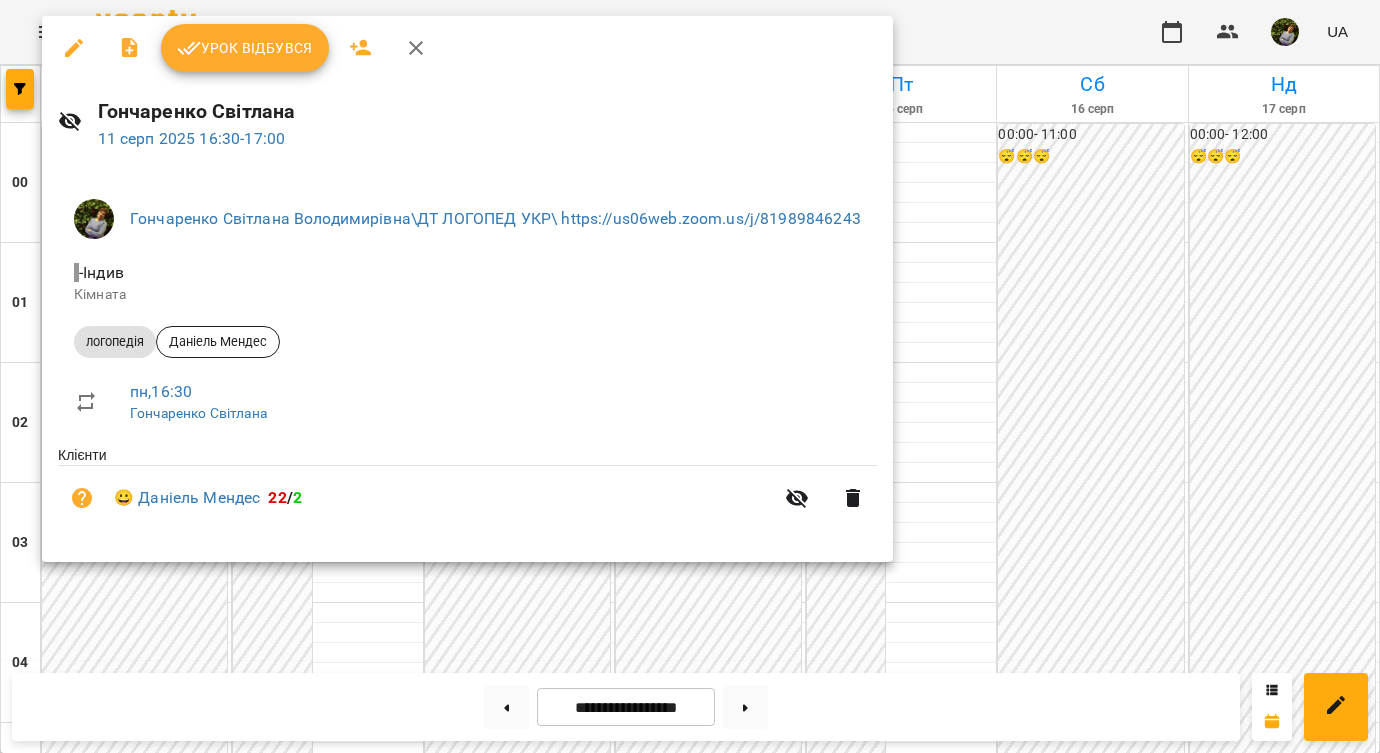click at bounding box center [690, 376] 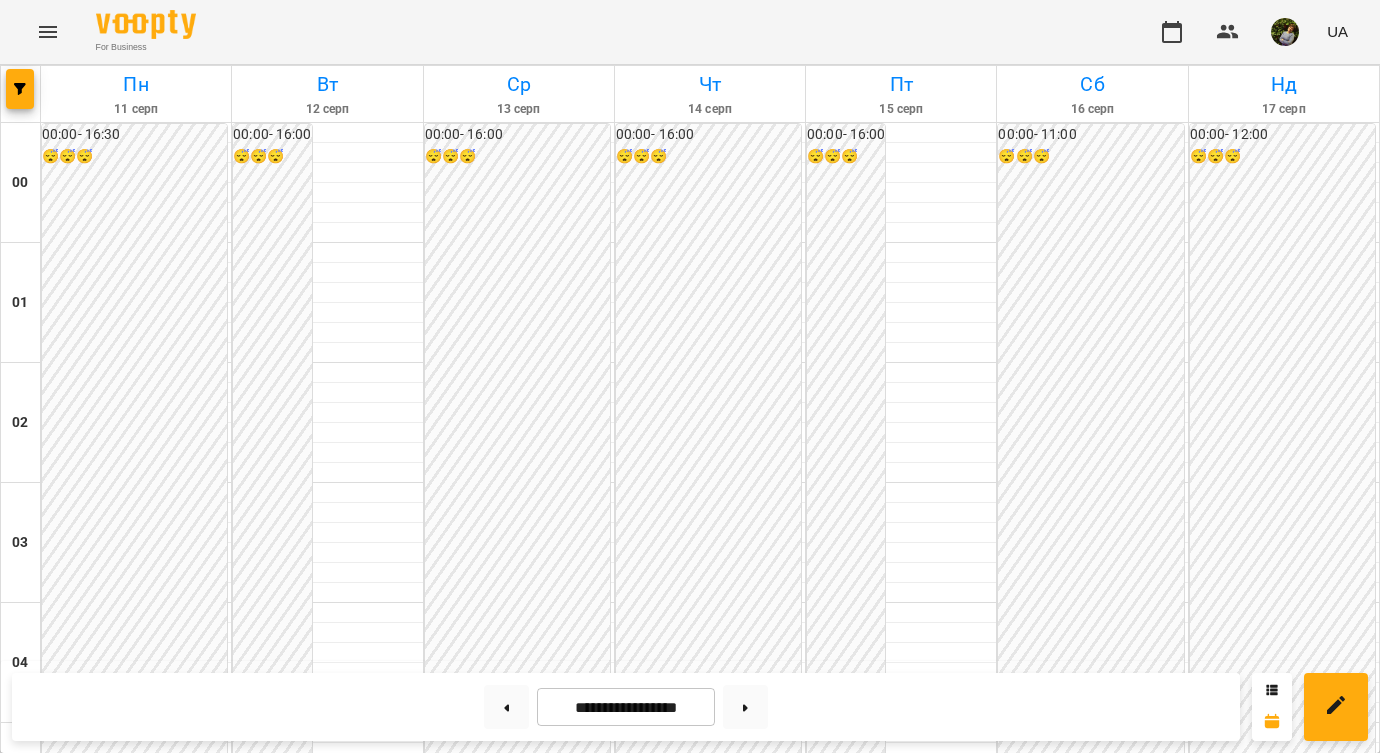 scroll, scrollTop: 2339, scrollLeft: 0, axis: vertical 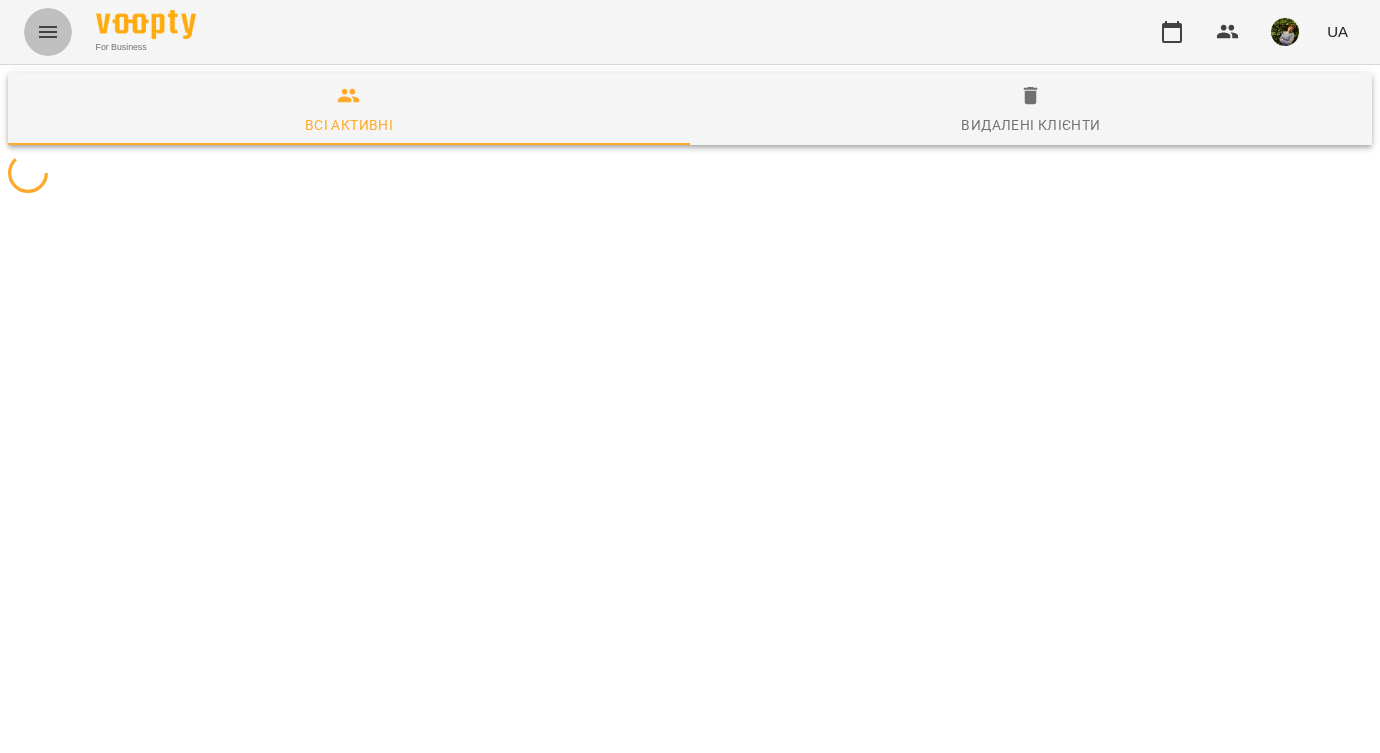 click 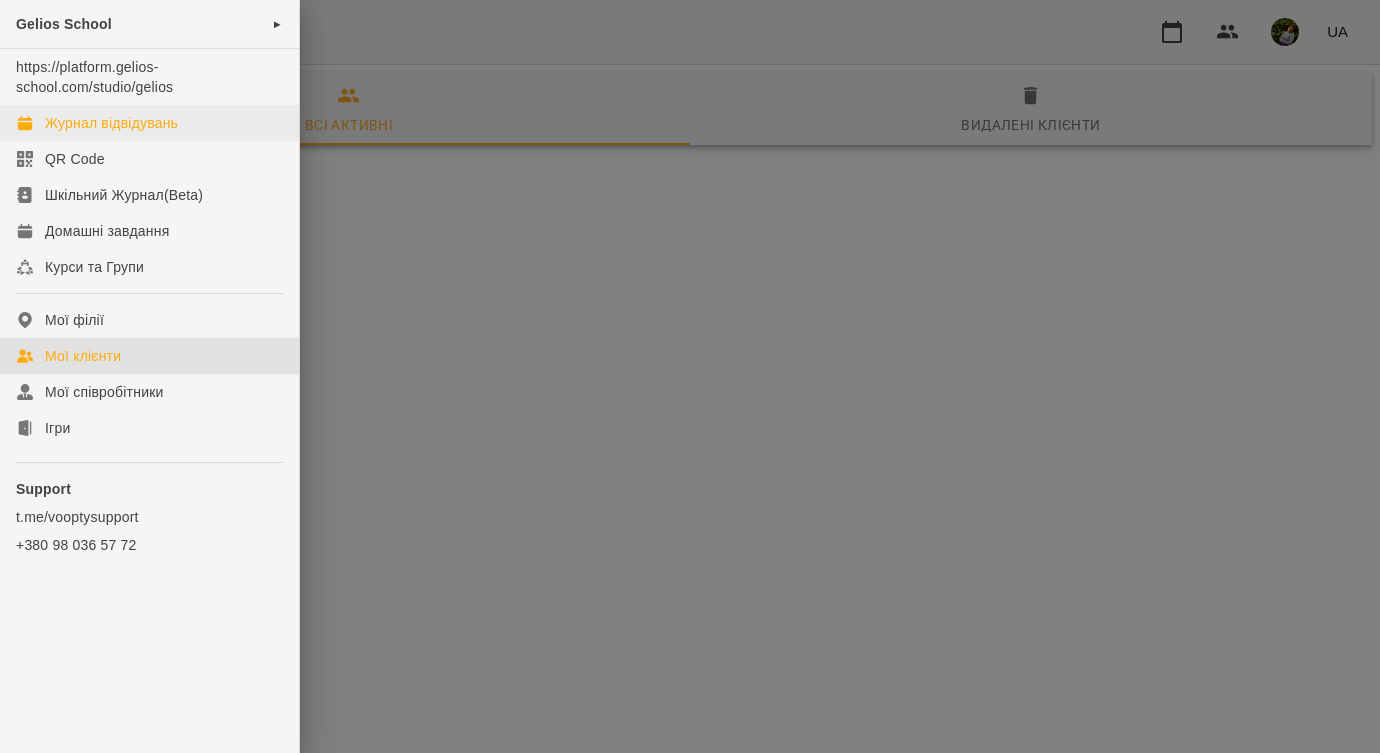 click on "Журнал відвідувань" at bounding box center (111, 123) 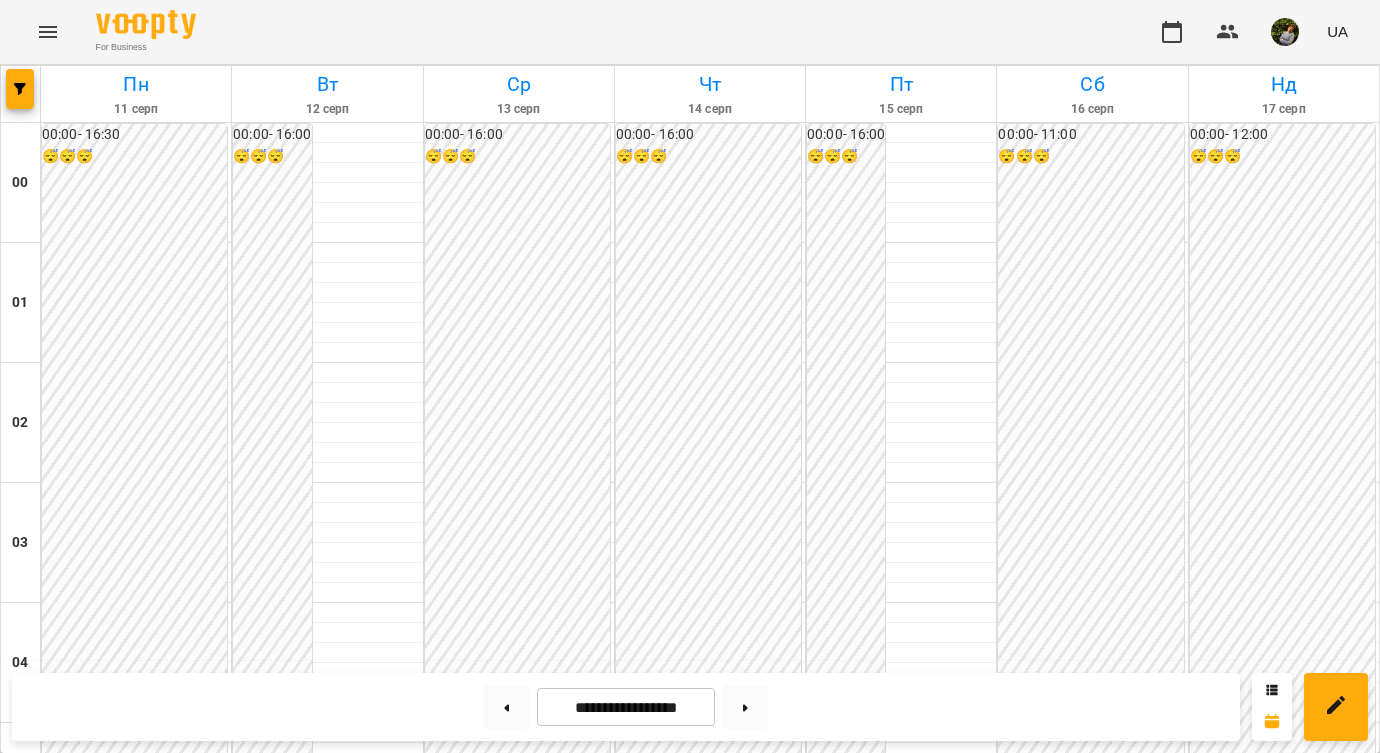 scroll, scrollTop: 1794, scrollLeft: 0, axis: vertical 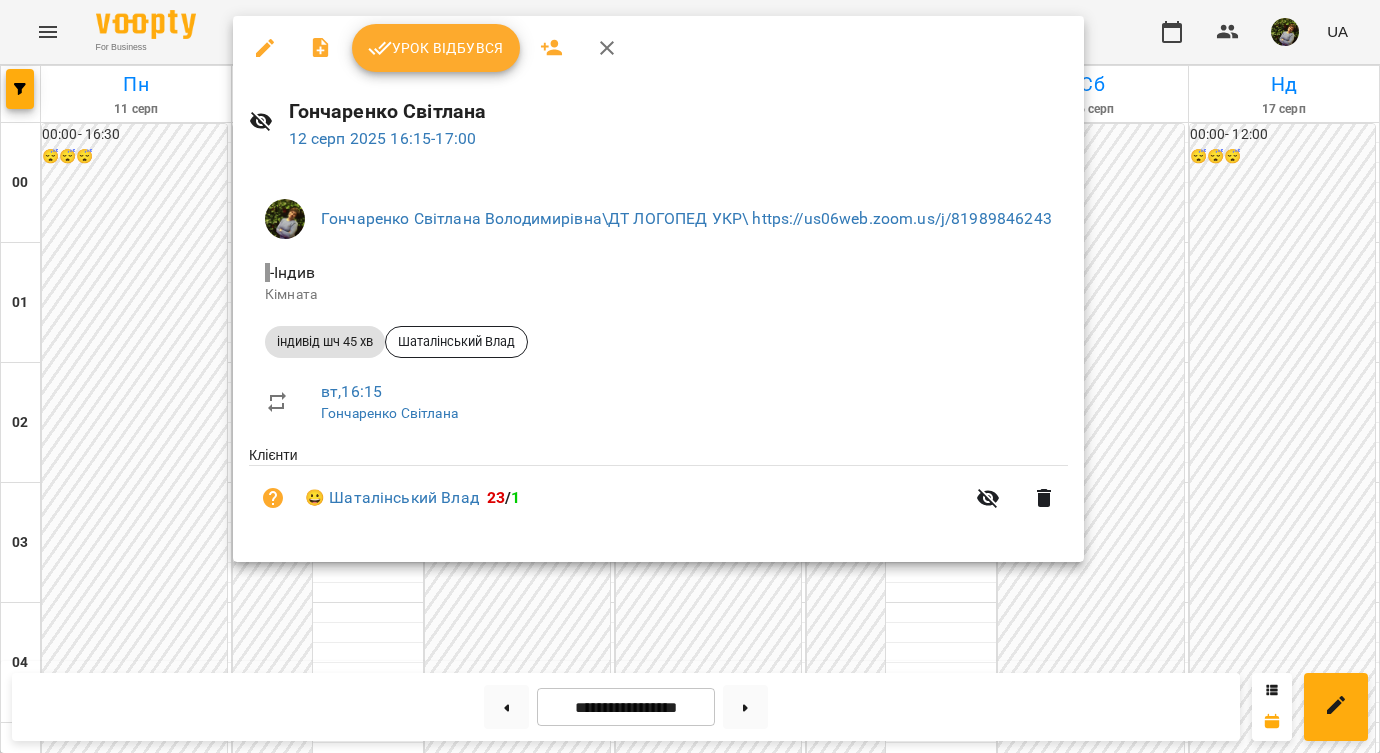 click at bounding box center [690, 376] 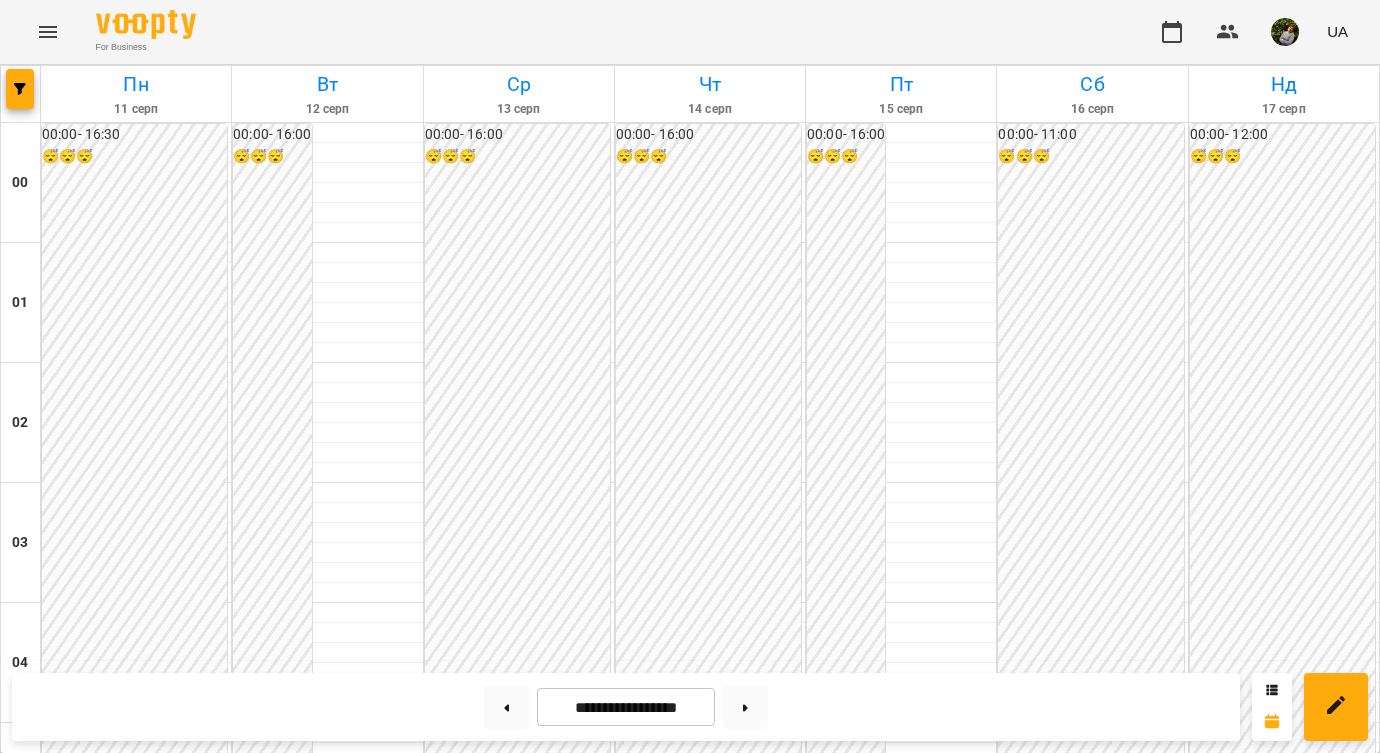click on "індивід шч 45 хв - [PERSON]" at bounding box center [327, 2237] 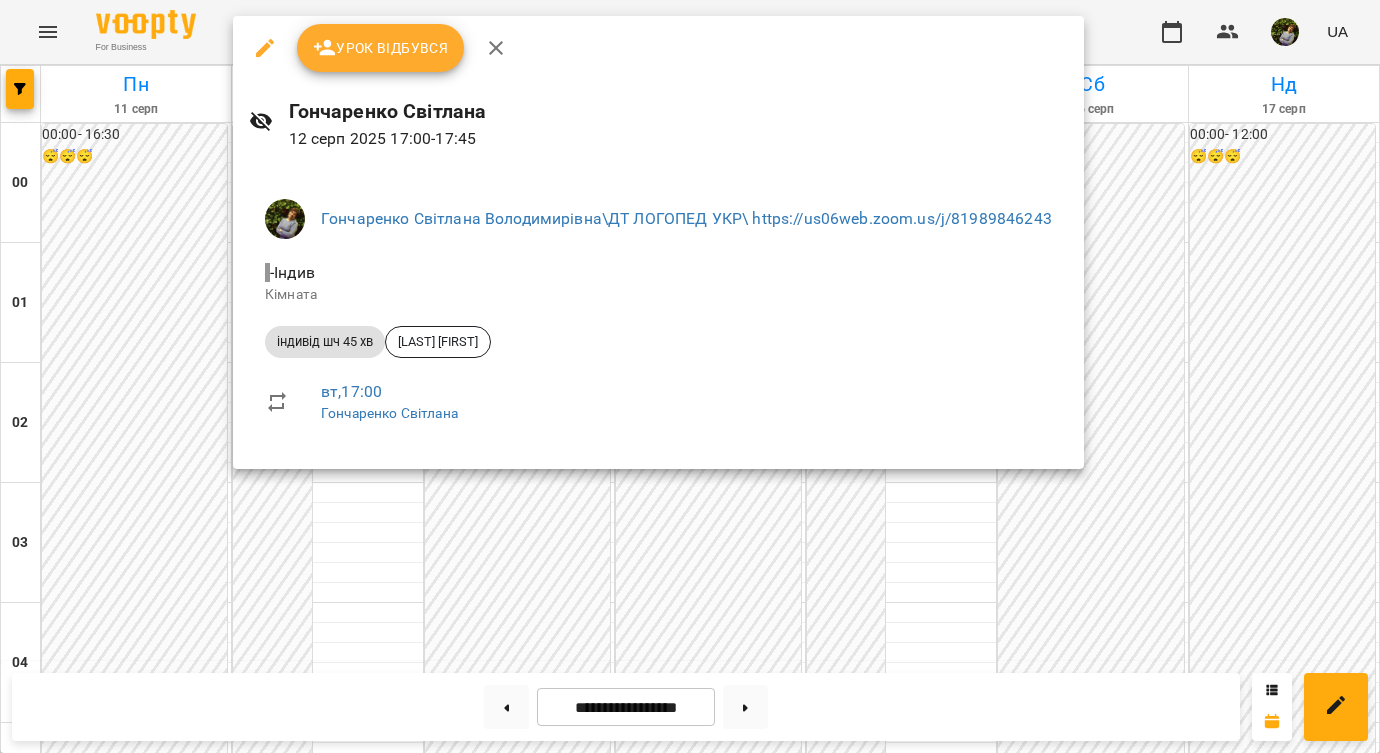 click at bounding box center (690, 376) 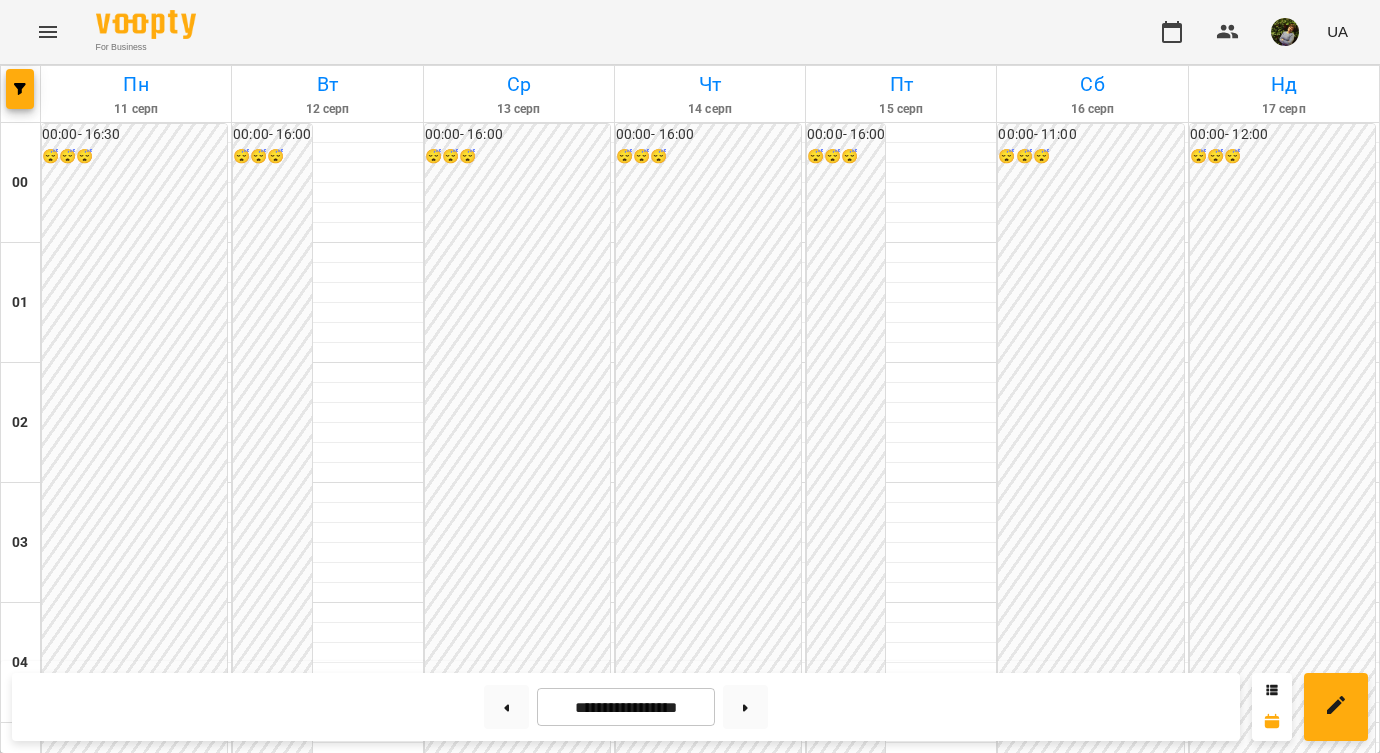 scroll, scrollTop: 1924, scrollLeft: 0, axis: vertical 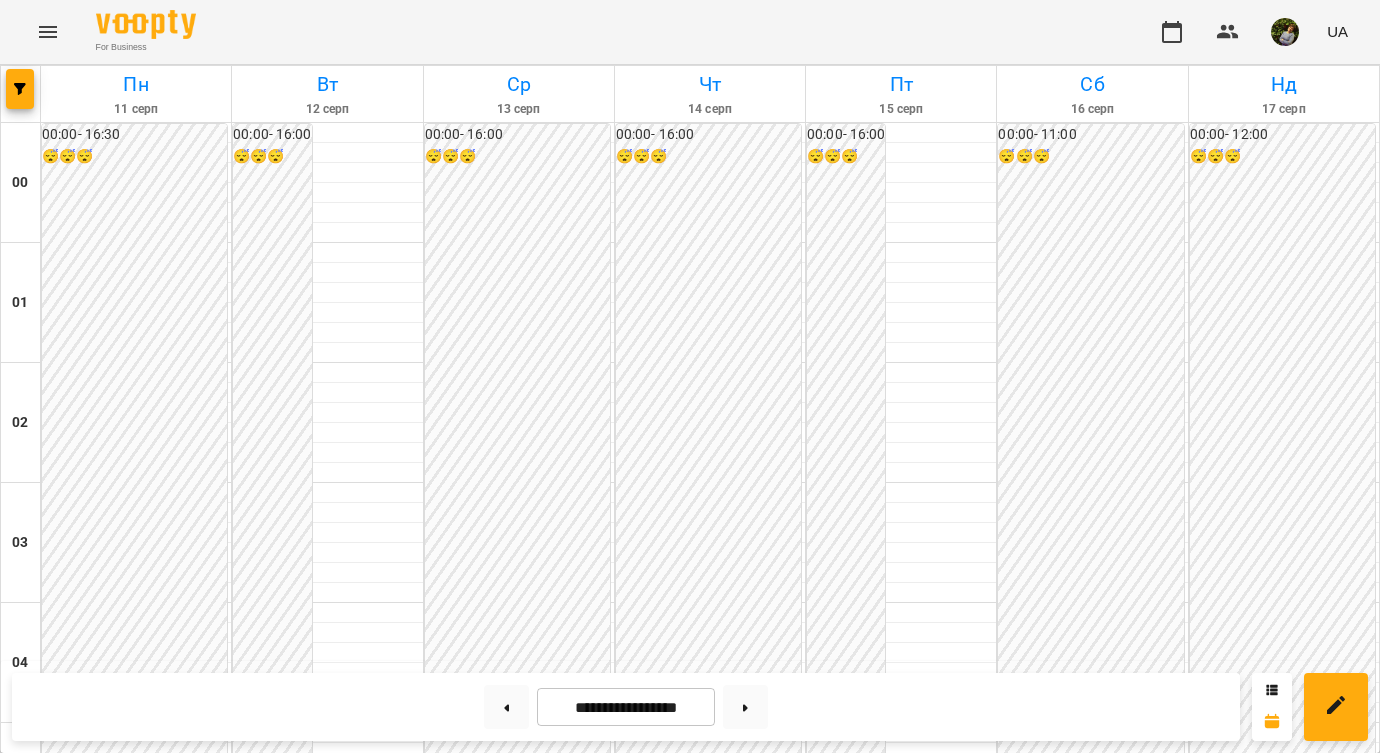 click on "індивід шч 45 хв - [PERSON]" at bounding box center (136, 2357) 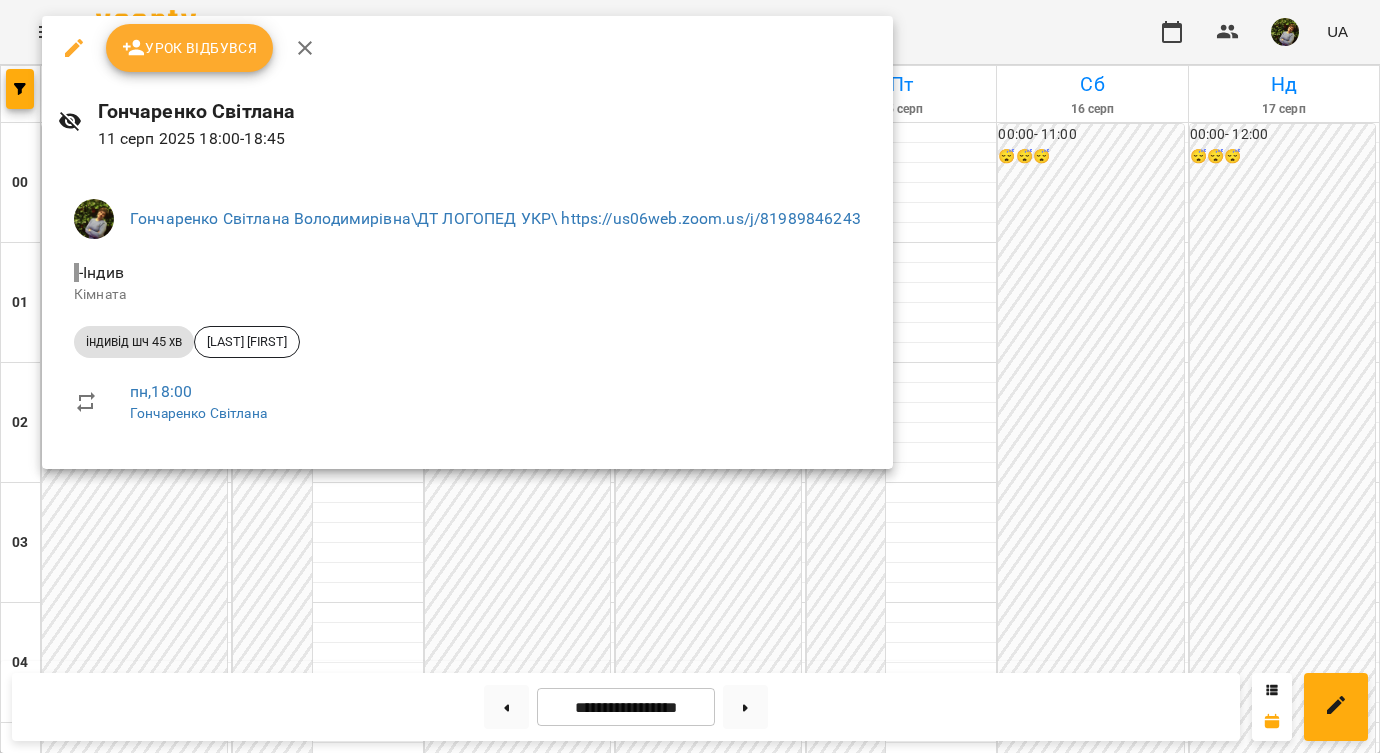 click at bounding box center [690, 376] 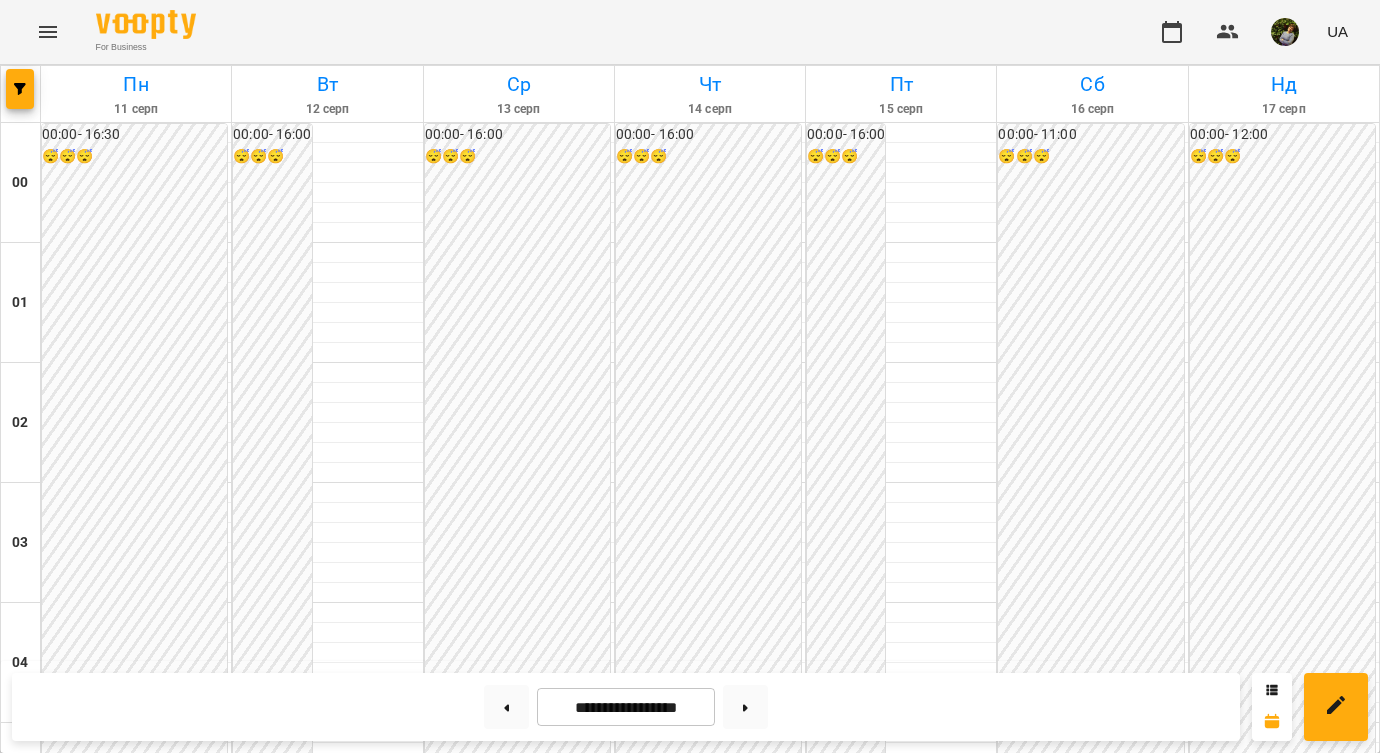 scroll, scrollTop: 2339, scrollLeft: 0, axis: vertical 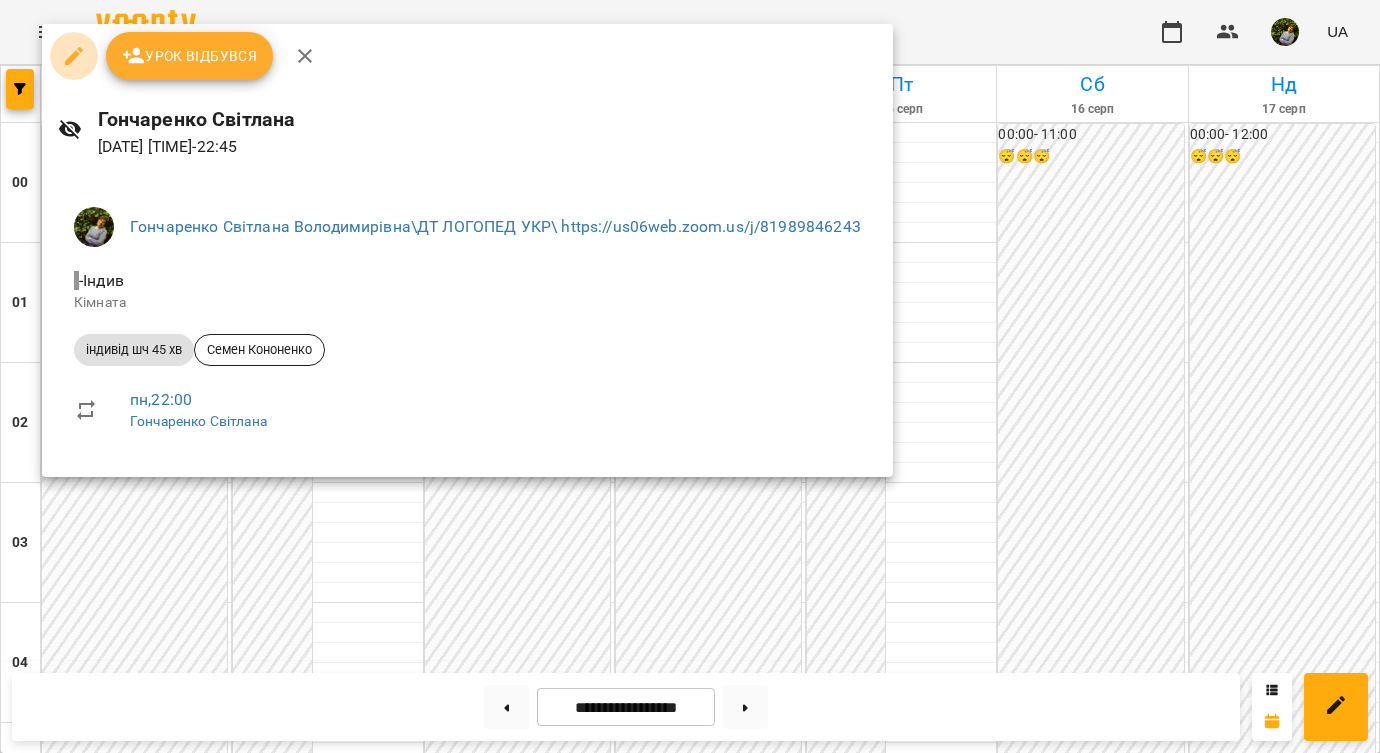 click 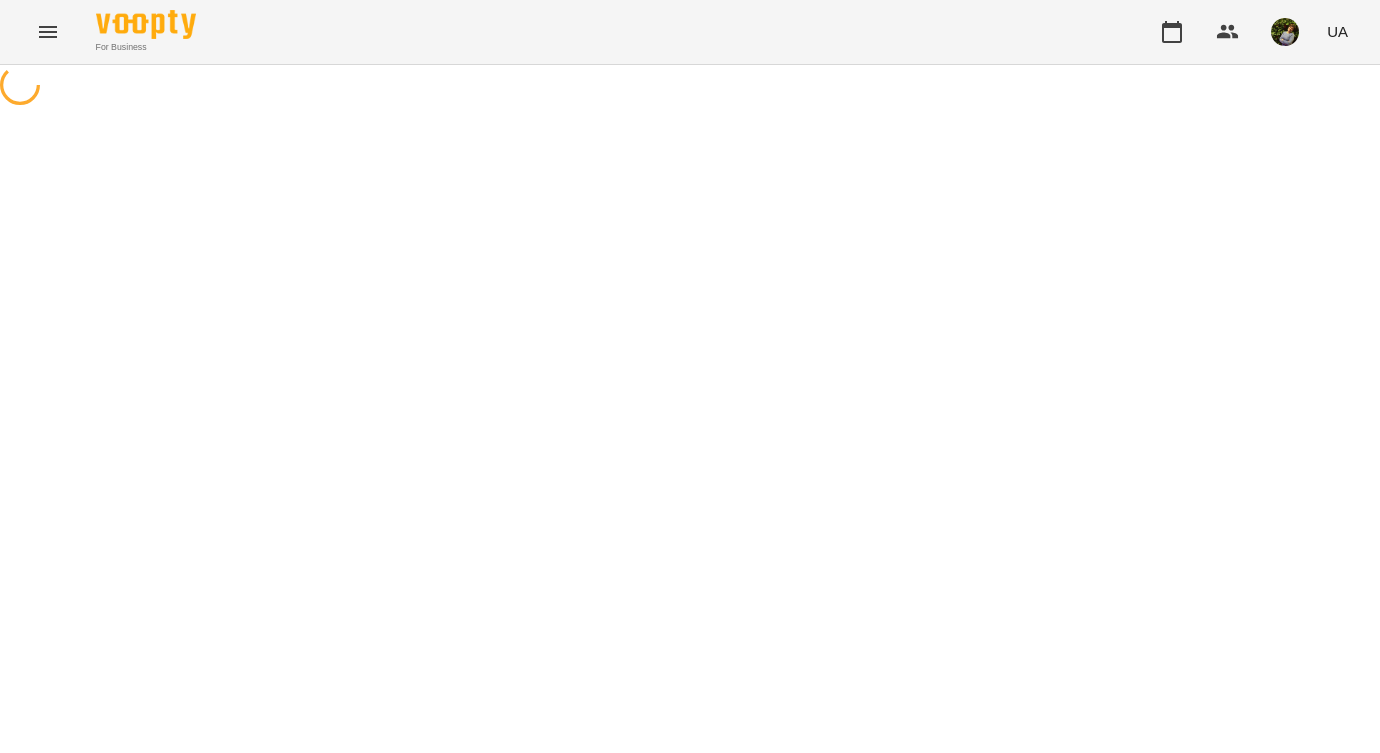 select on "**********" 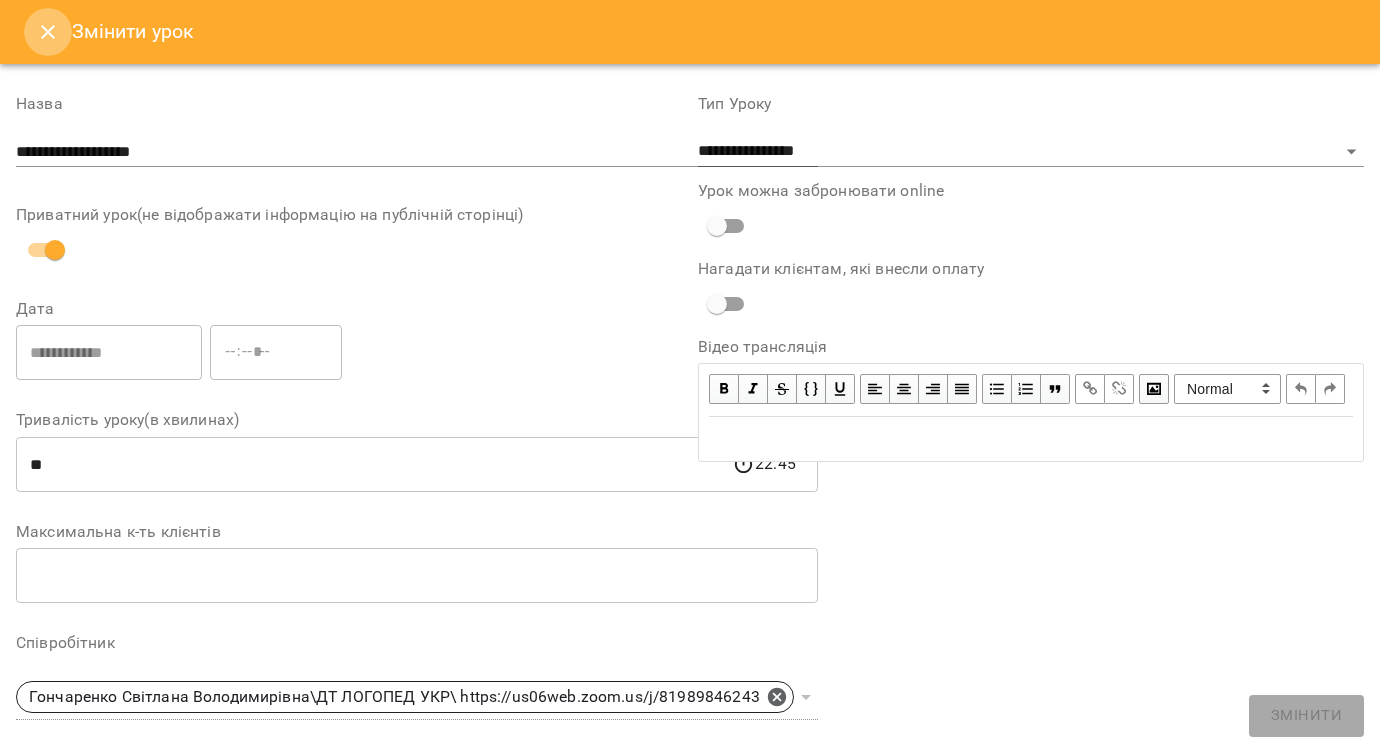 click 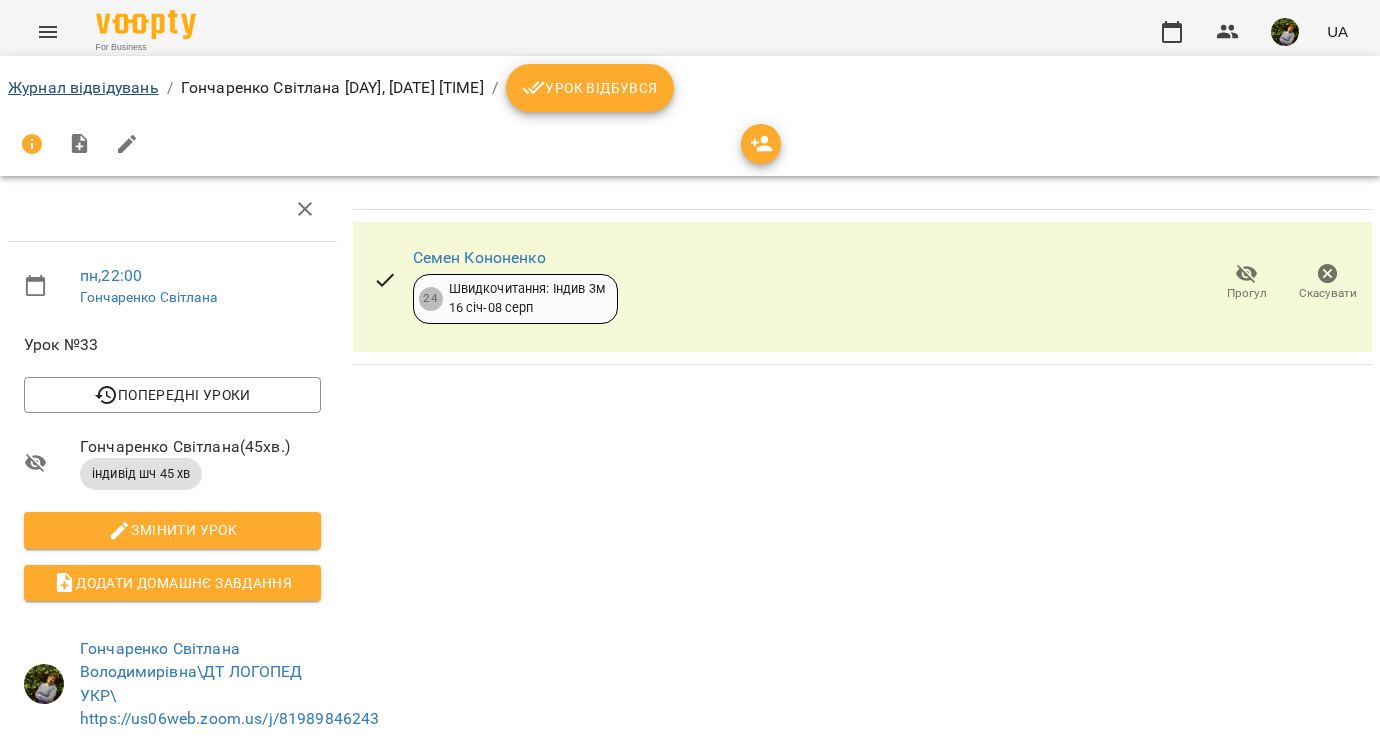 click on "Журнал відвідувань" at bounding box center [83, 87] 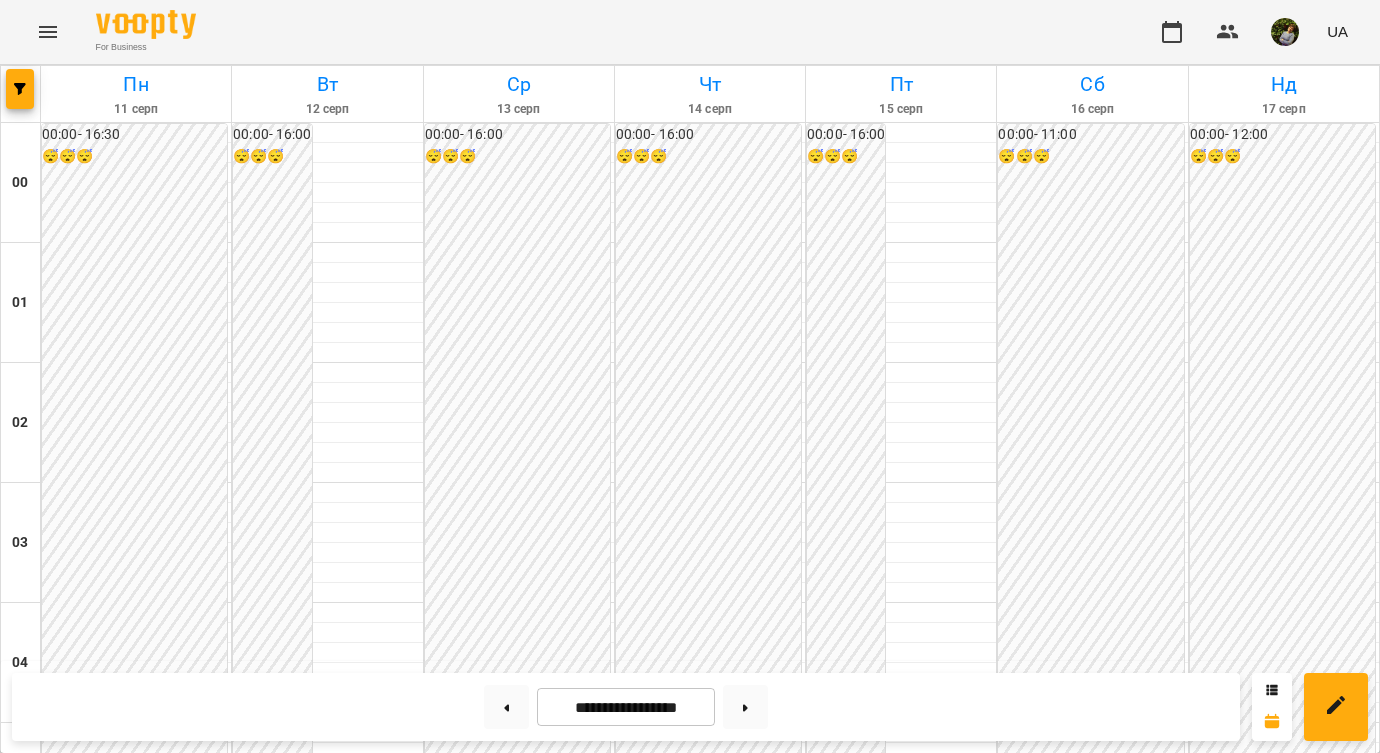 scroll, scrollTop: 2339, scrollLeft: 0, axis: vertical 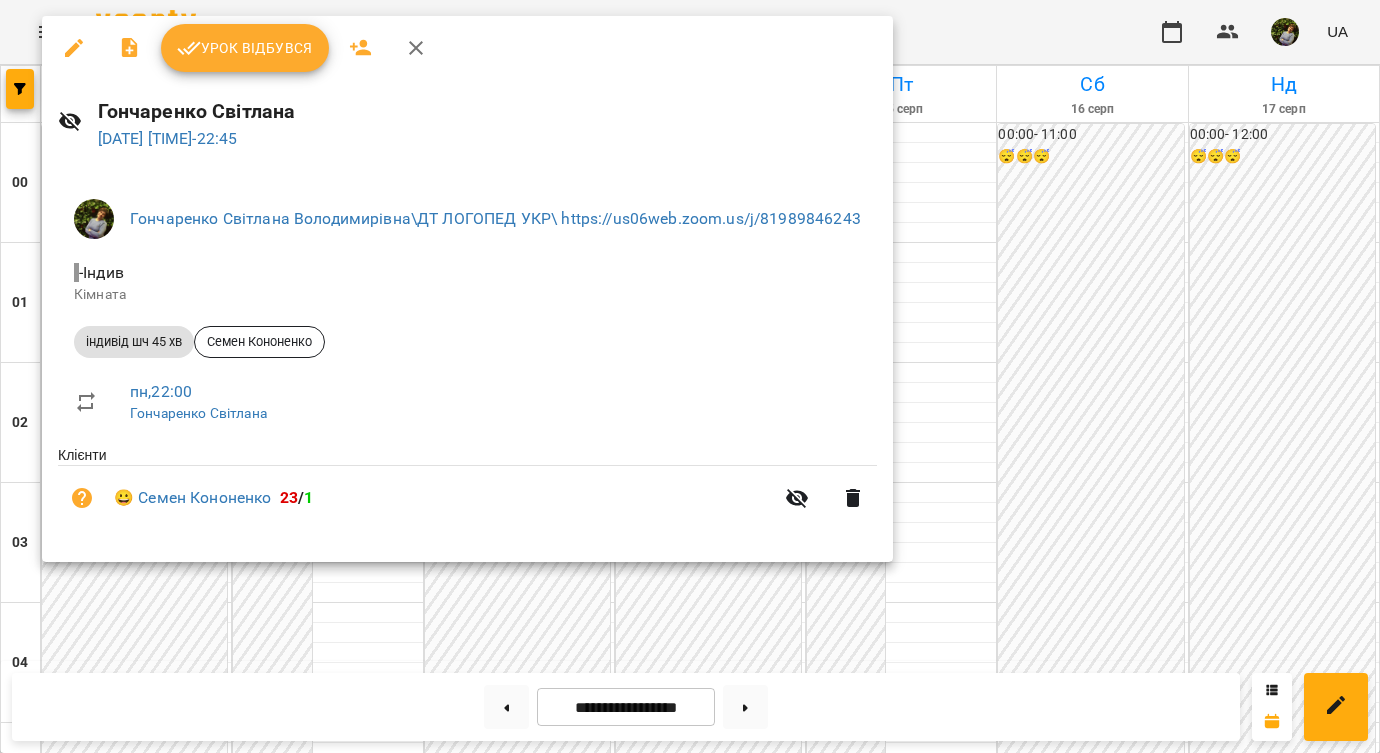 click at bounding box center [690, 376] 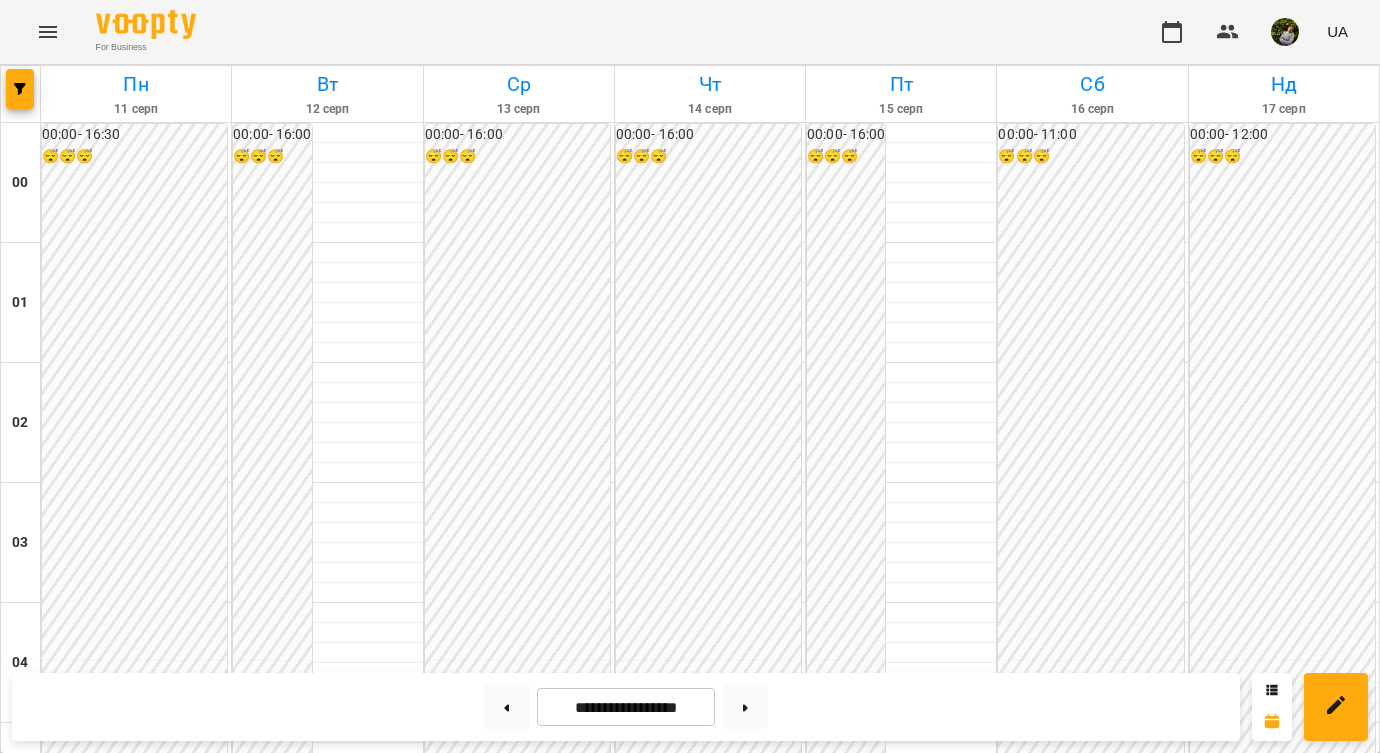 click on "індивід шч 45 хв - [PERSON]" at bounding box center (136, 2597) 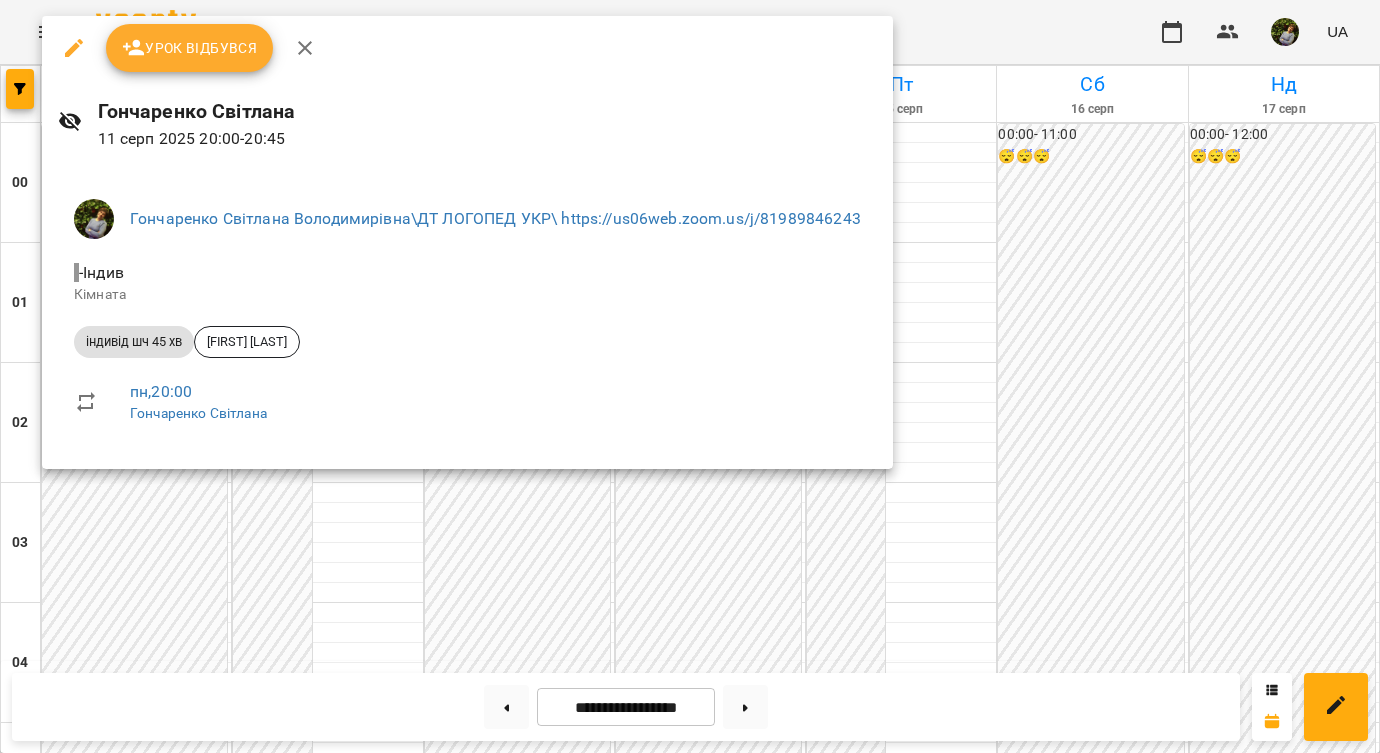 click 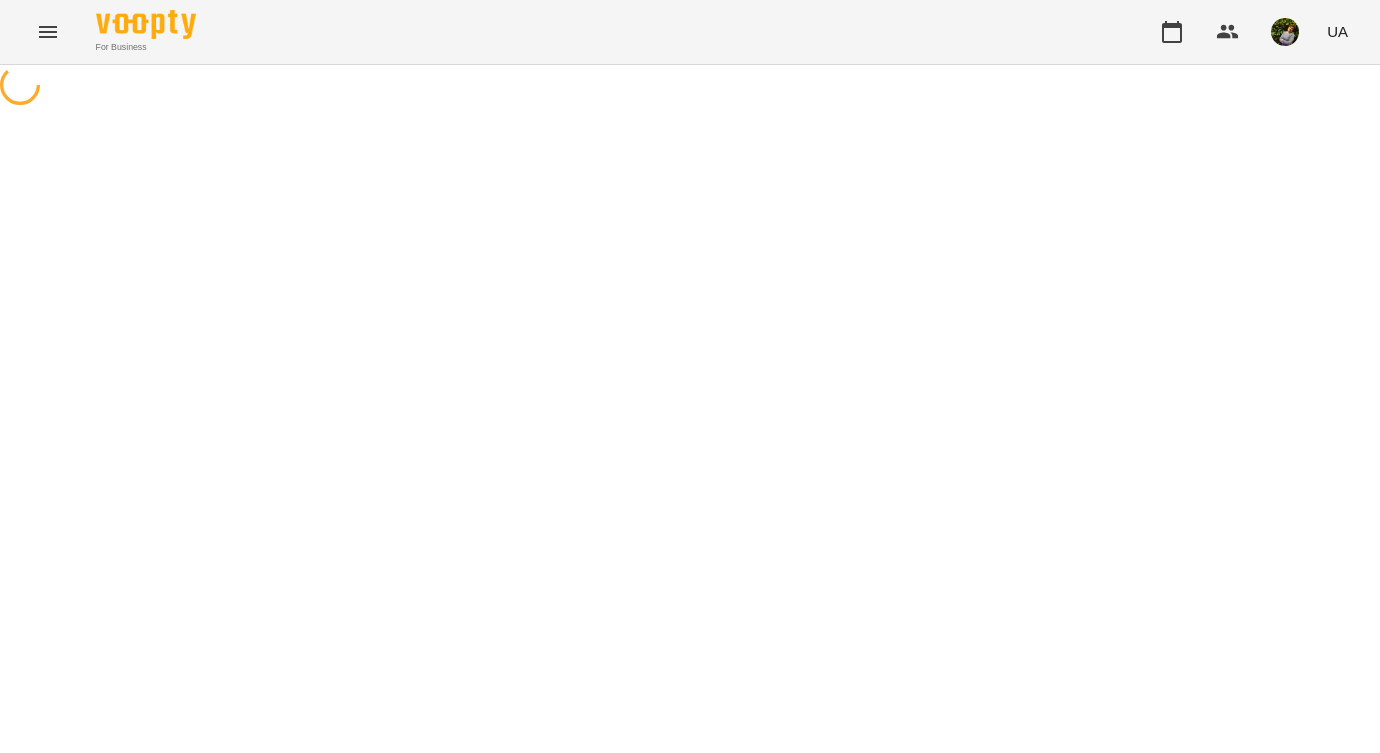select on "**********" 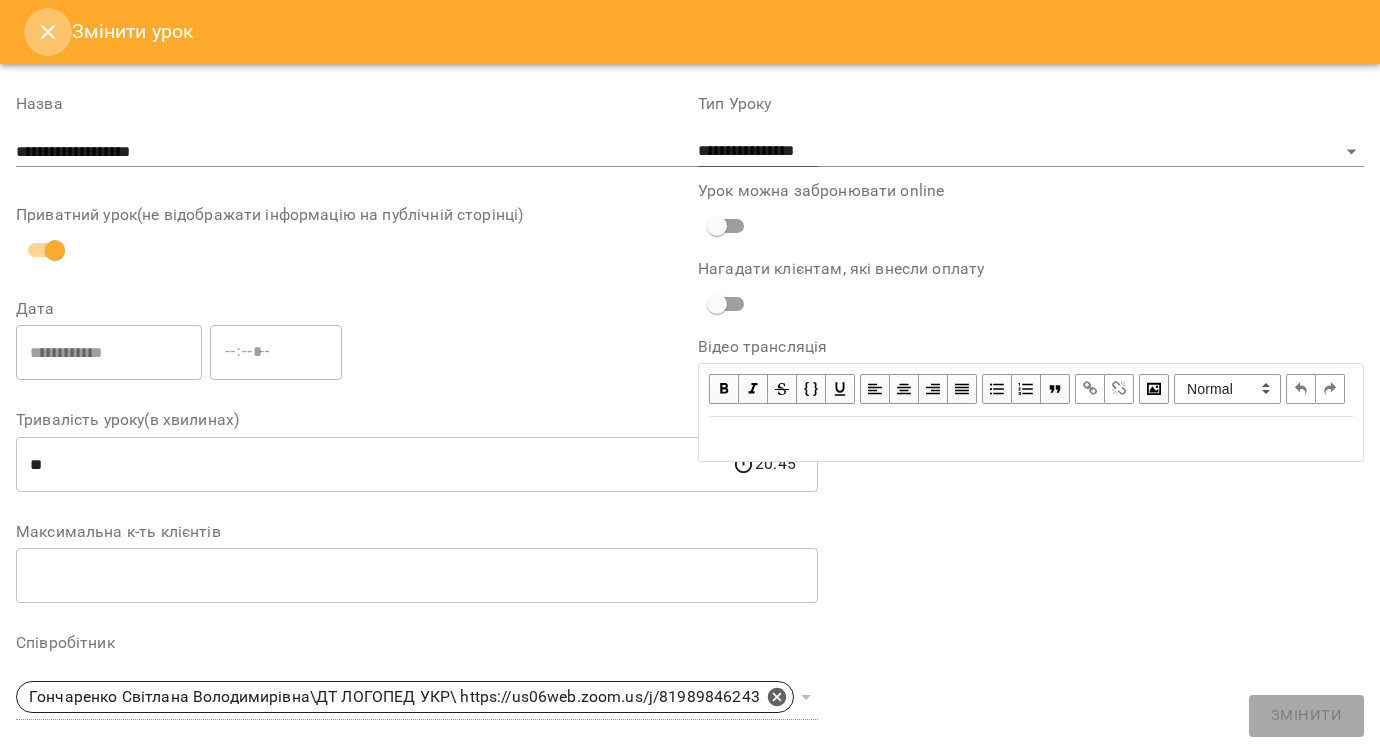 click 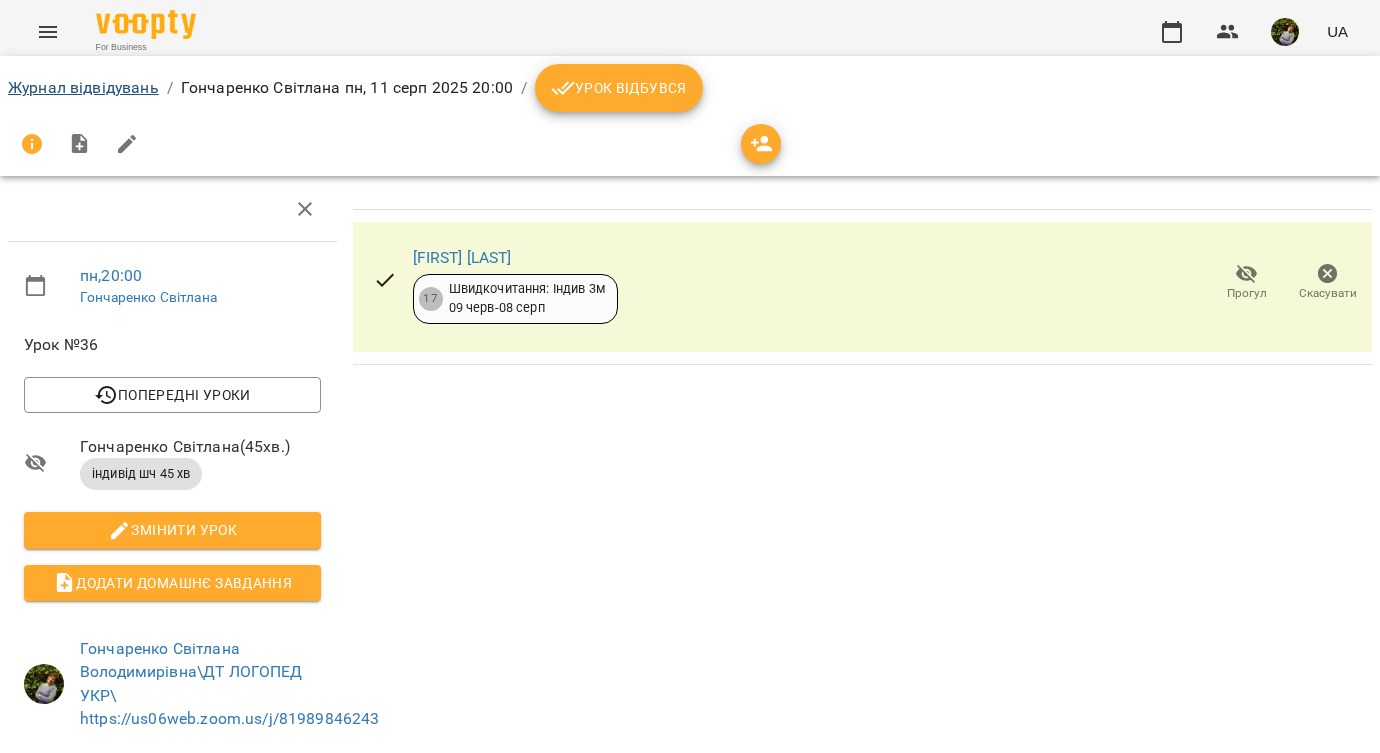 click on "Журнал відвідувань" at bounding box center (83, 87) 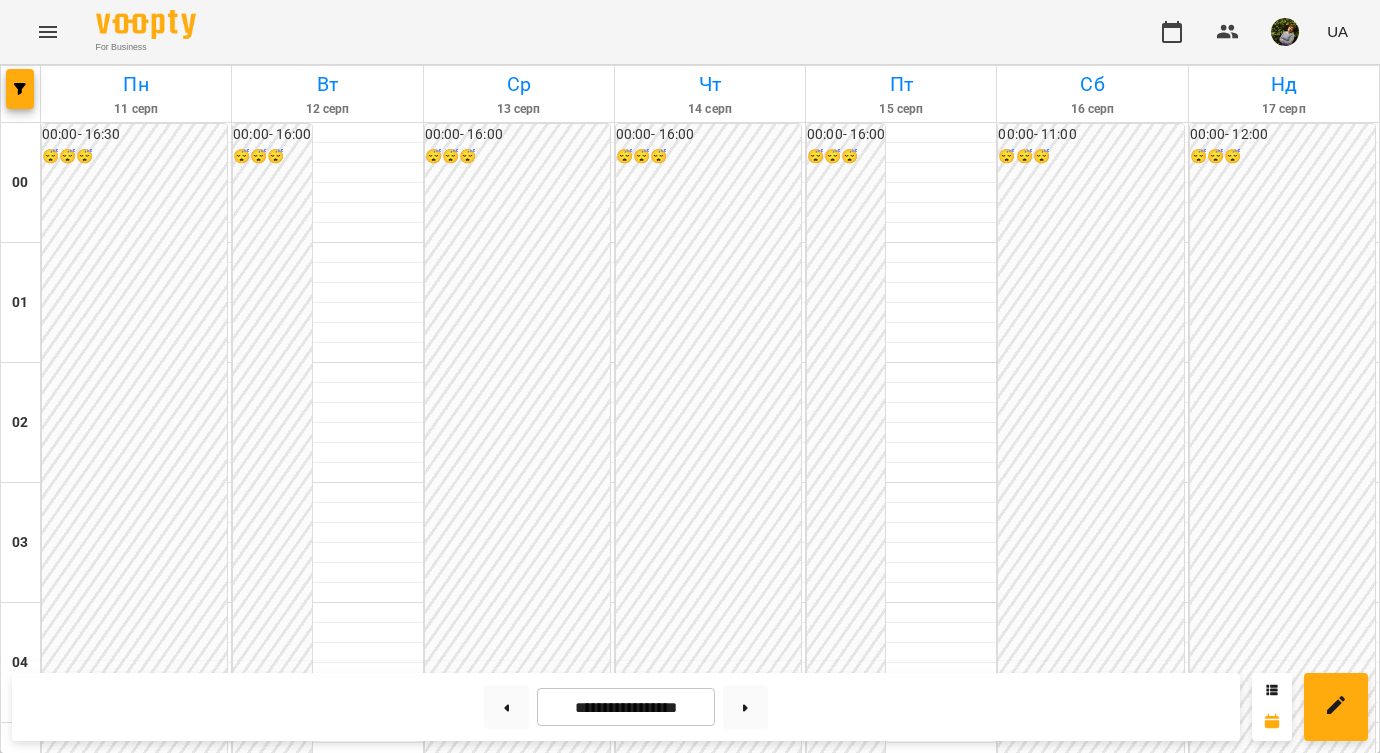 scroll, scrollTop: 2339, scrollLeft: 0, axis: vertical 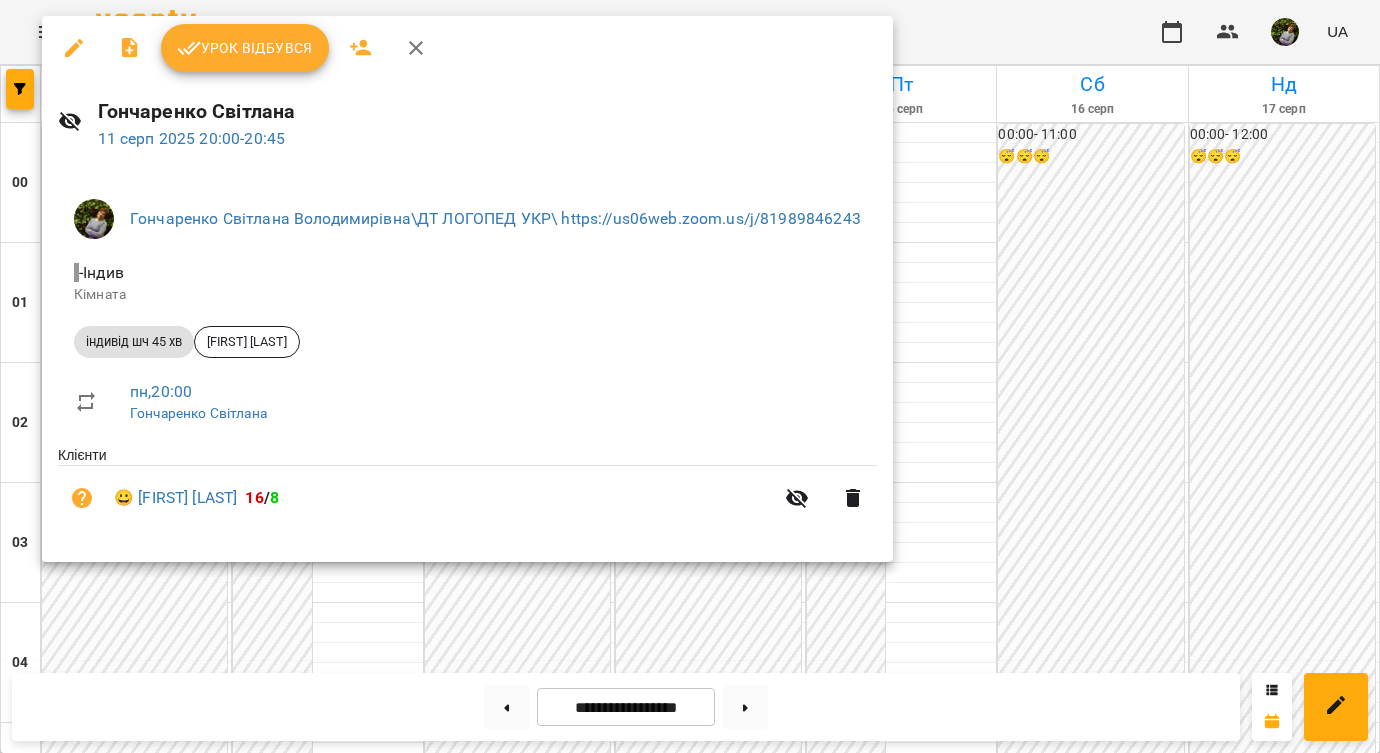 click at bounding box center (690, 376) 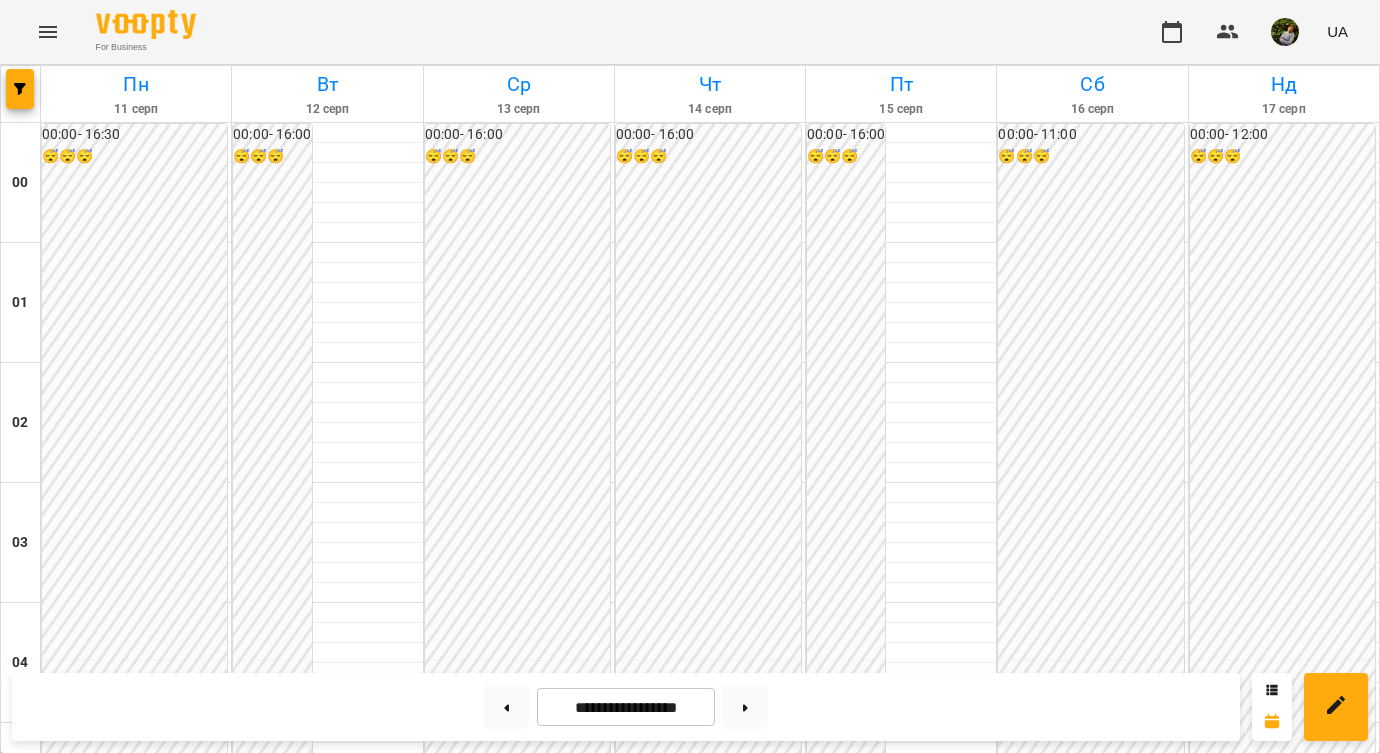 scroll, scrollTop: 2142, scrollLeft: 0, axis: vertical 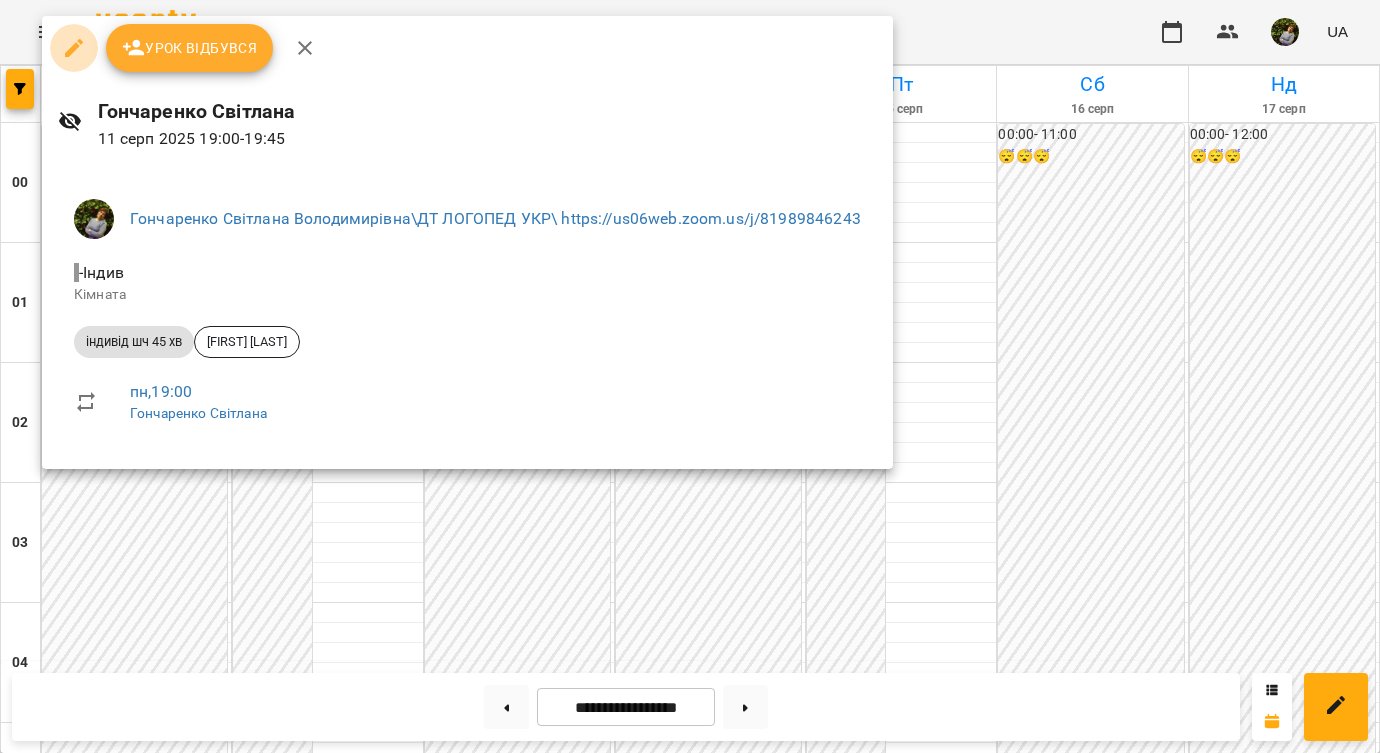 click 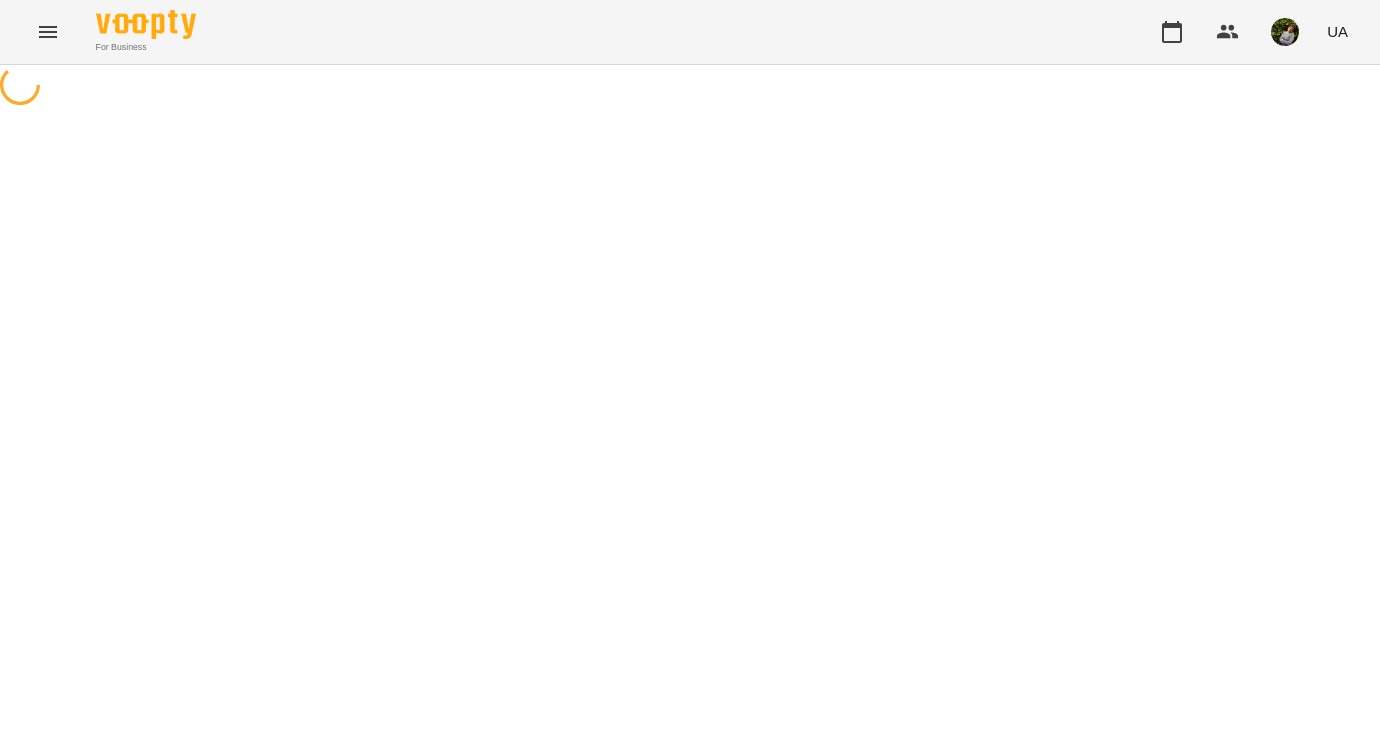 select on "**********" 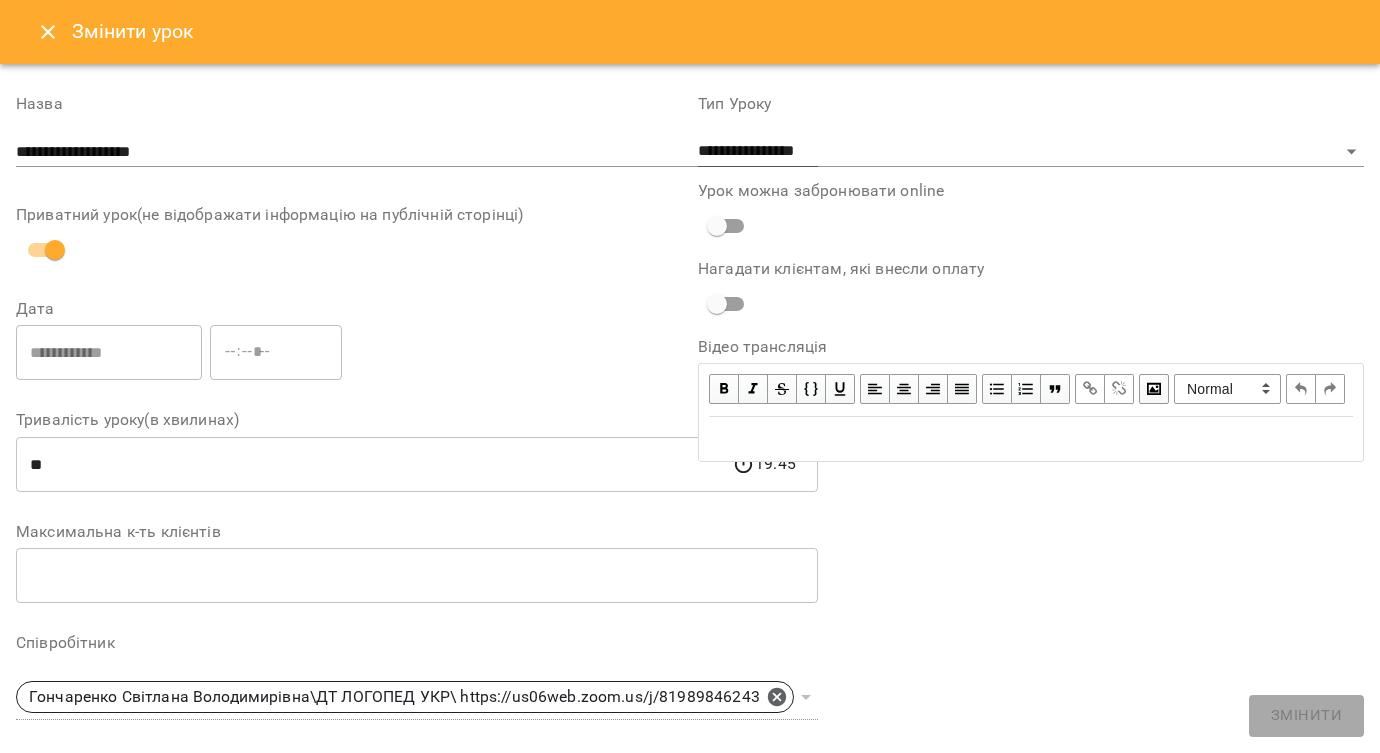 click 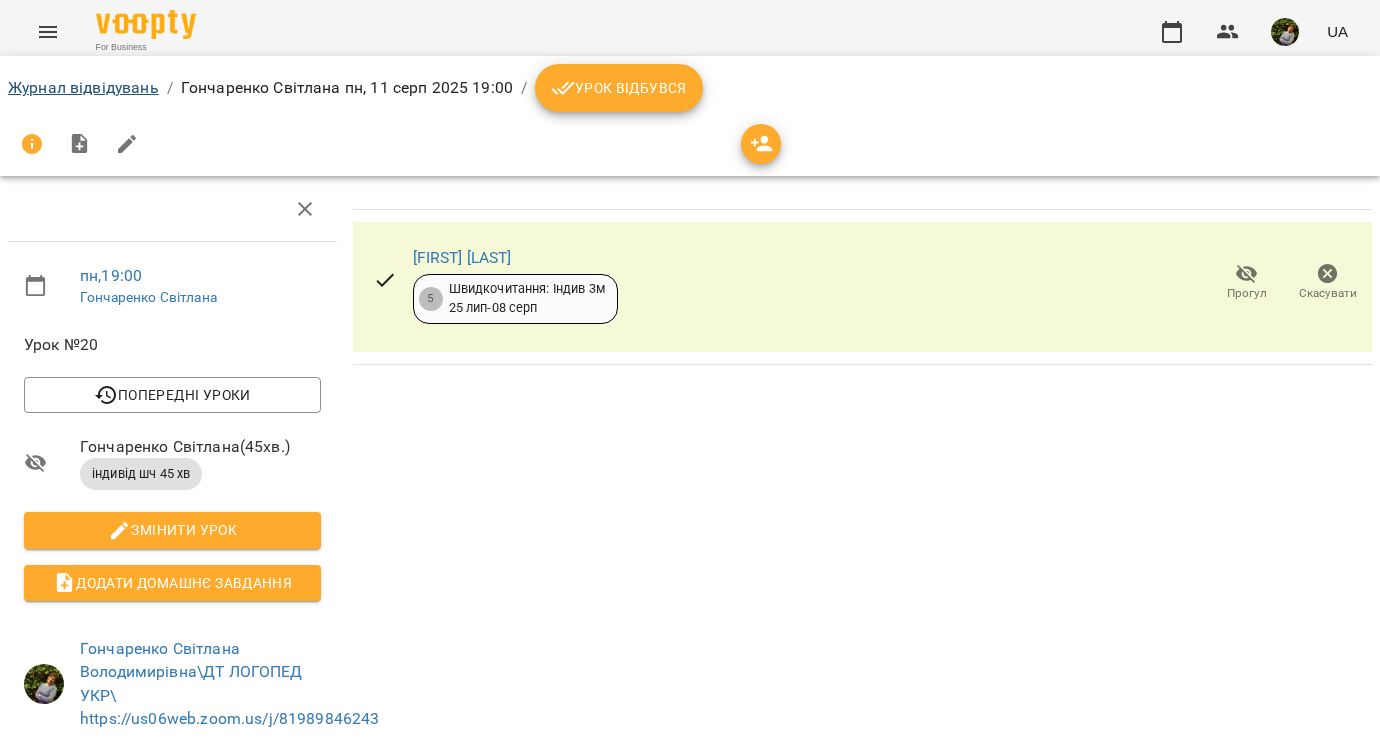 click on "Журнал відвідувань" at bounding box center [83, 87] 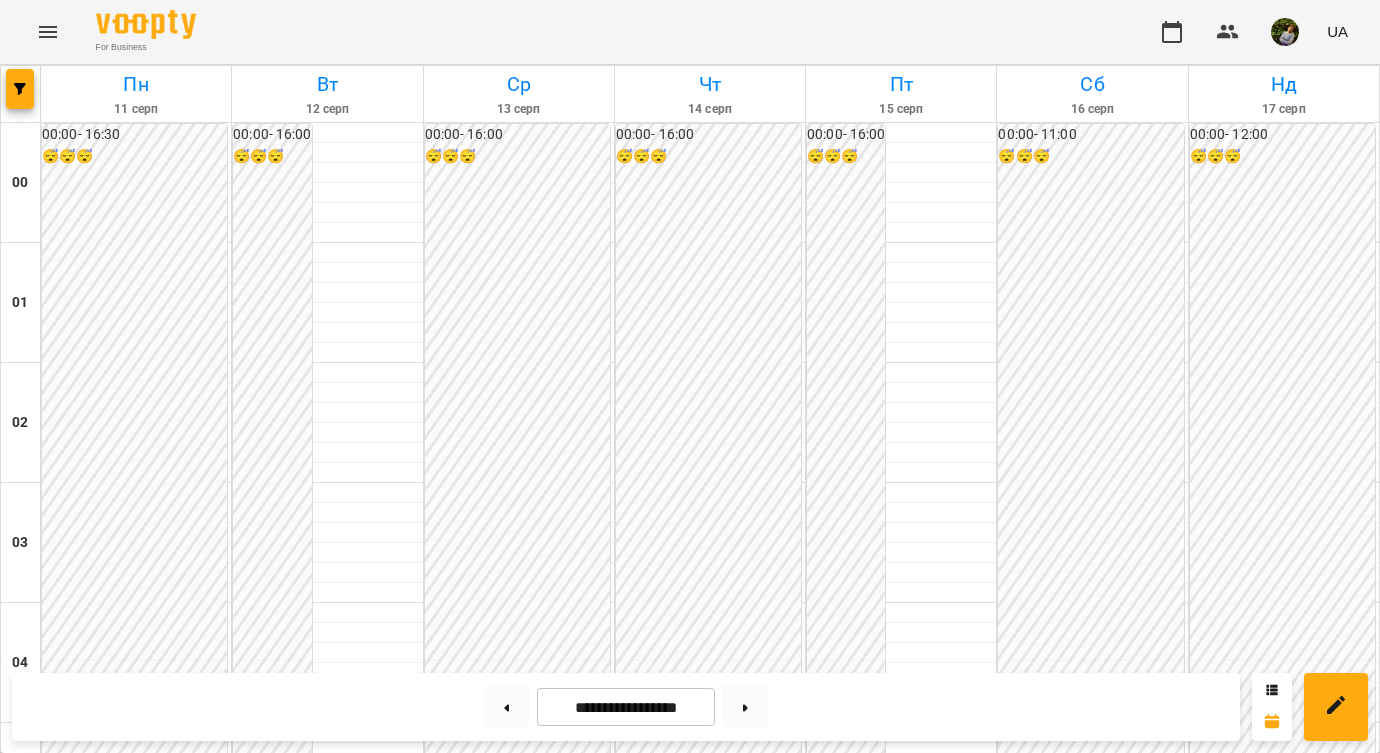 scroll, scrollTop: 2120, scrollLeft: 0, axis: vertical 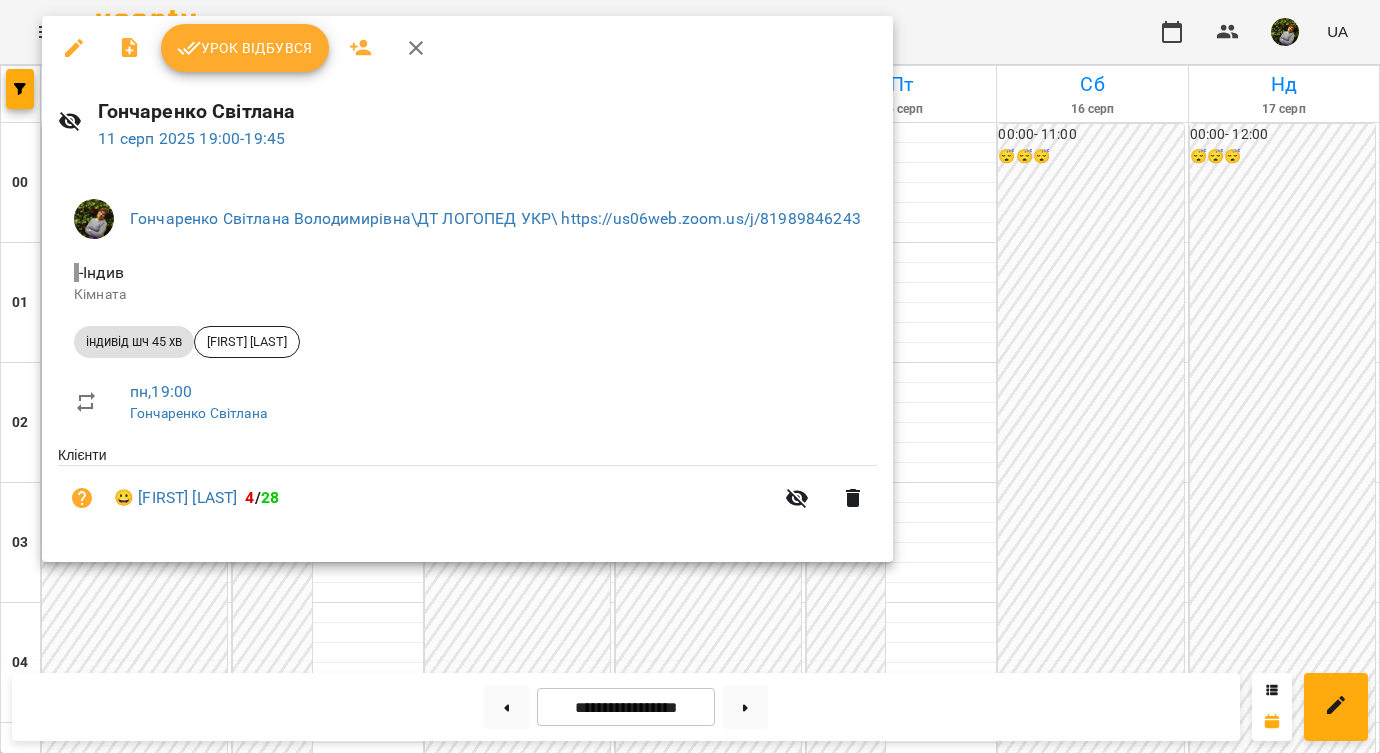 click at bounding box center (690, 376) 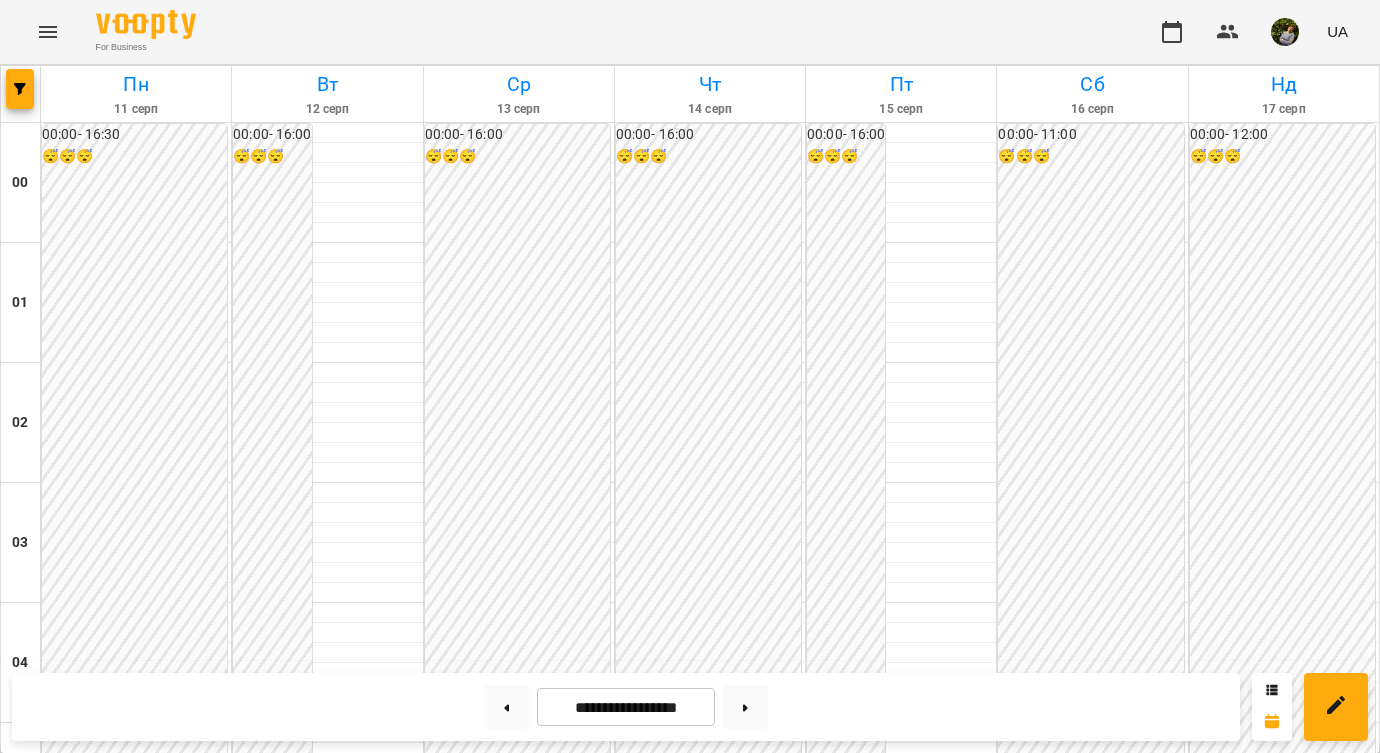 scroll, scrollTop: 1975, scrollLeft: 0, axis: vertical 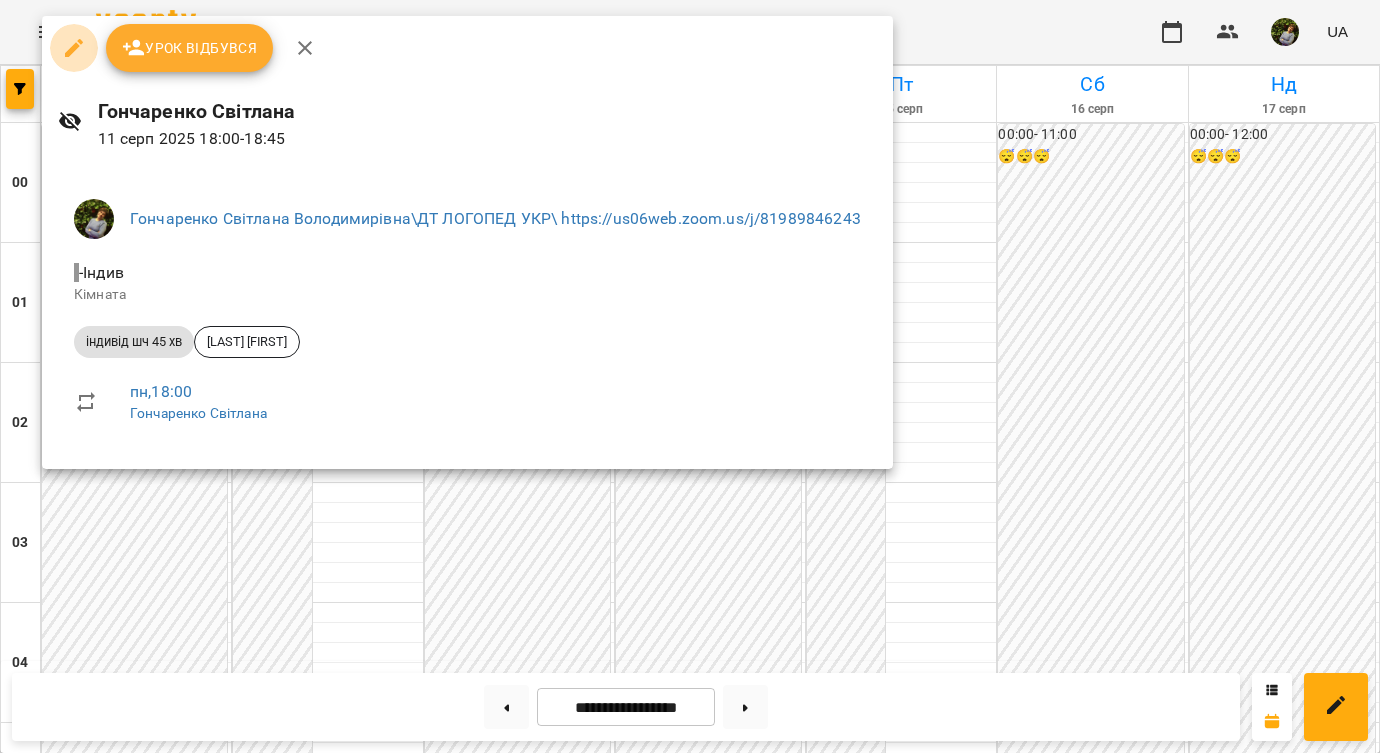 click 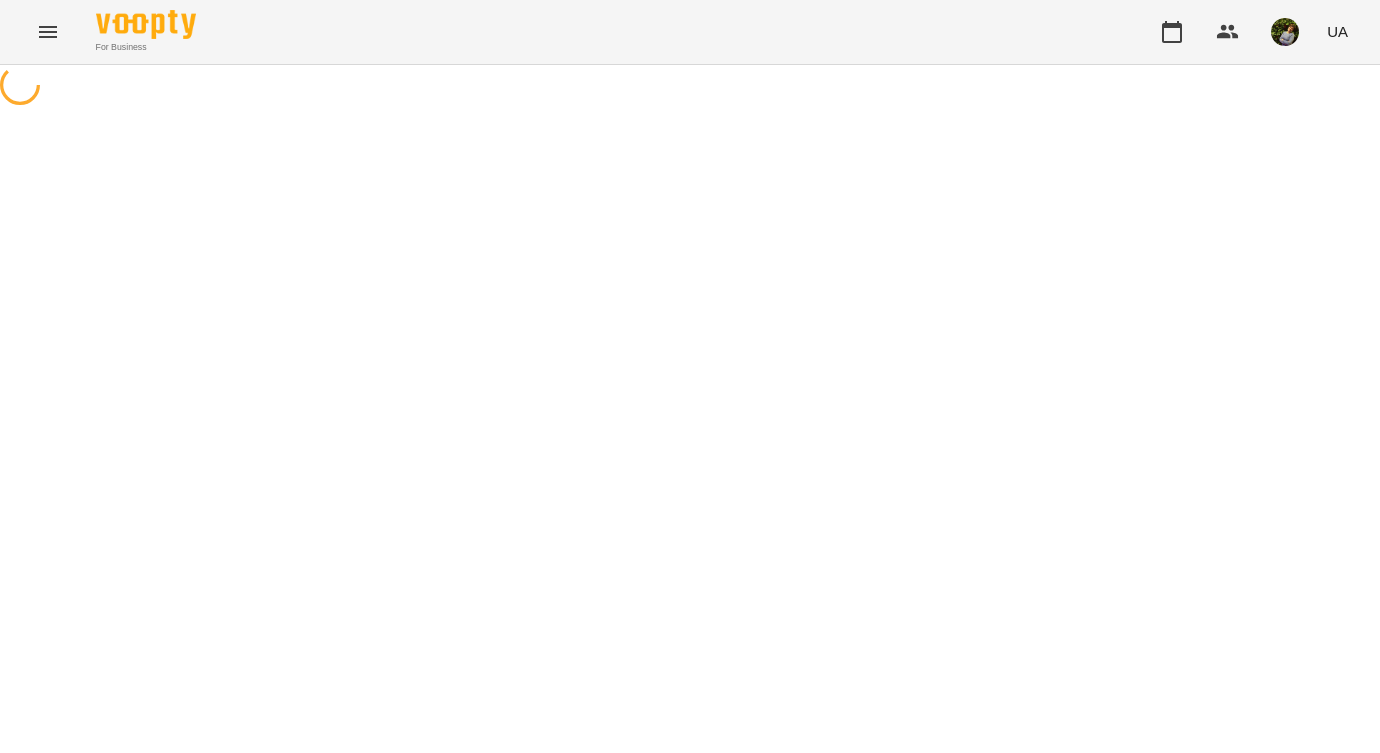 select on "**********" 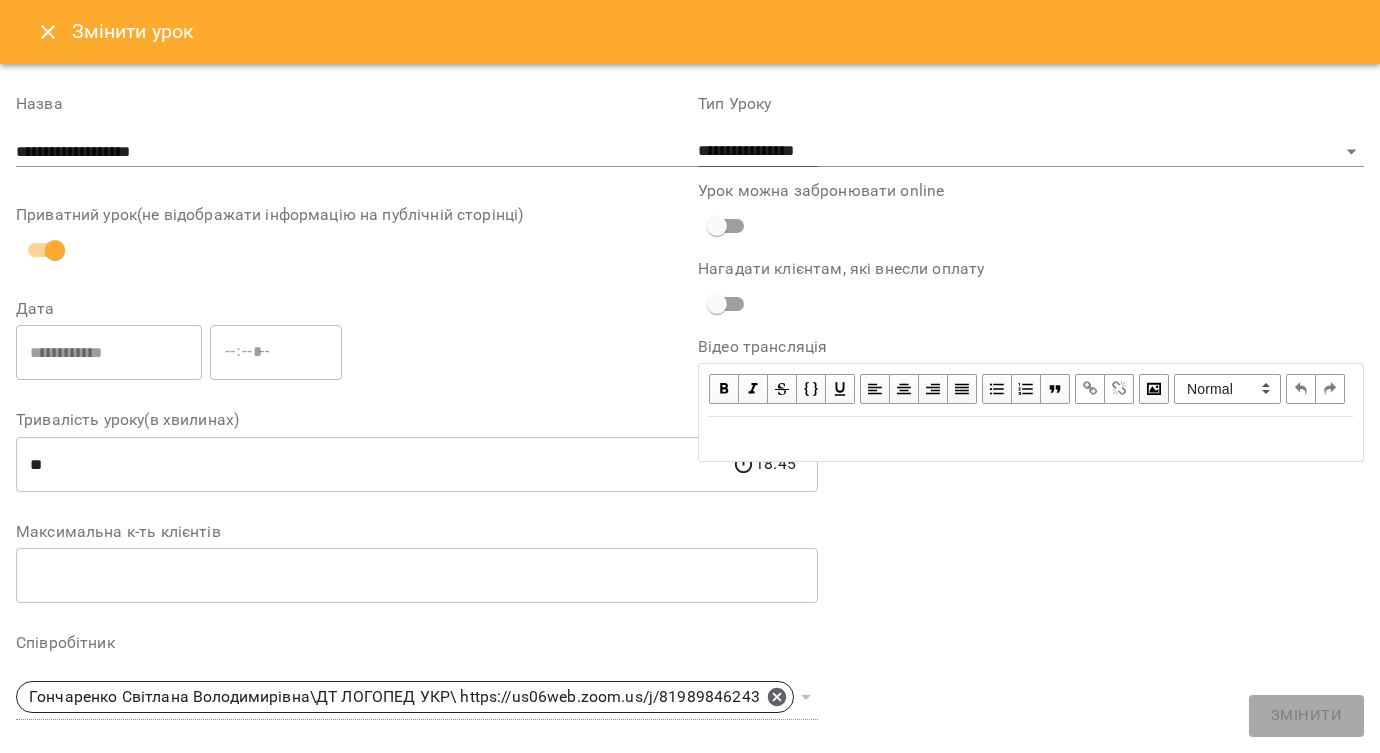 click on "Змінити урок" at bounding box center [690, 32] 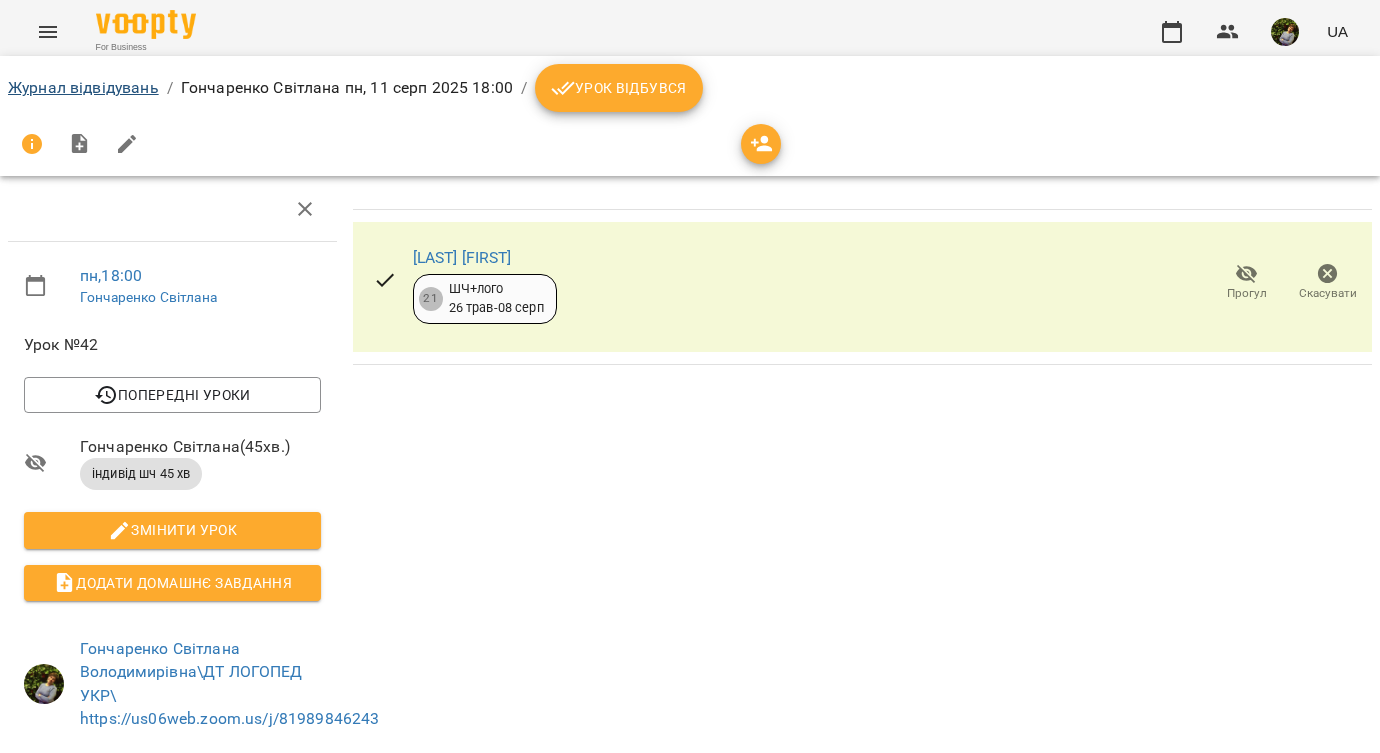 click on "Журнал відвідувань" at bounding box center [83, 87] 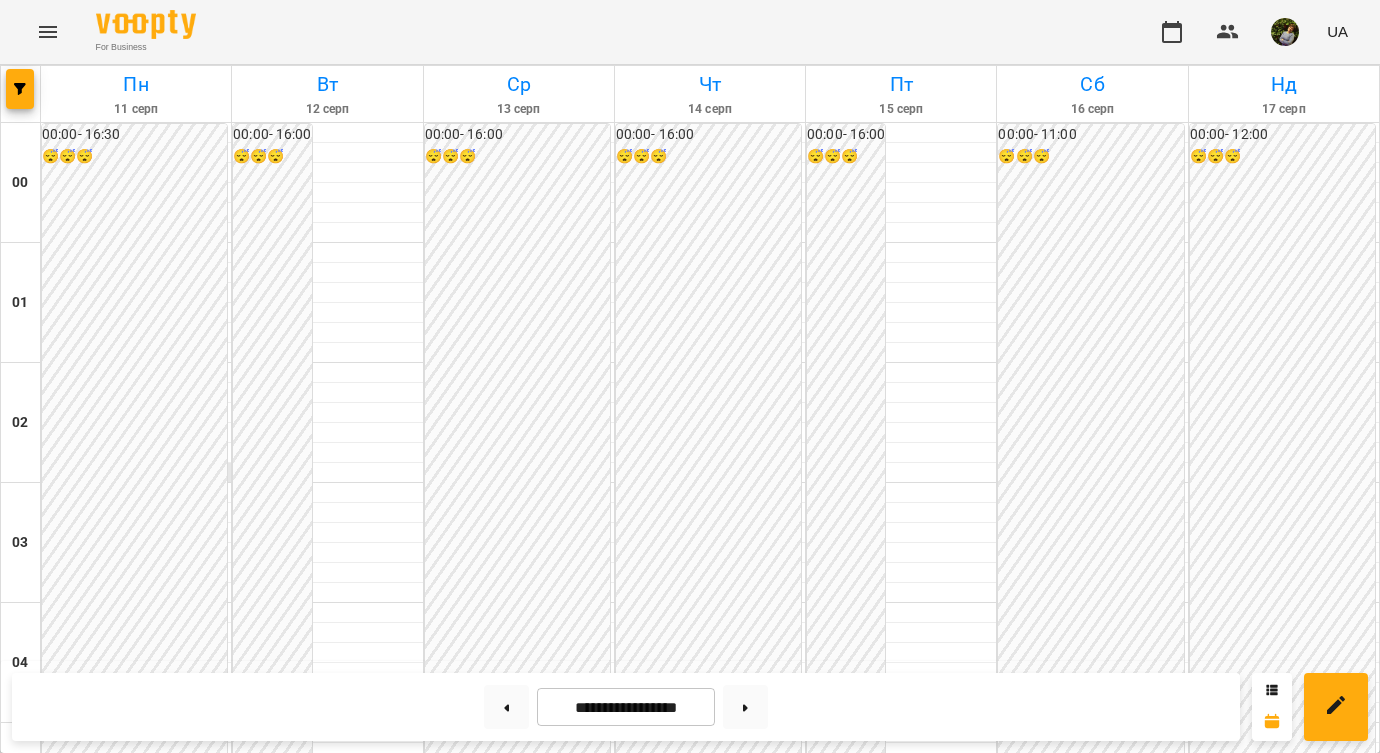 scroll, scrollTop: 1862, scrollLeft: 0, axis: vertical 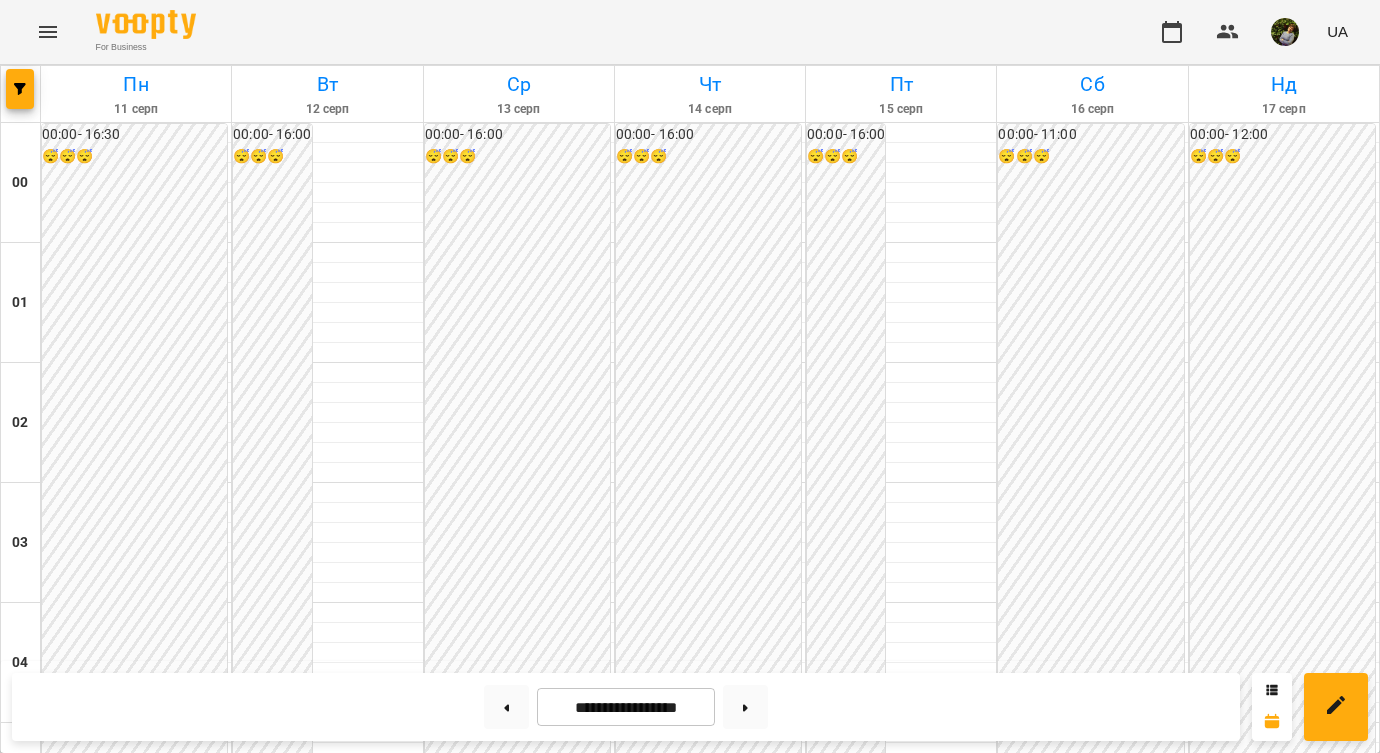 click on "18:00" at bounding box center [136, 2311] 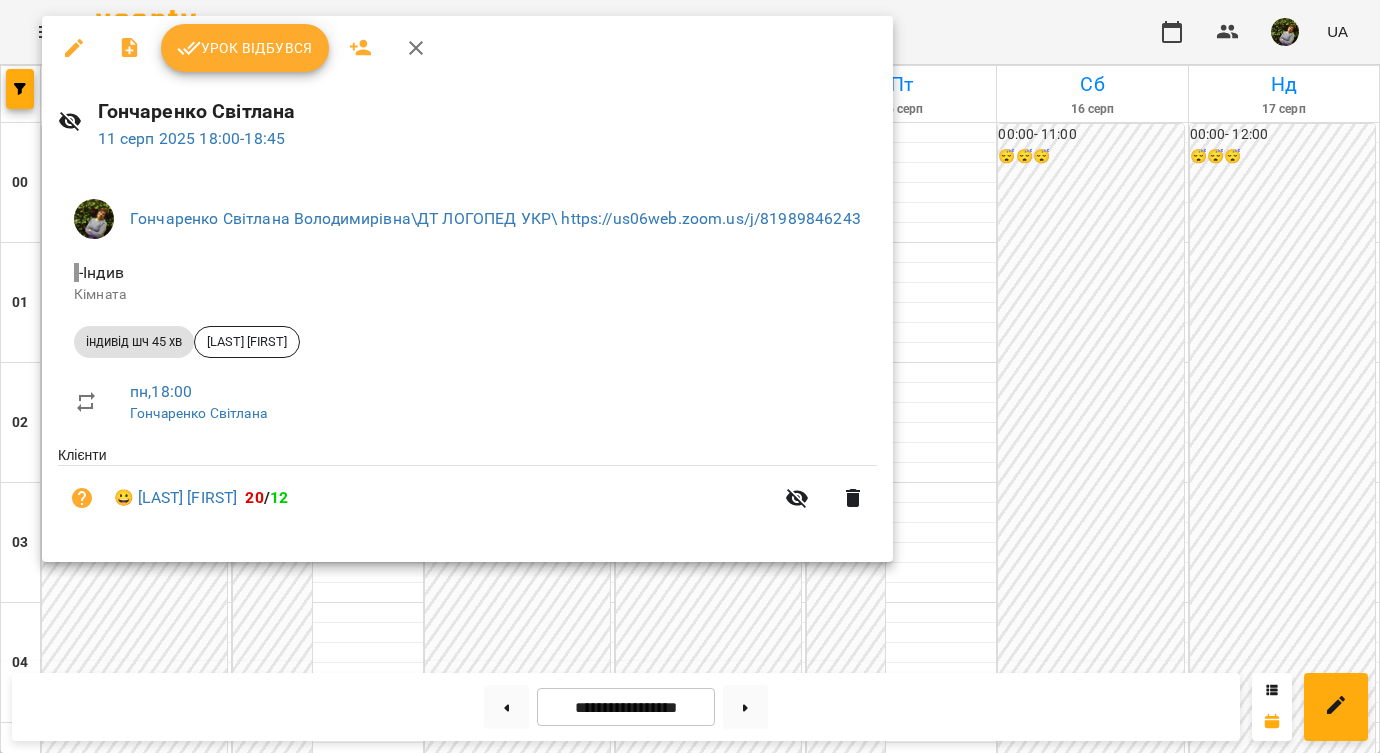 click at bounding box center [690, 376] 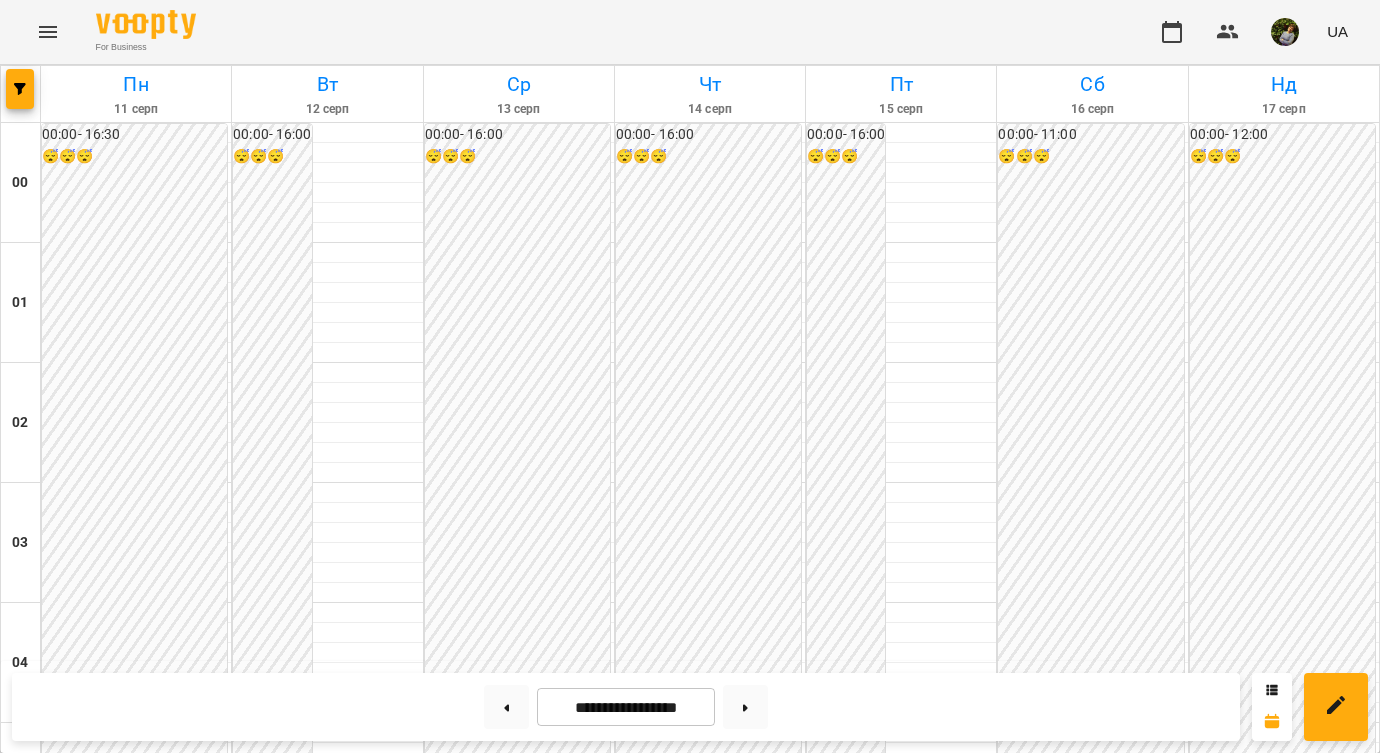 scroll, scrollTop: 1777, scrollLeft: 0, axis: vertical 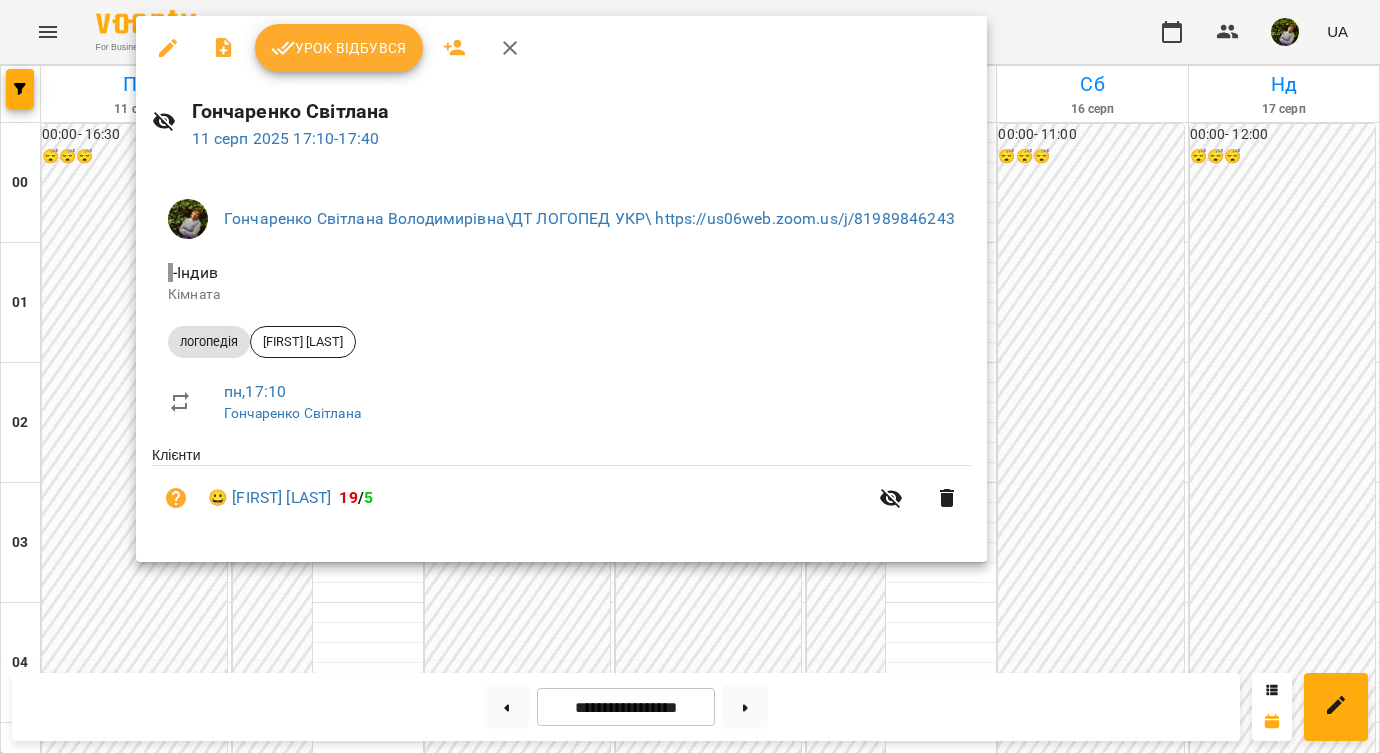 click at bounding box center [690, 376] 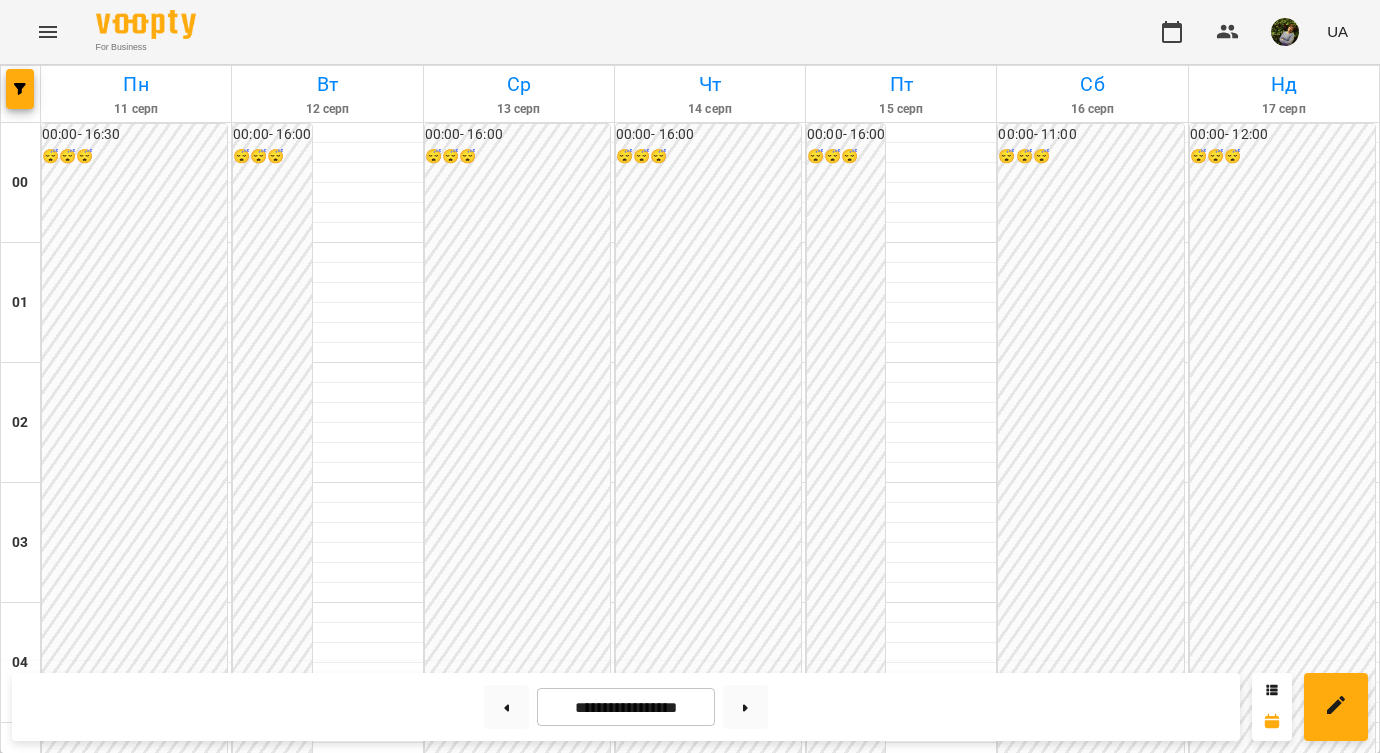 click on "17:10" at bounding box center (68, 2199) 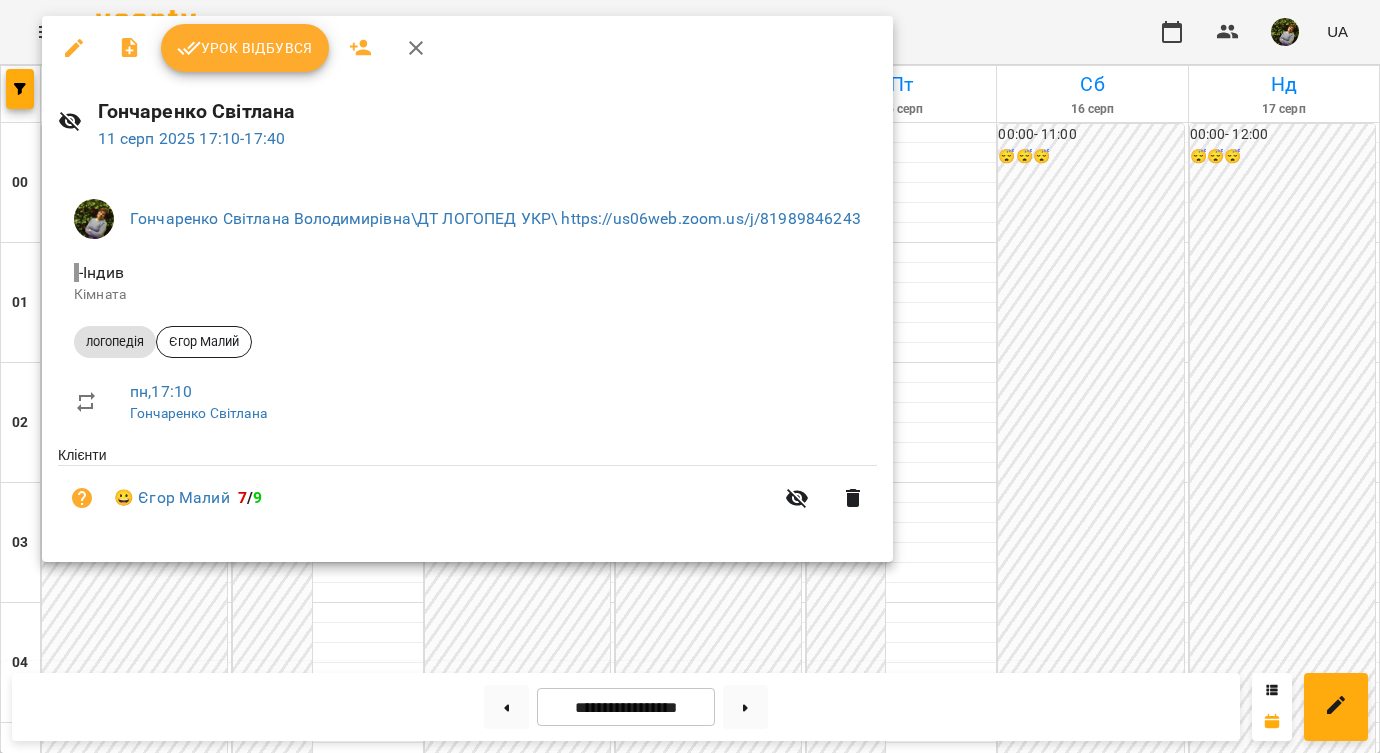 click at bounding box center [690, 376] 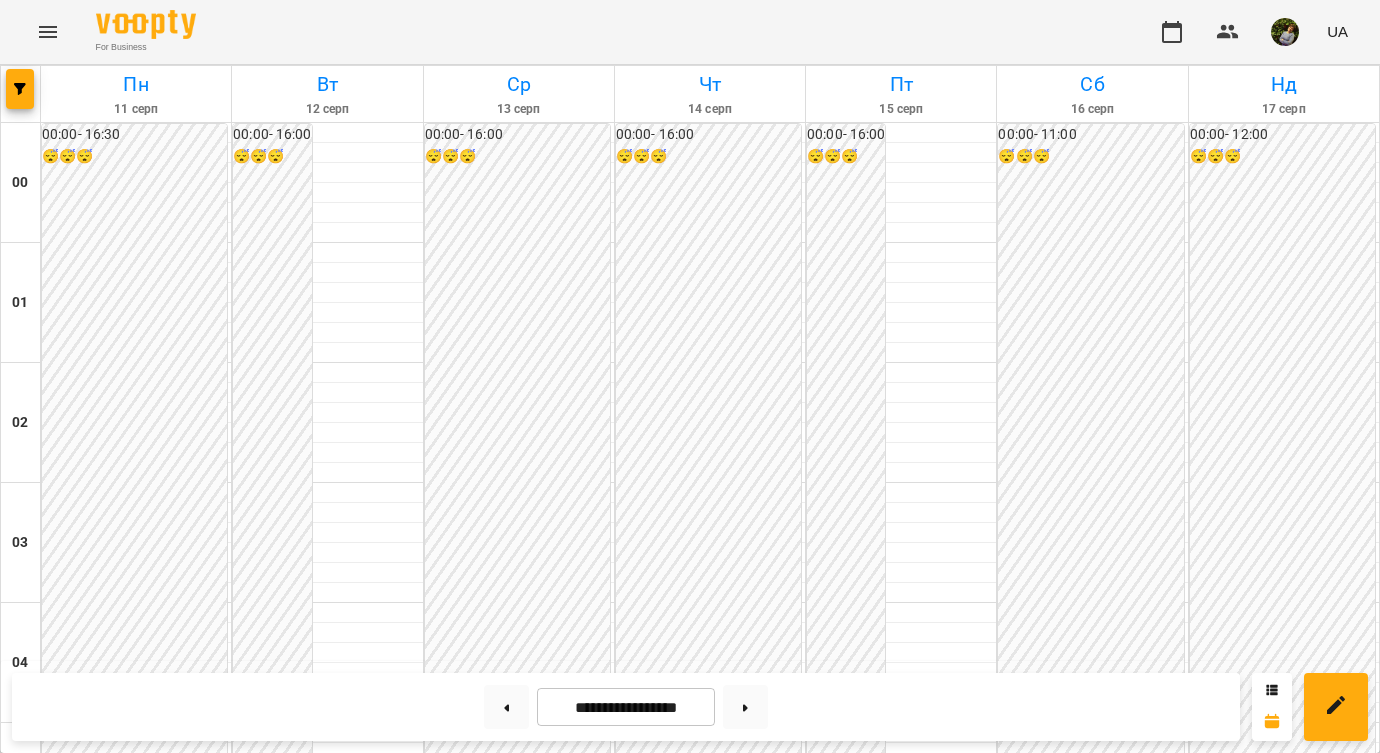 click on "16:30" at bounding box center (136, 2131) 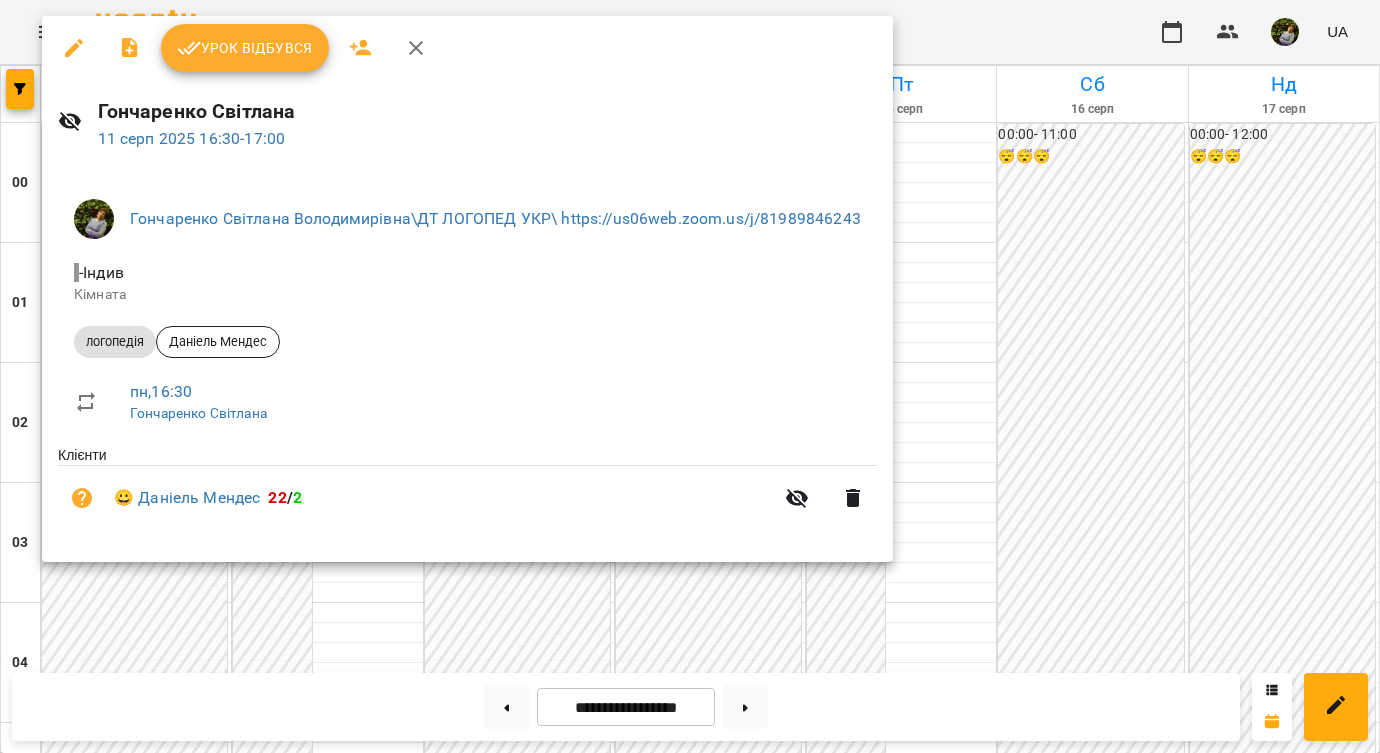 click at bounding box center [690, 376] 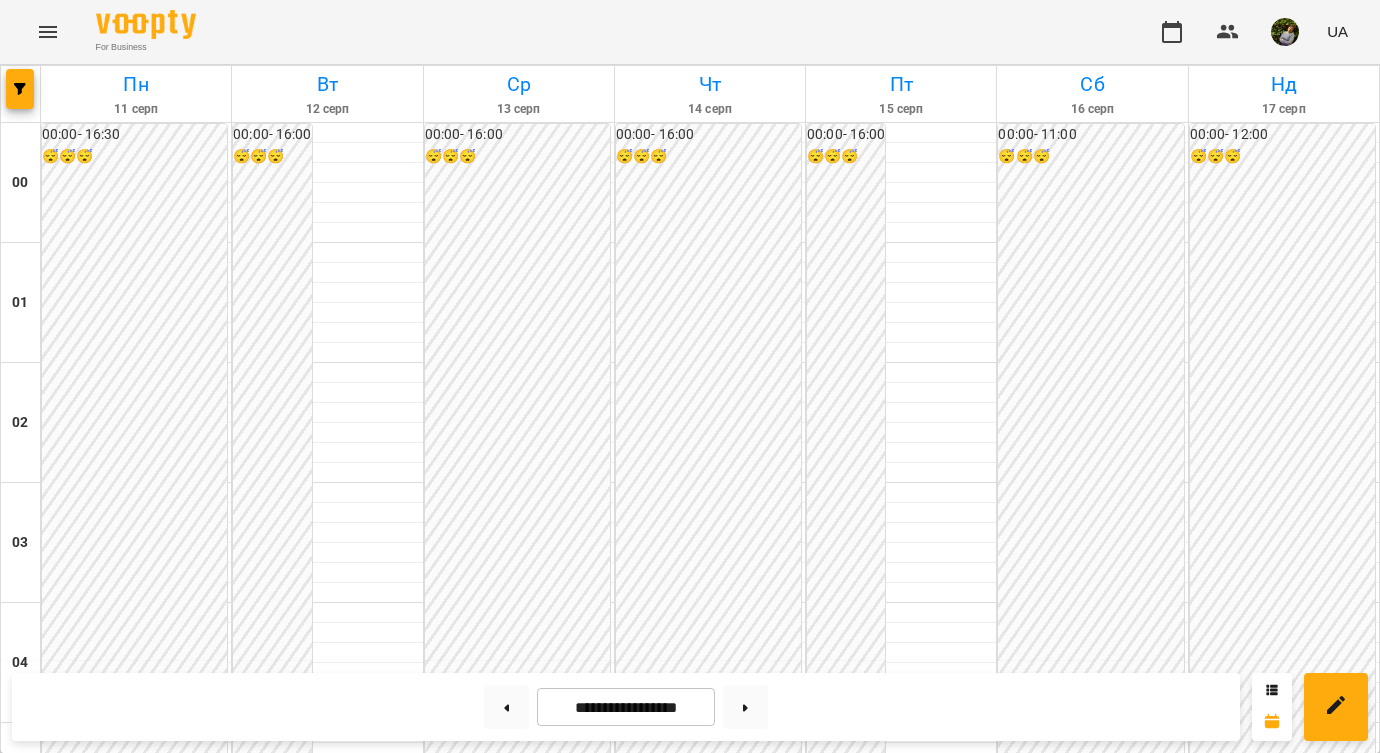 click on "16:15" at bounding box center [327, 2091] 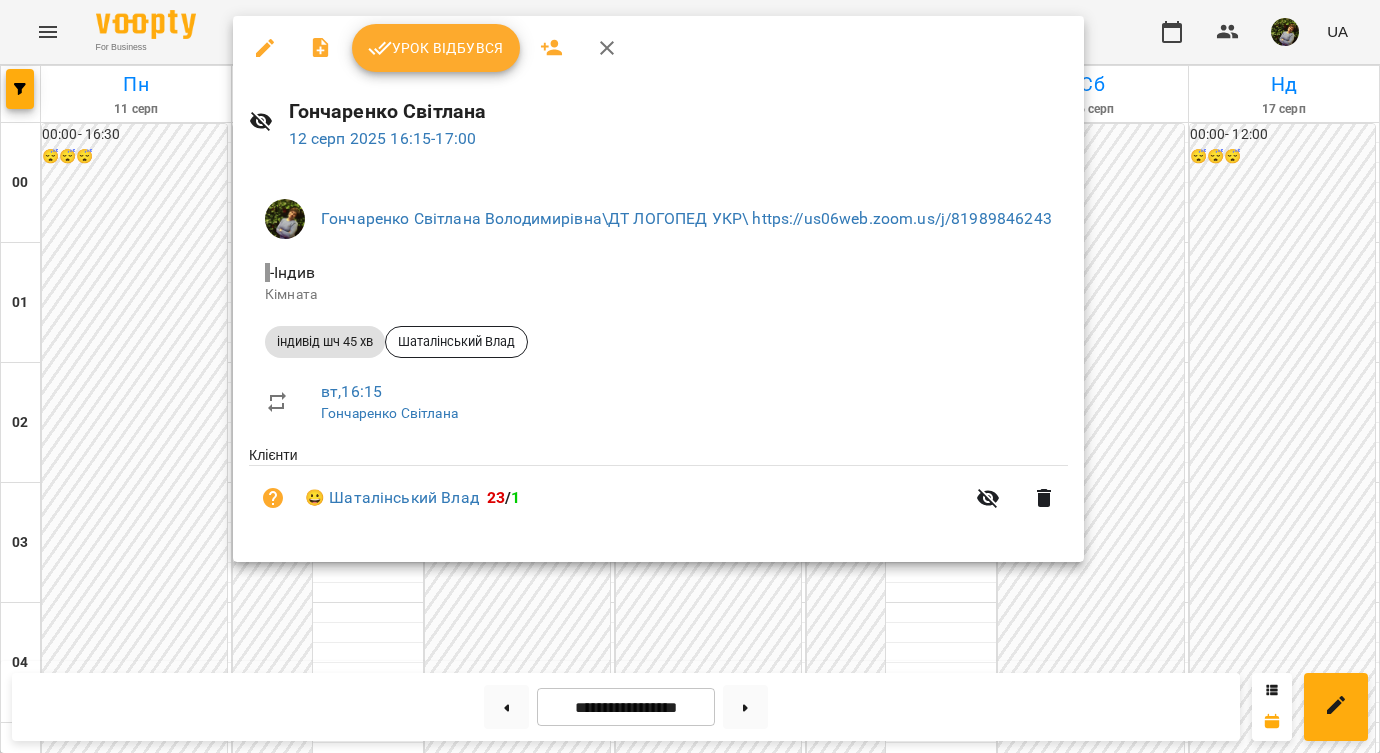 click at bounding box center [690, 376] 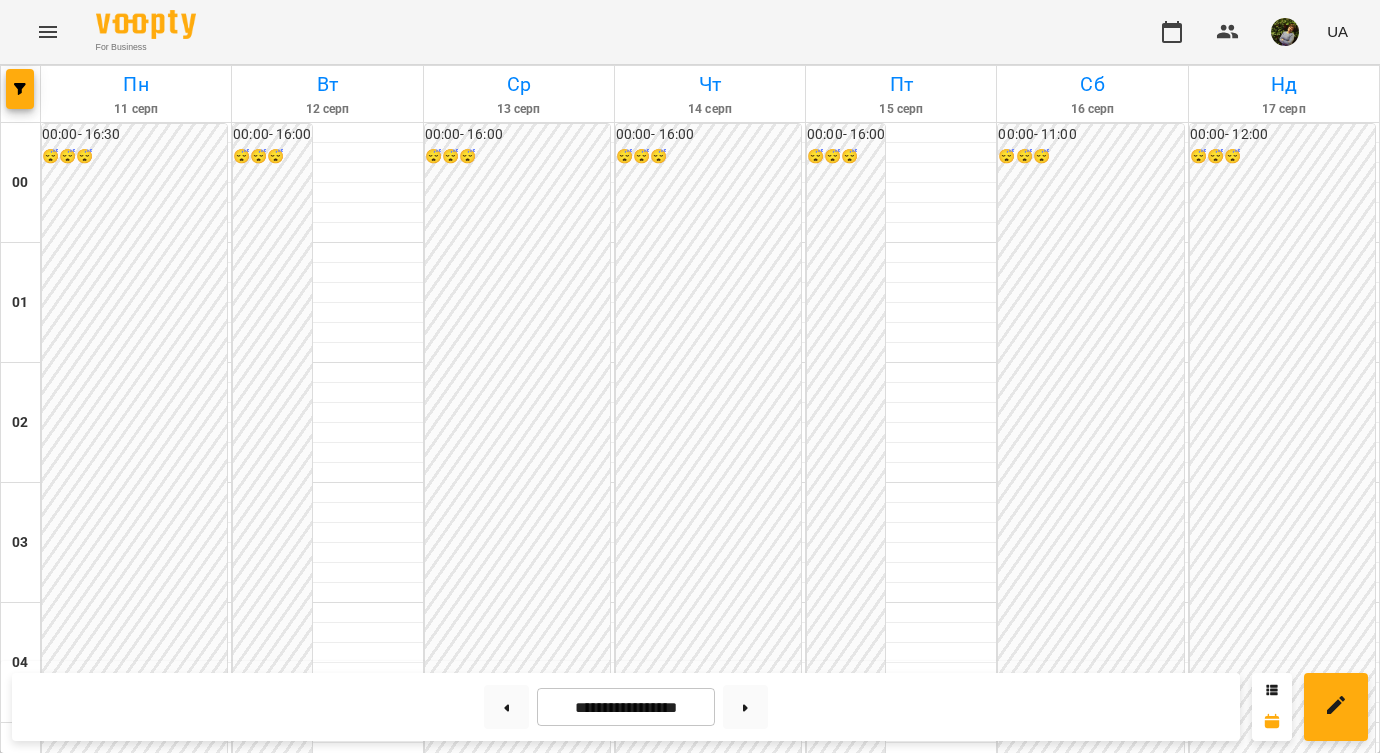 click on "17:00" at bounding box center [327, 2191] 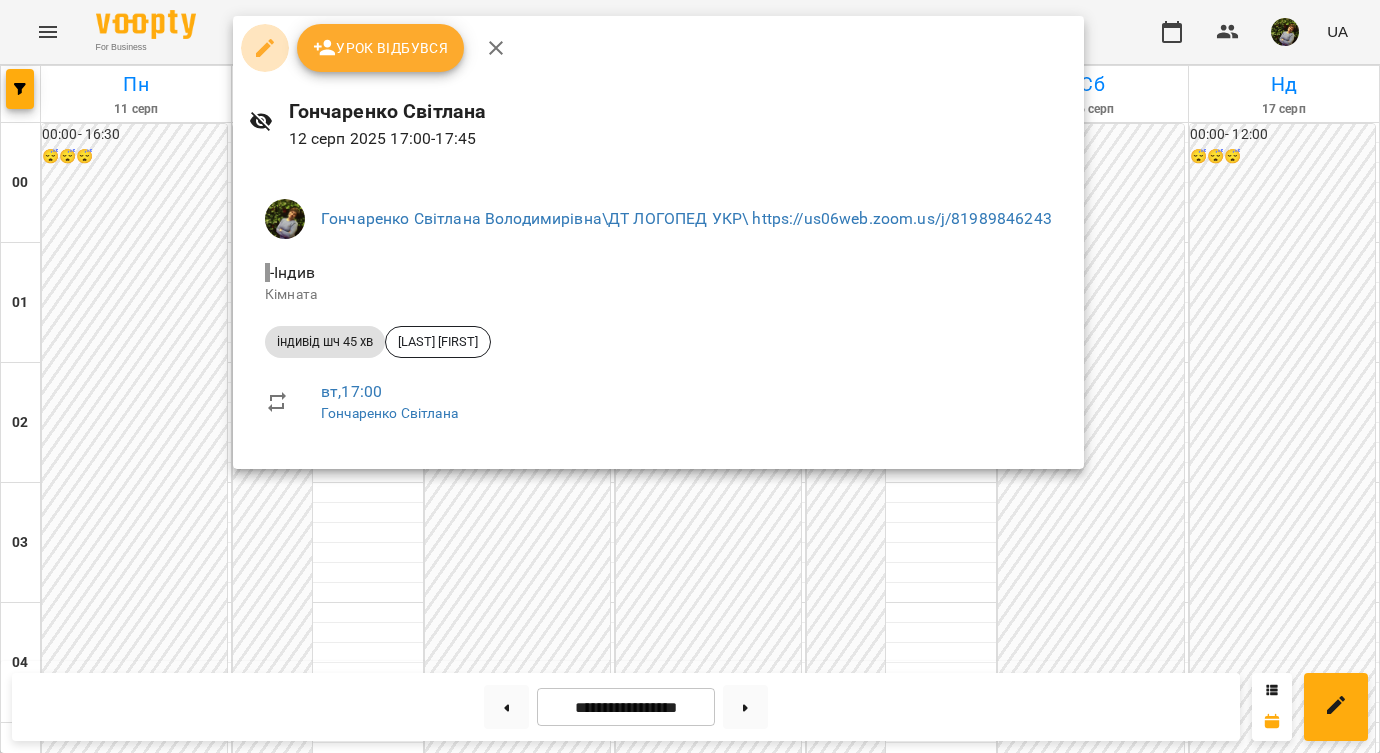 click 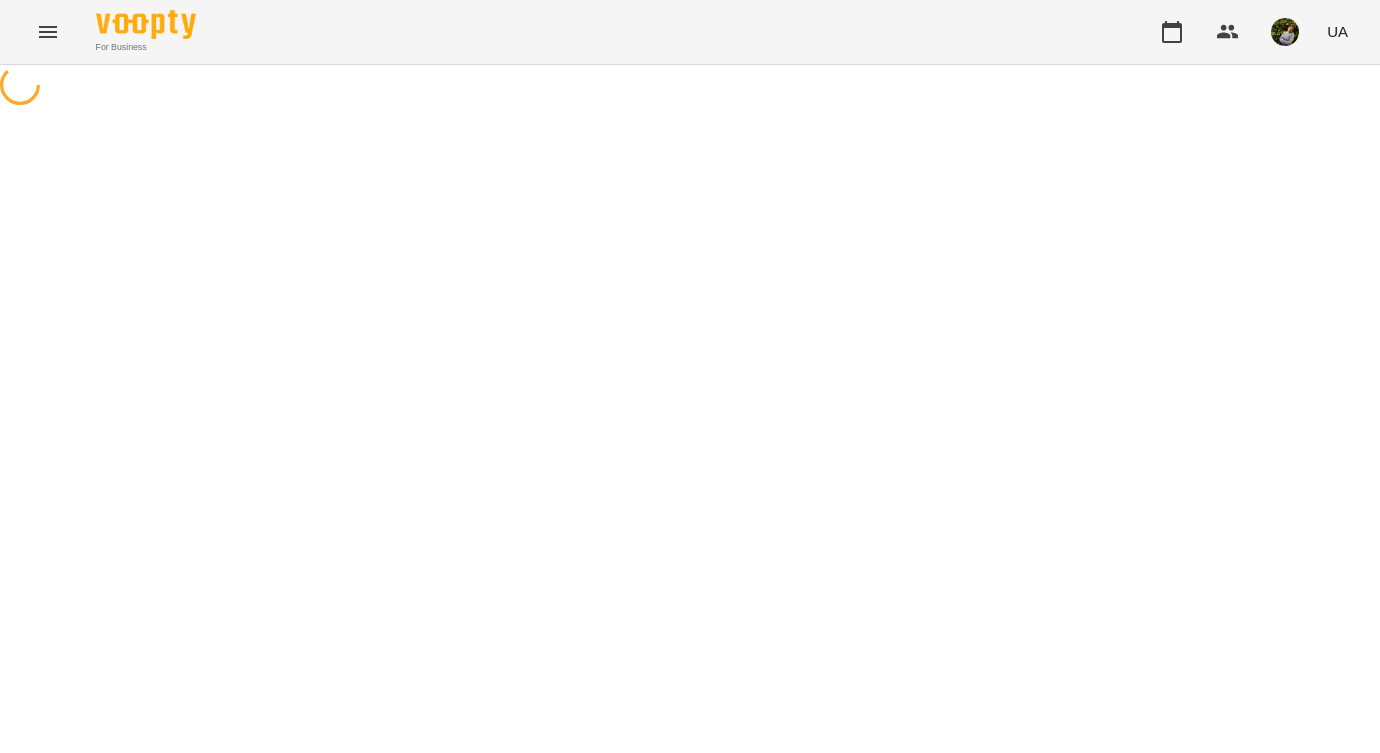 select on "**********" 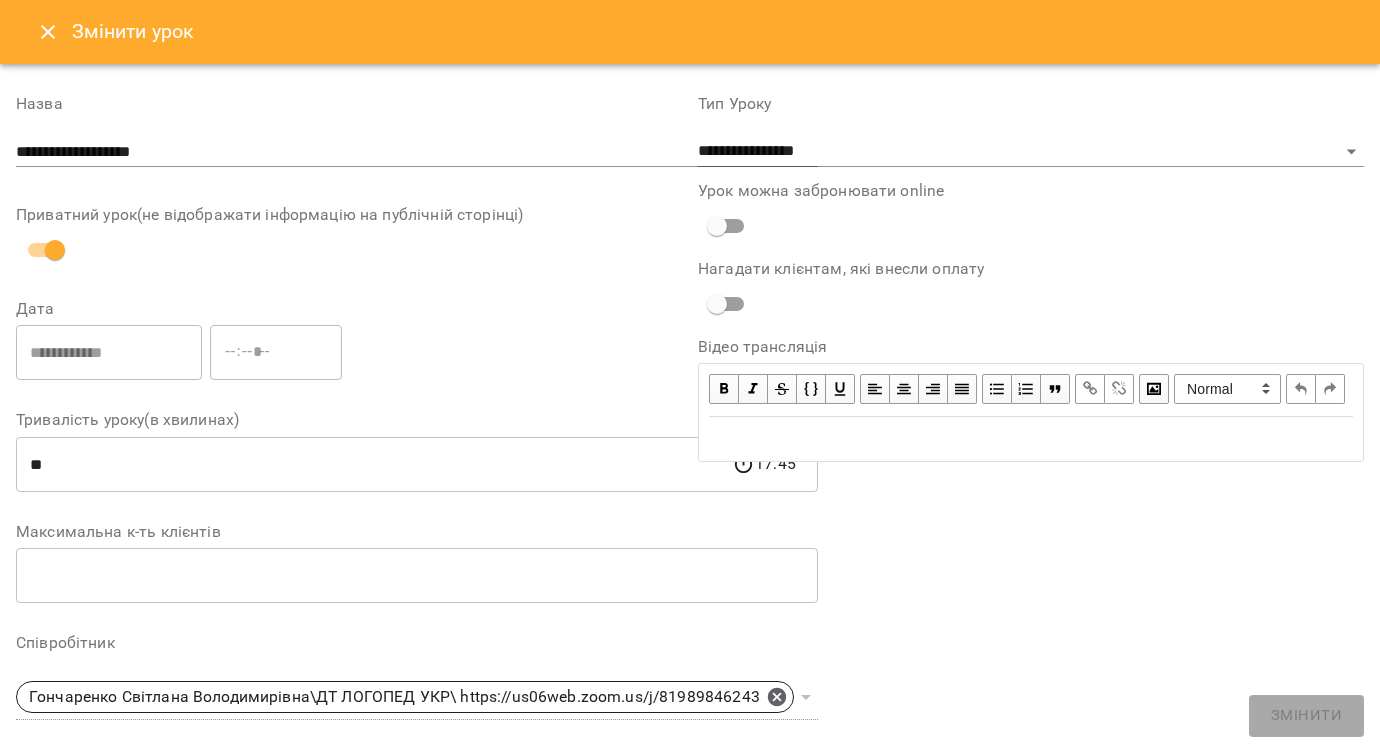 click 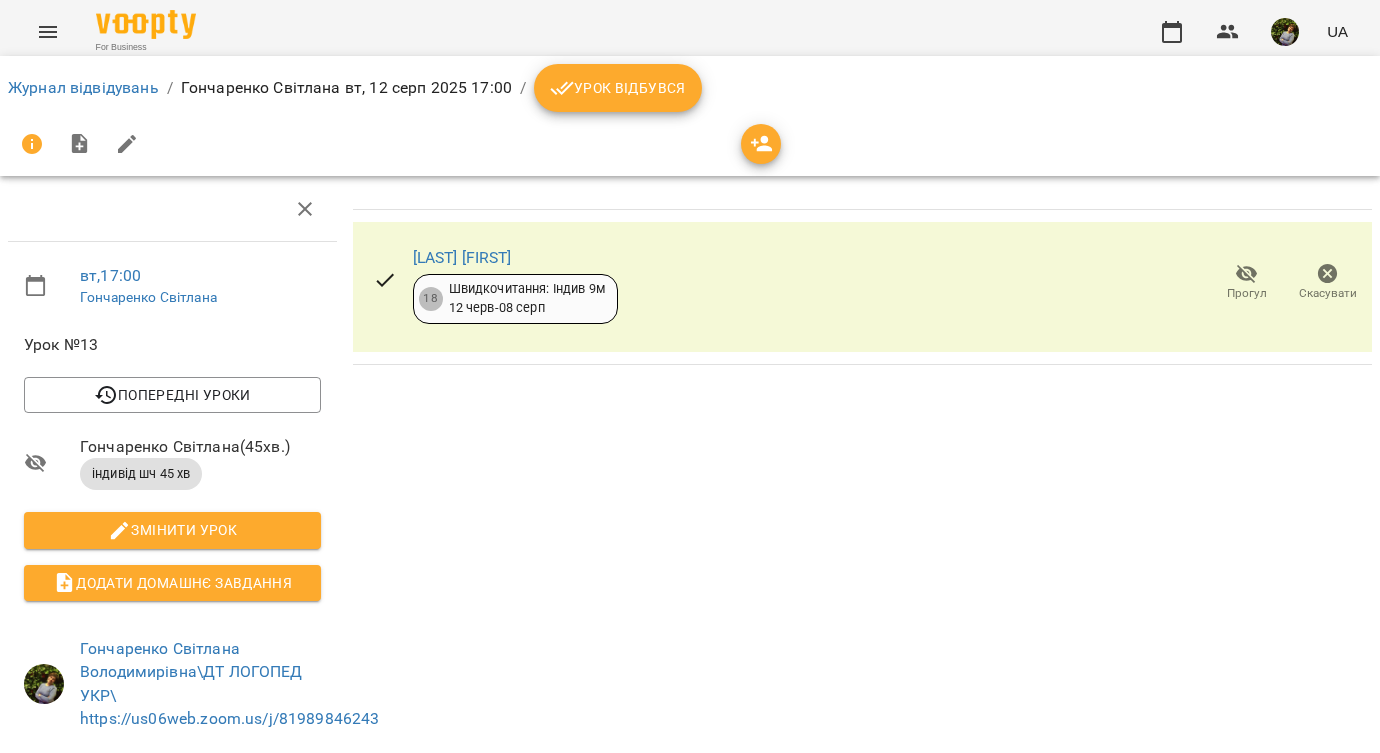 click on "Журнал відвідувань" at bounding box center (83, 88) 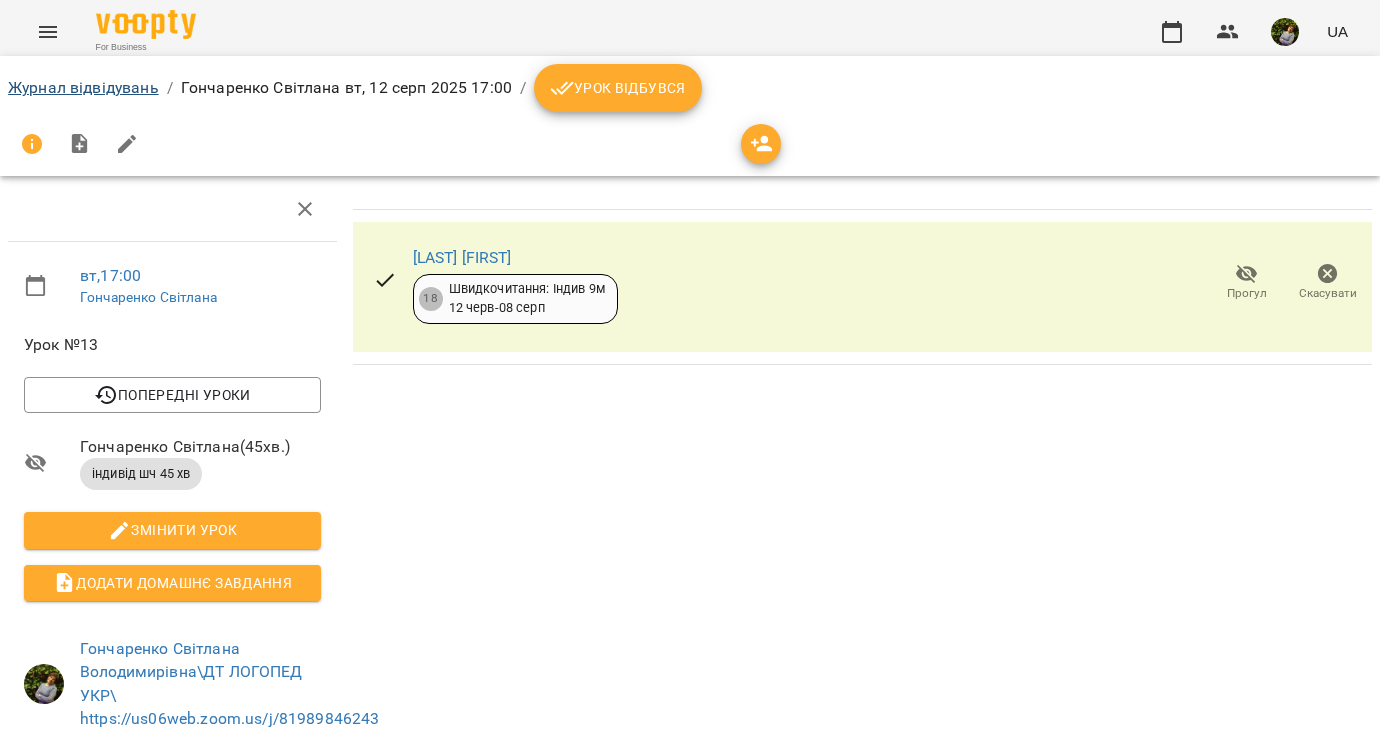 click on "Журнал відвідувань" at bounding box center [83, 87] 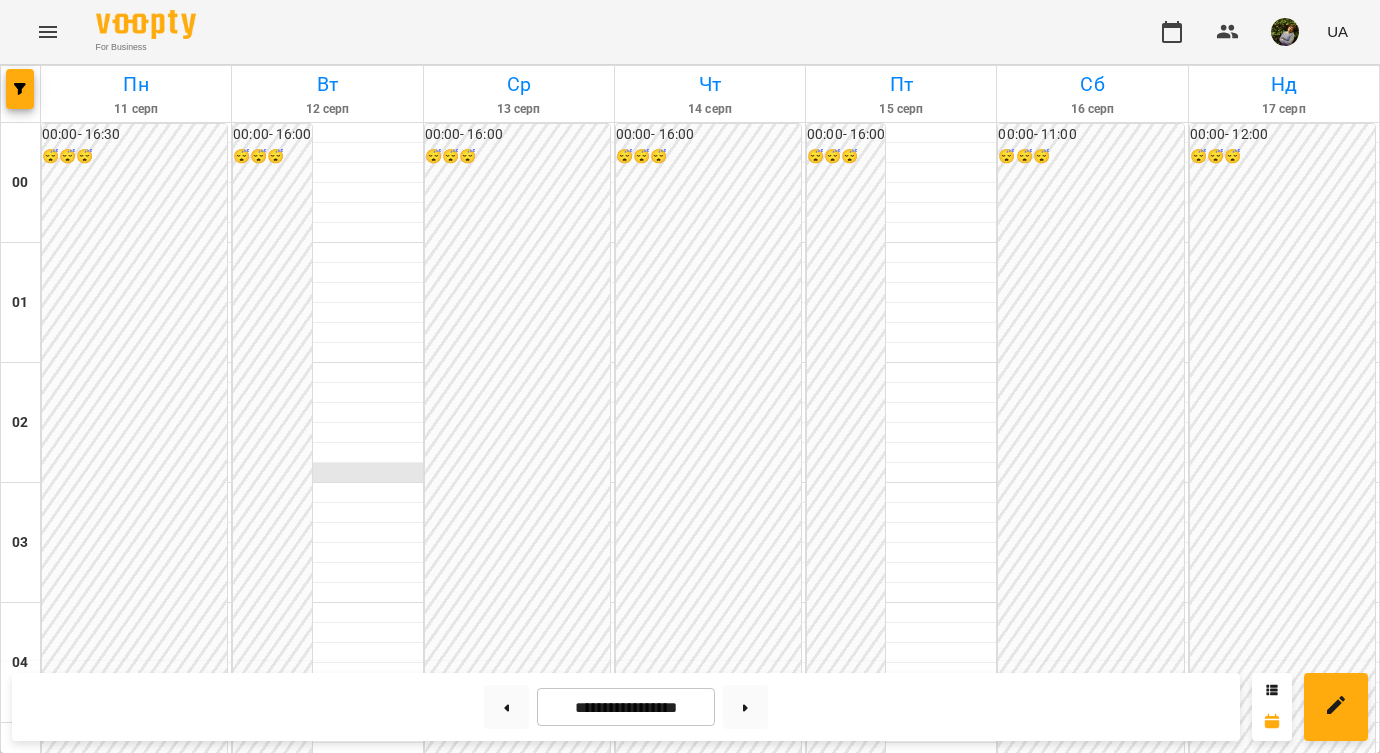 scroll, scrollTop: 1046, scrollLeft: 0, axis: vertical 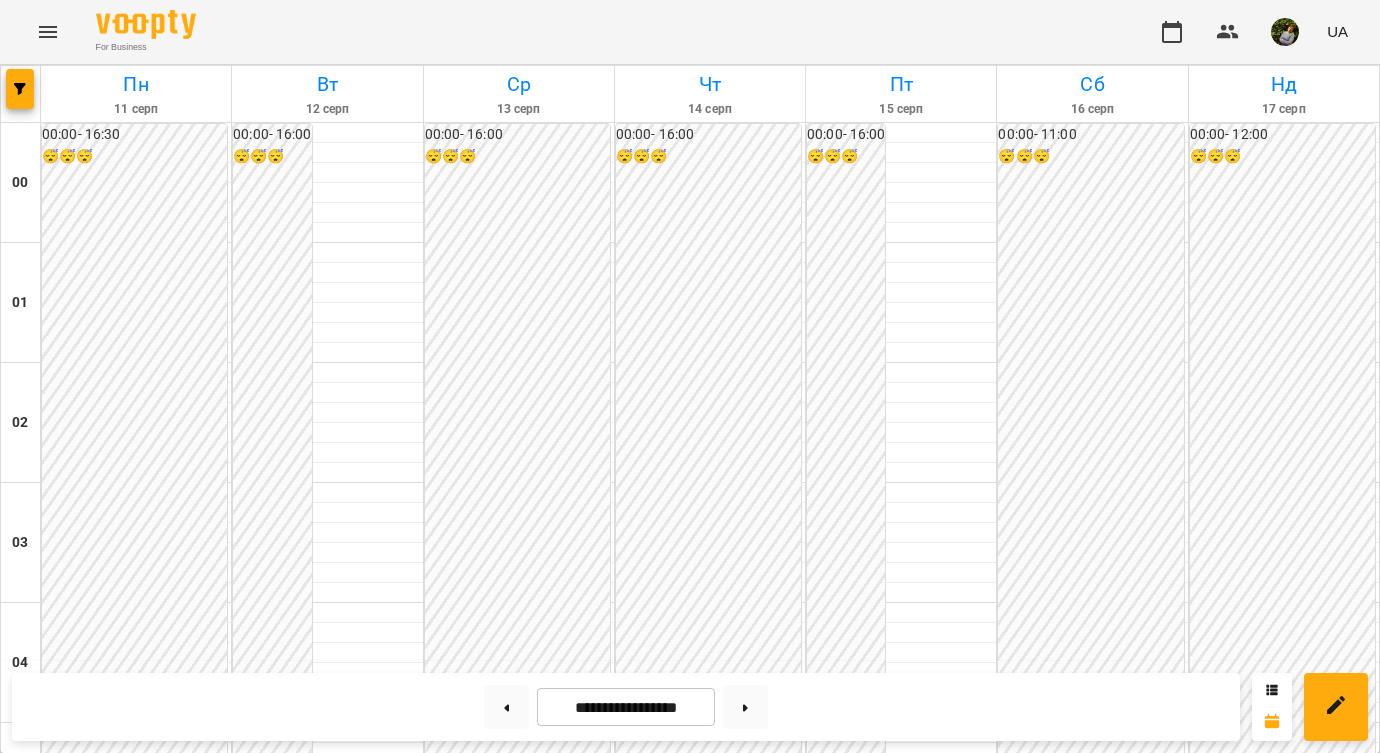 click on "10:00" at bounding box center (340, 1351) 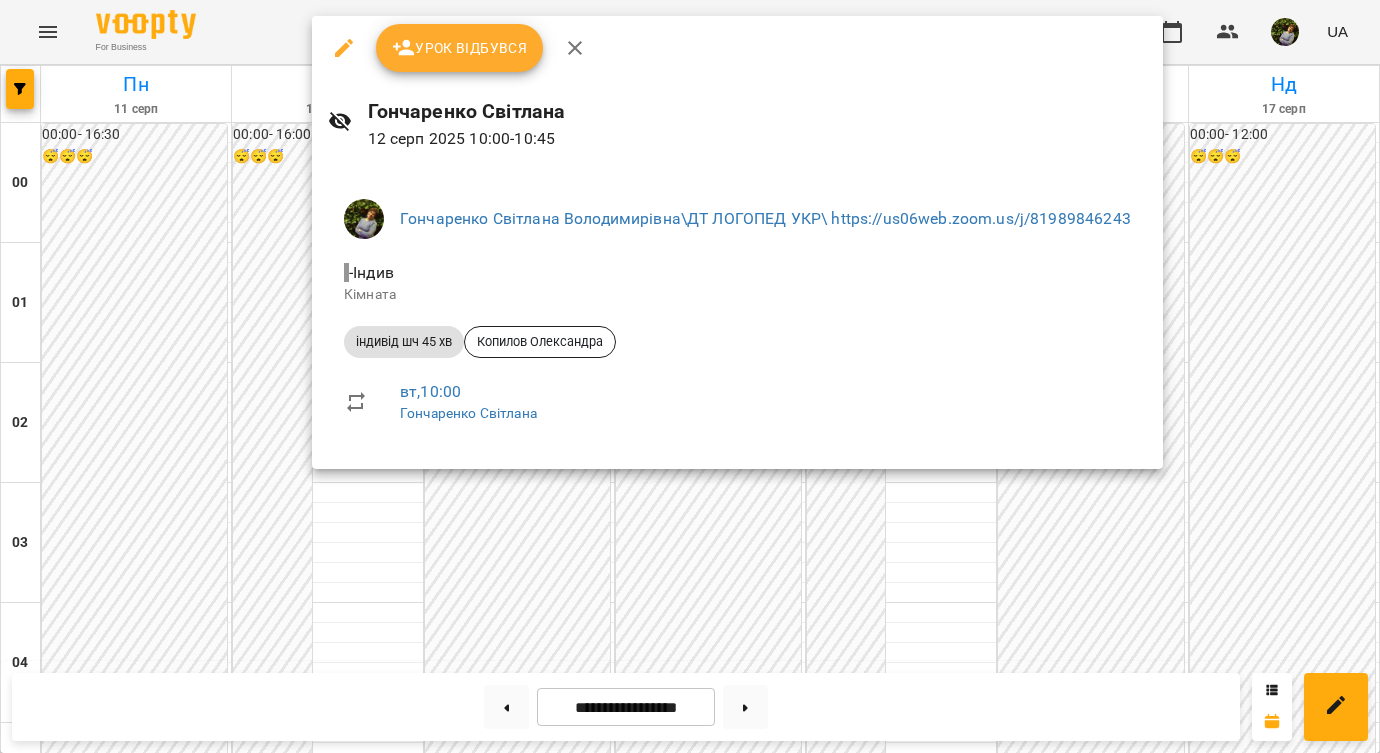 click 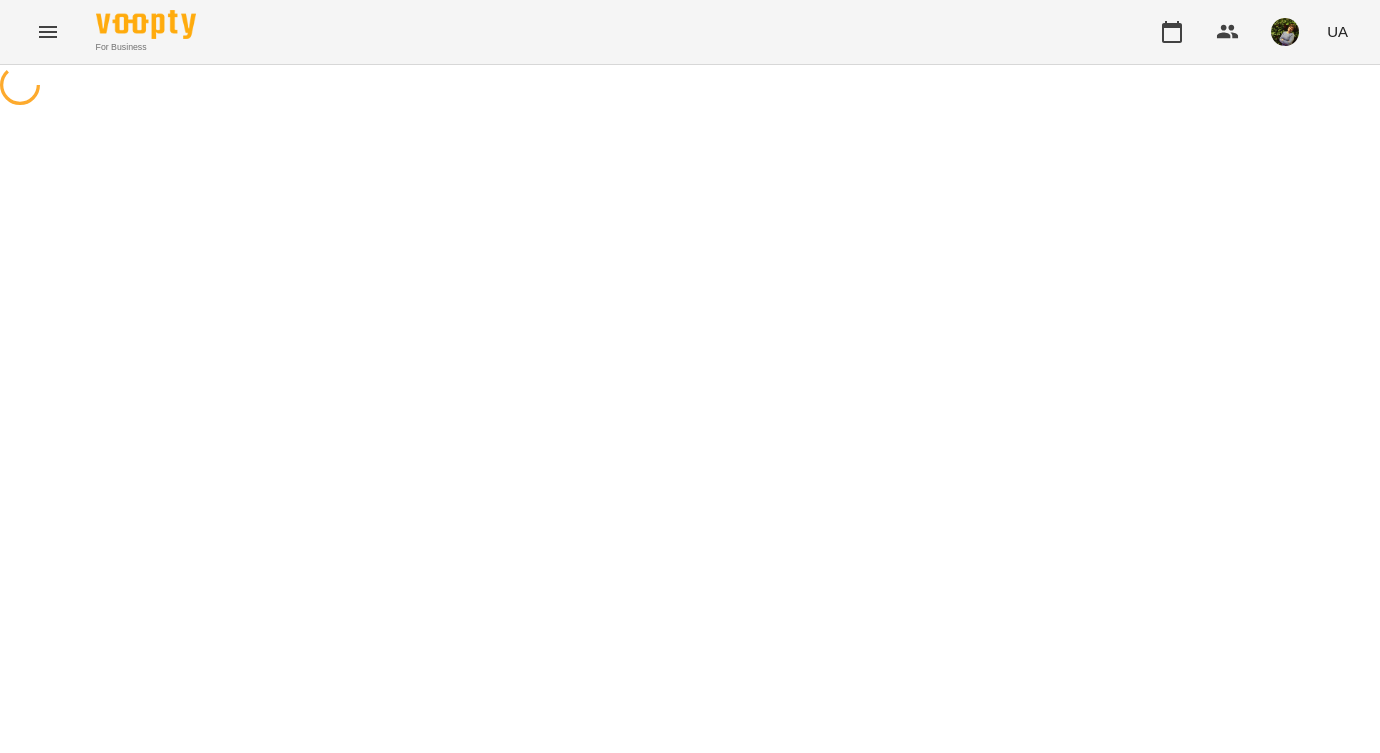 select on "**********" 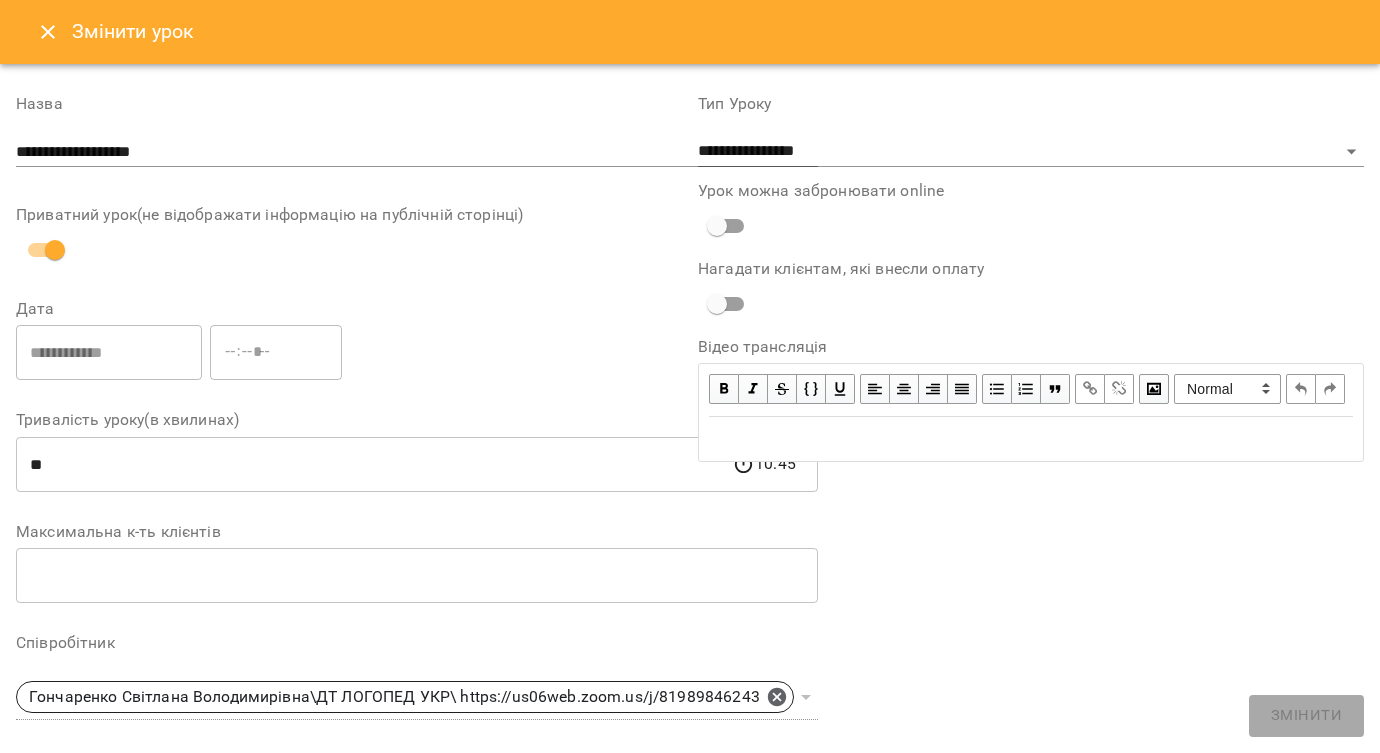click 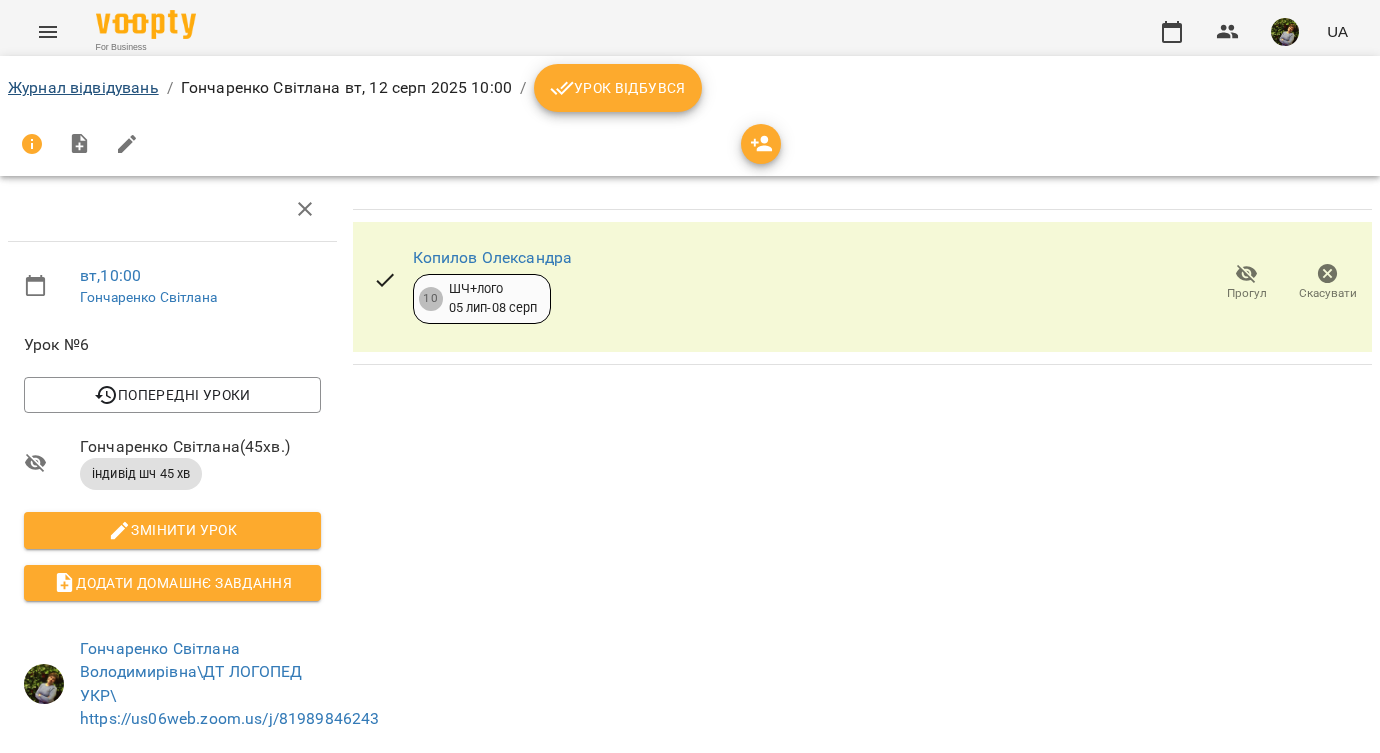 click on "Журнал відвідувань" at bounding box center (83, 87) 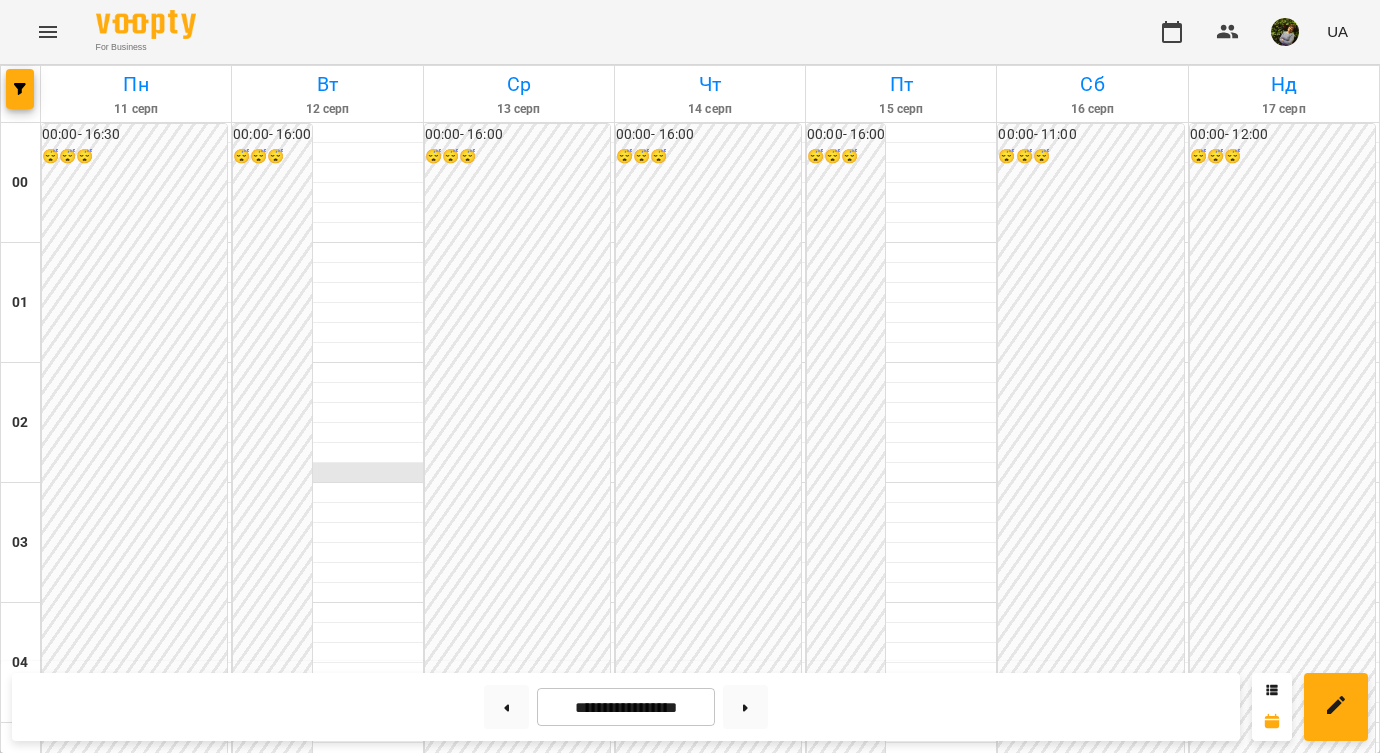scroll, scrollTop: 847, scrollLeft: 0, axis: vertical 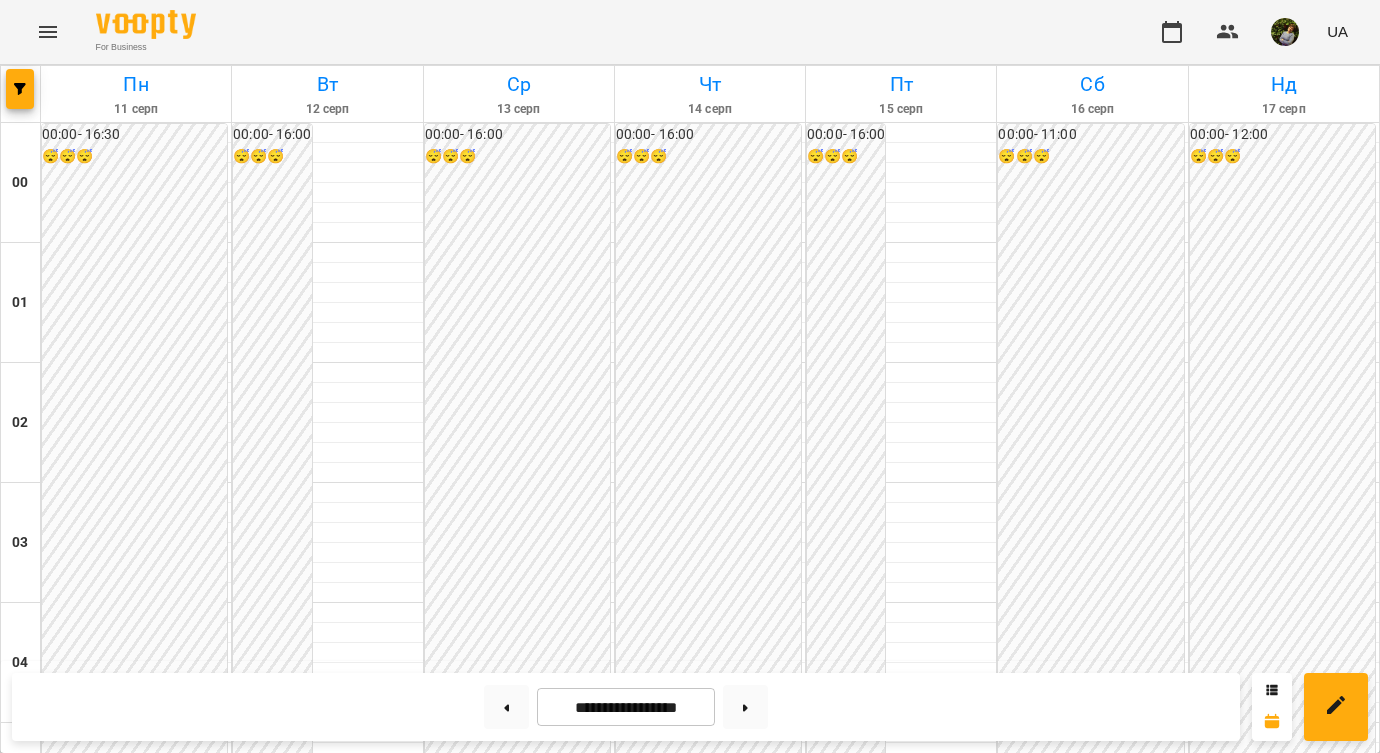 click on "10:00" at bounding box center (368, 1351) 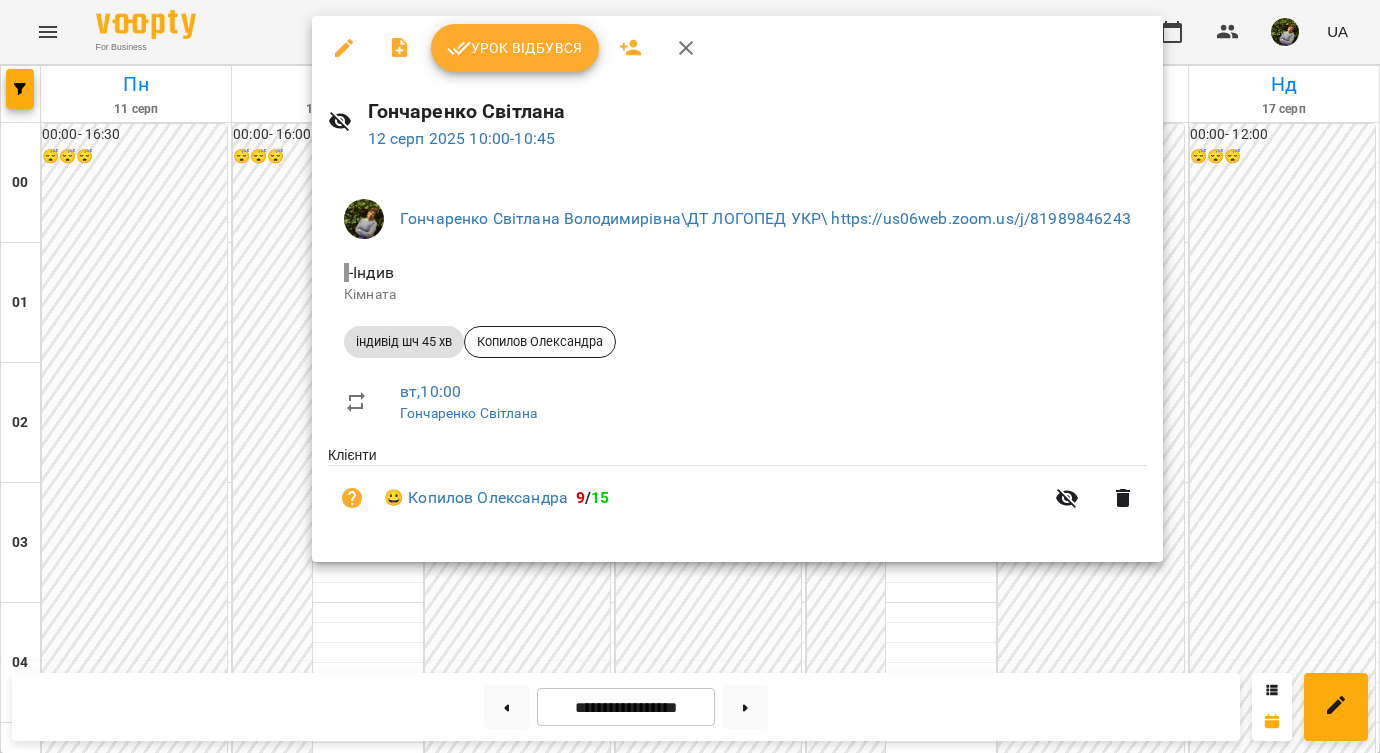 click at bounding box center (690, 376) 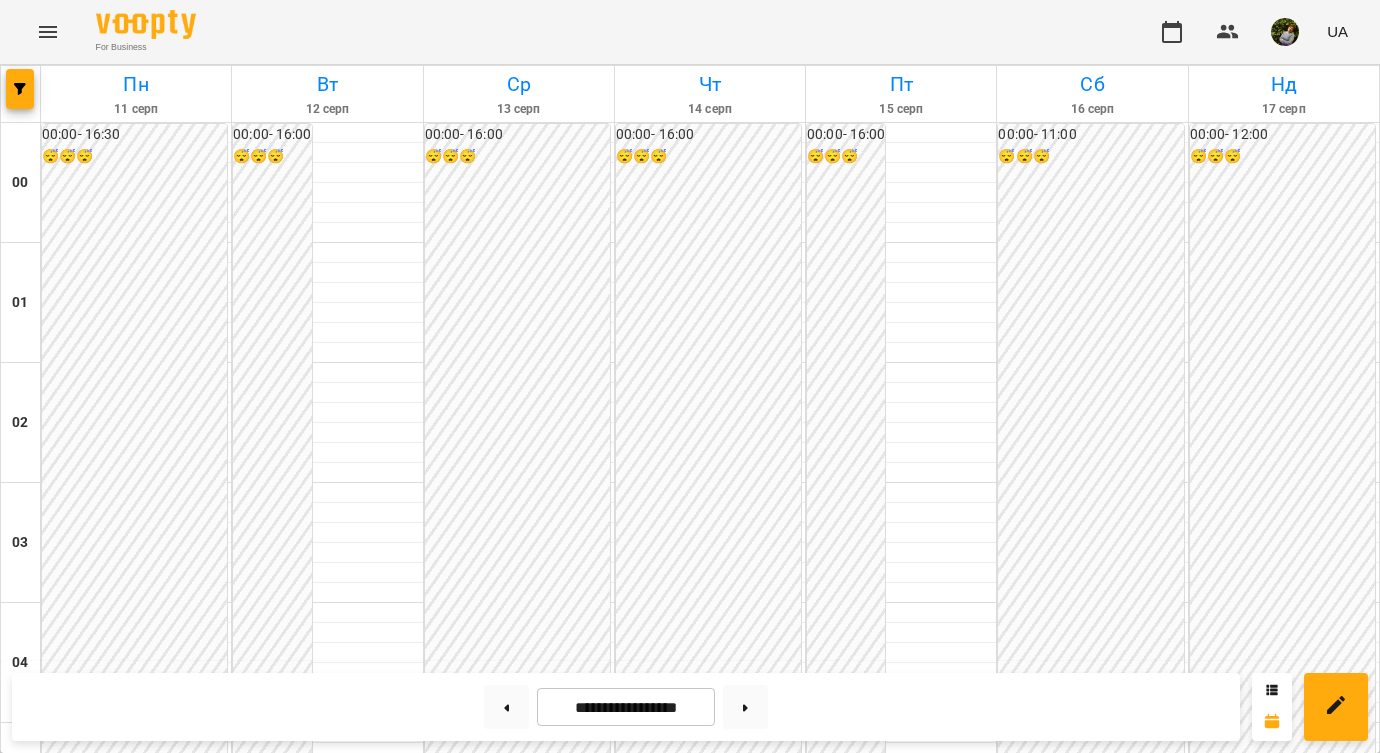 scroll, scrollTop: 1881, scrollLeft: 0, axis: vertical 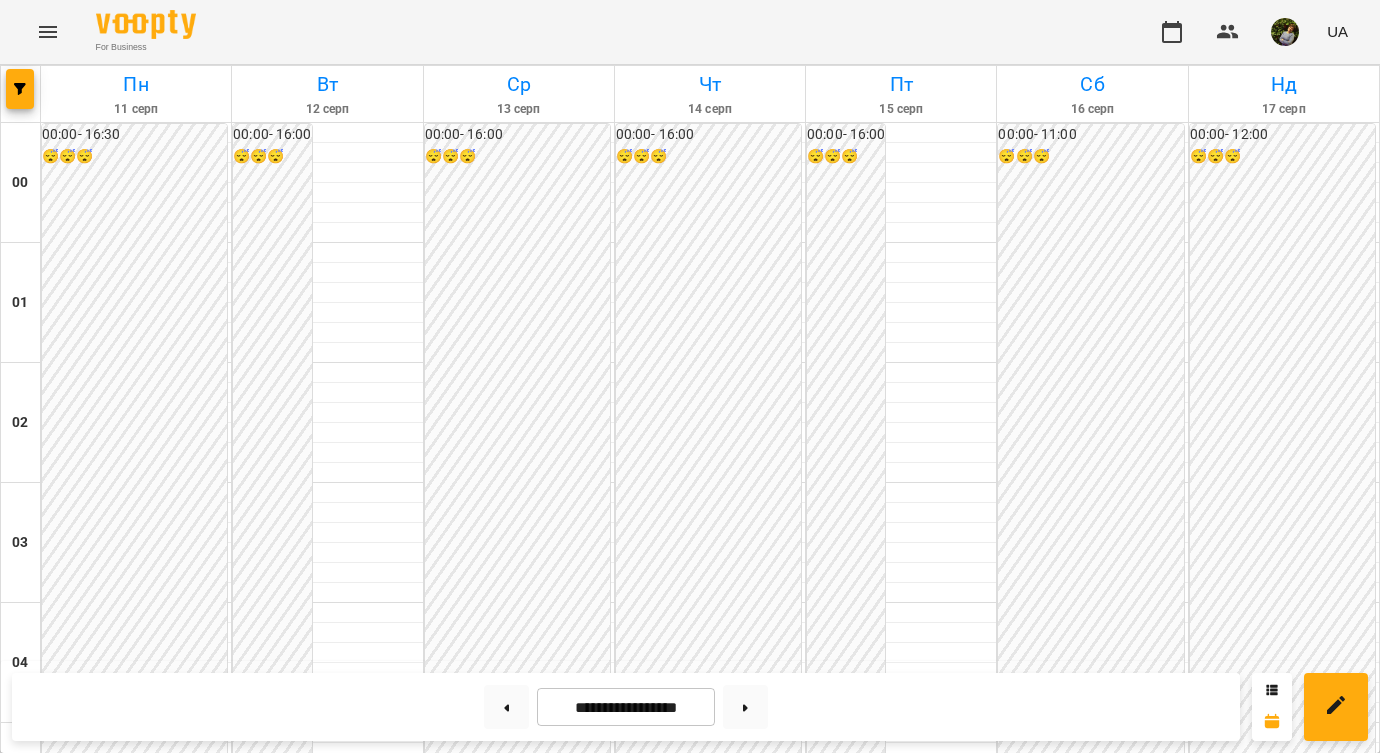 click on "16:00" at bounding box center (519, 2071) 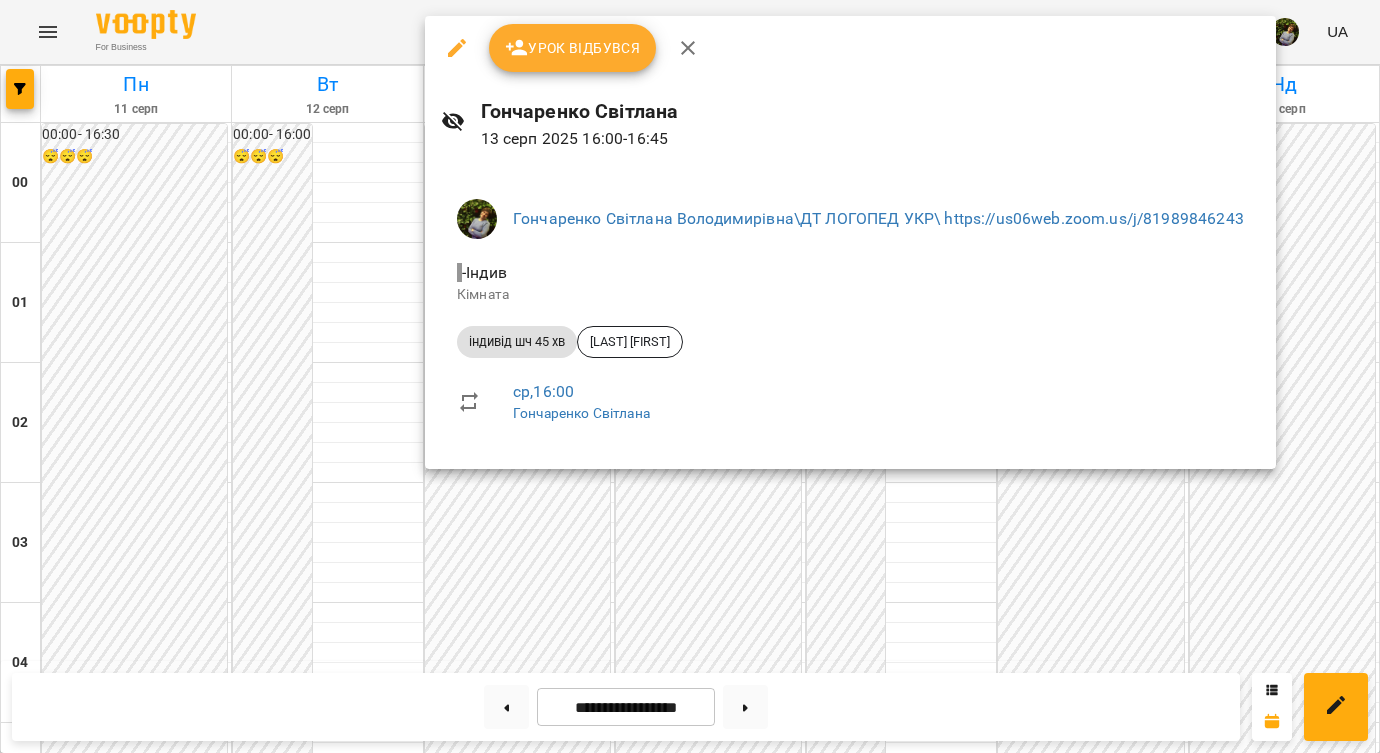 click at bounding box center [690, 376] 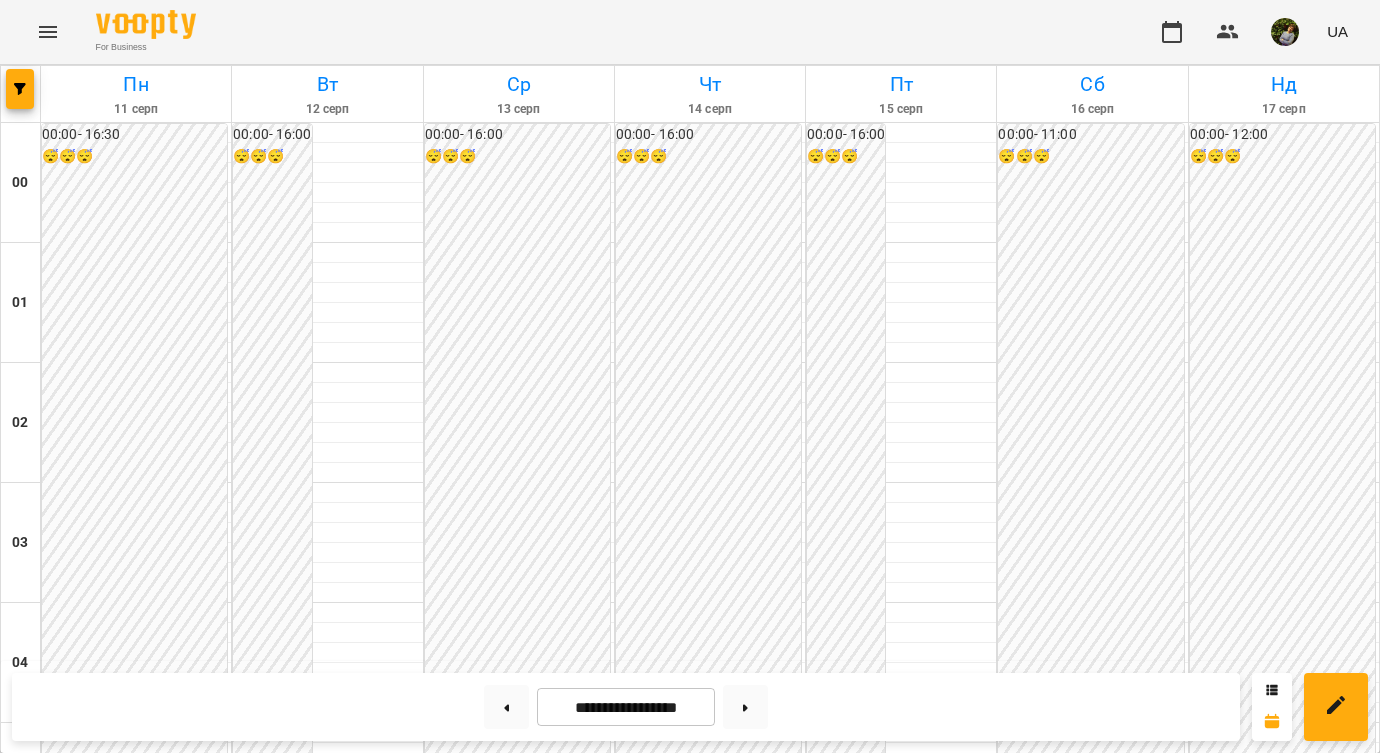 click on "17:00" at bounding box center [519, 2191] 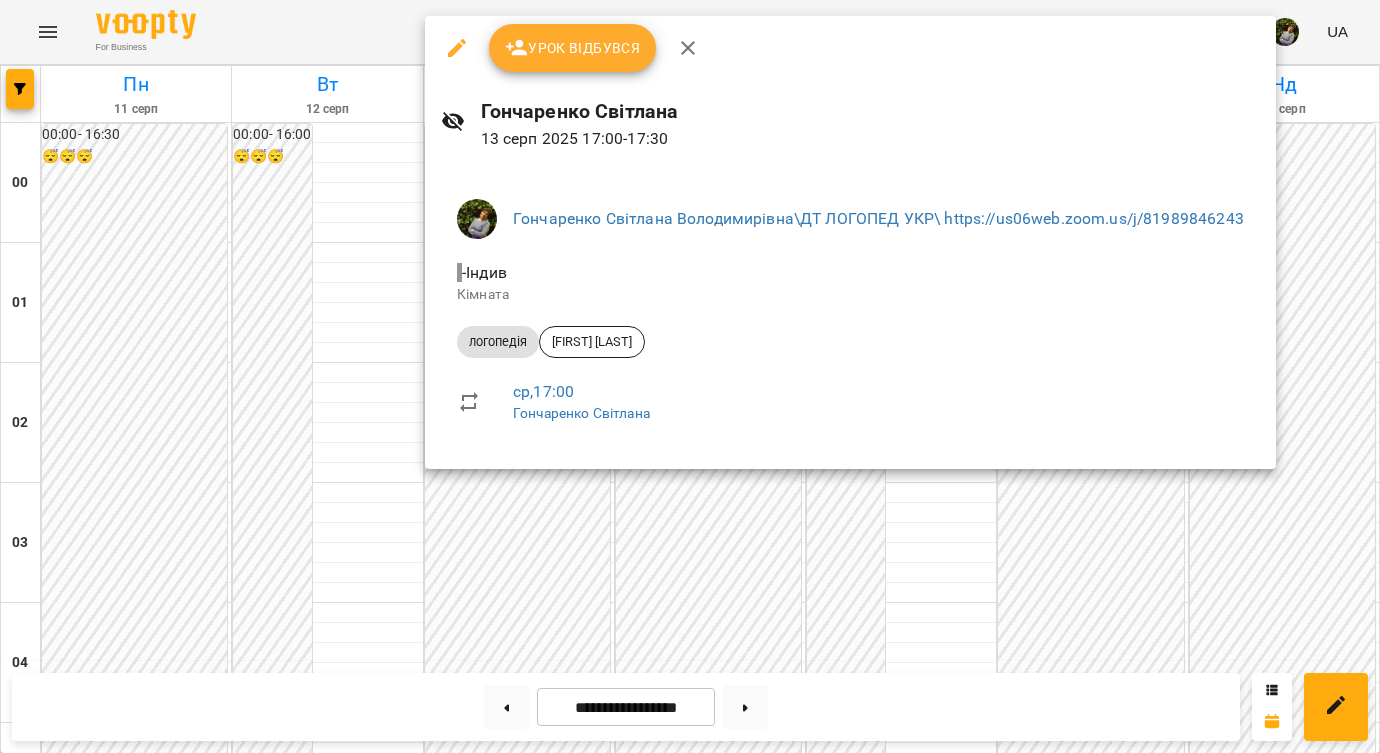 click at bounding box center (690, 376) 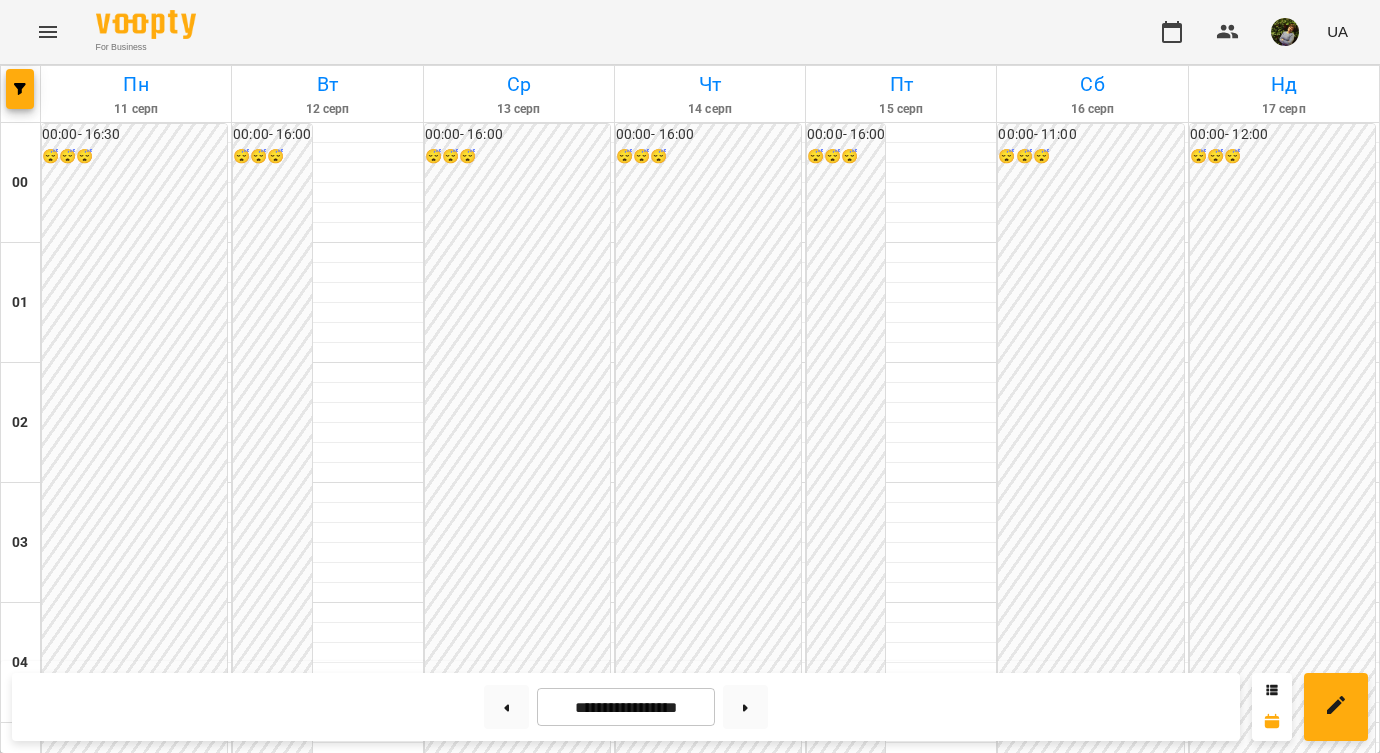 click on "[TIME] [PERSON] індивід шч 45 хв" at bounding box center [517, 2334] 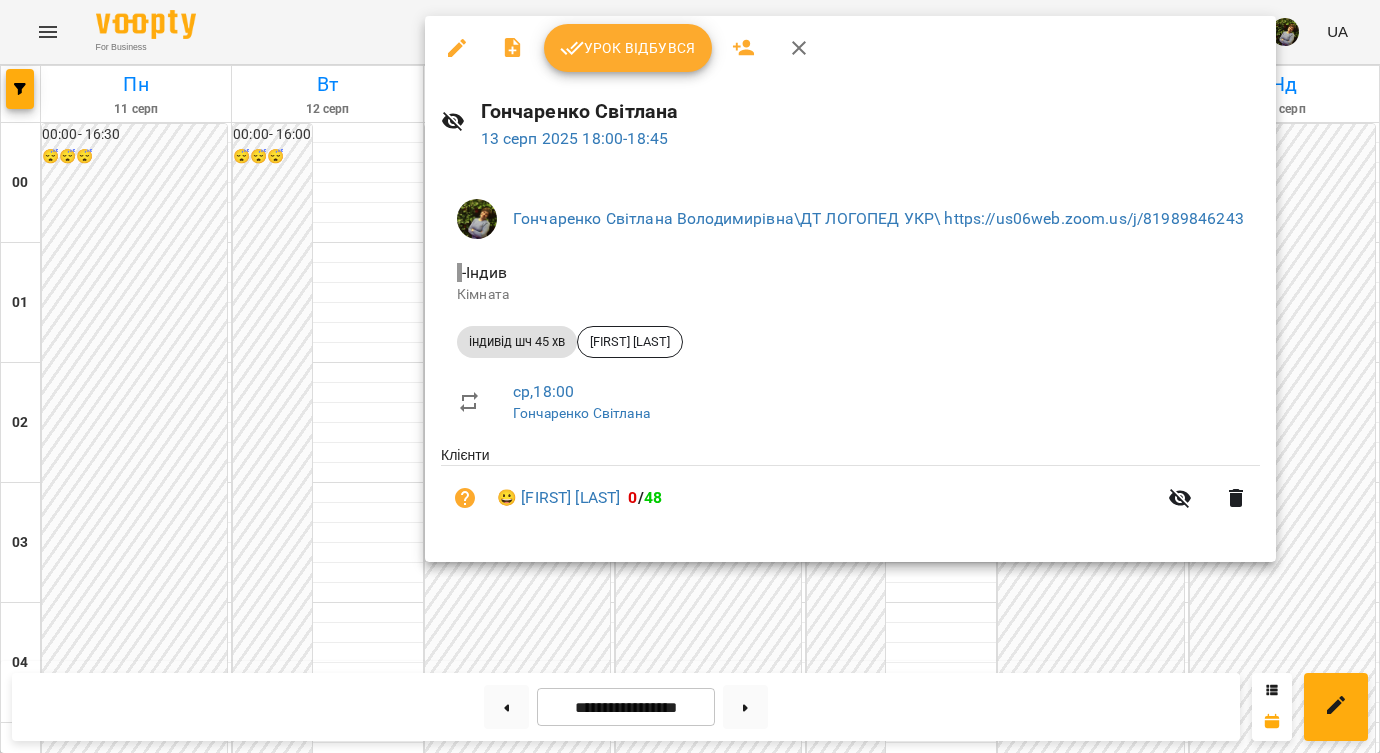 click at bounding box center [690, 376] 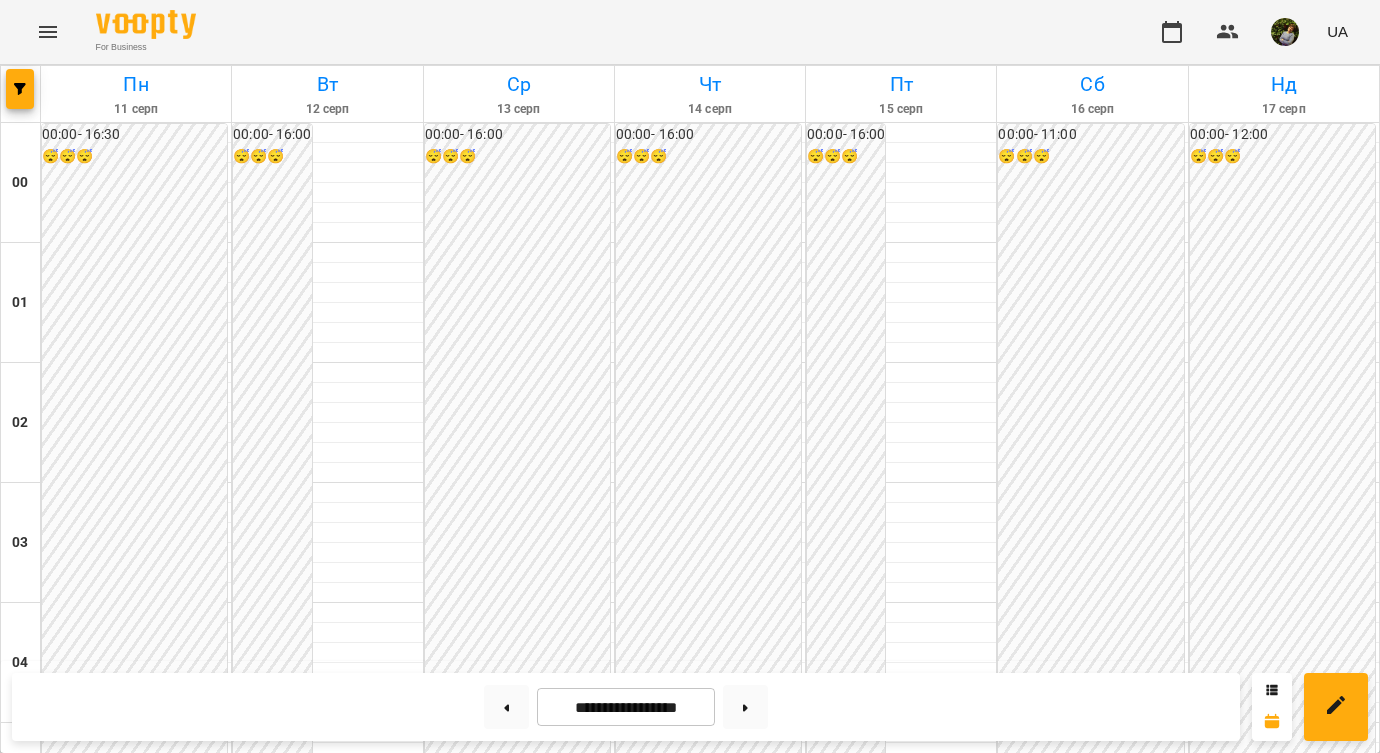click on "19:00" at bounding box center (519, 2431) 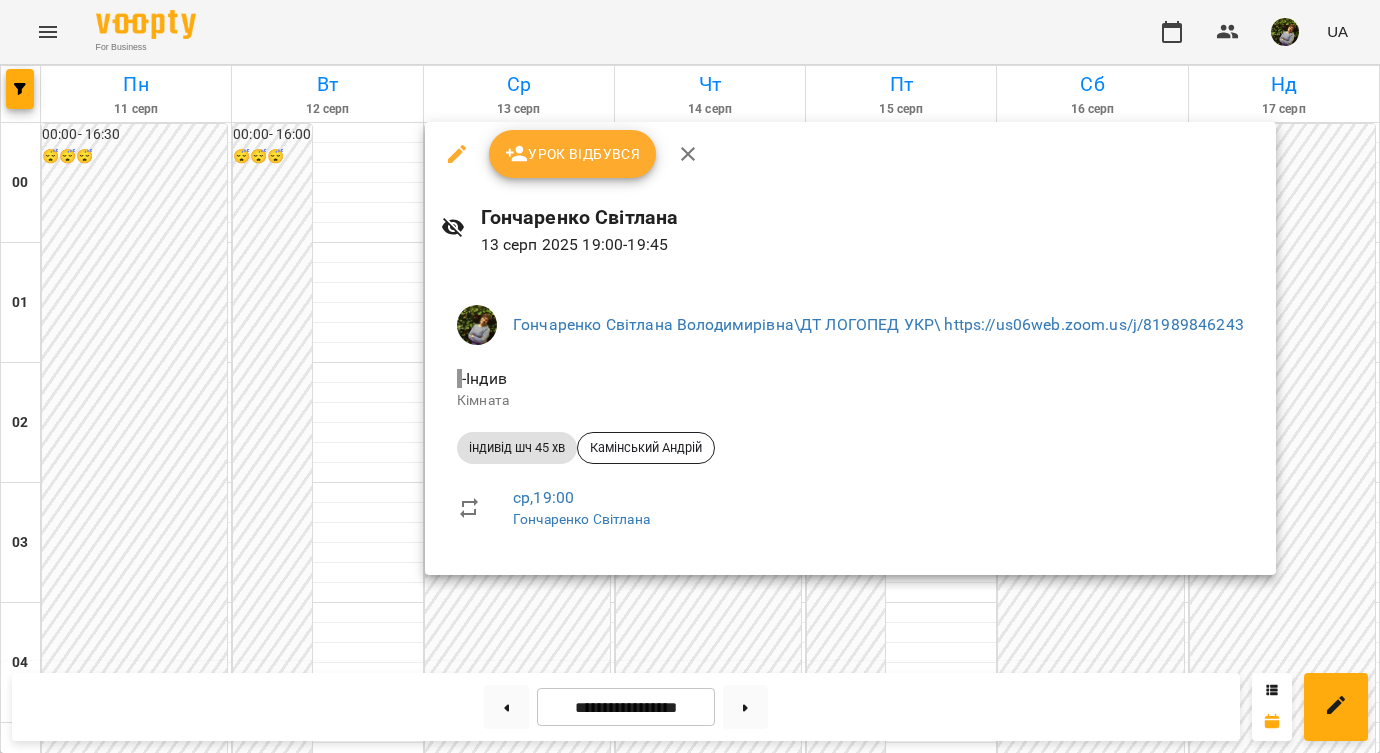 click at bounding box center (690, 376) 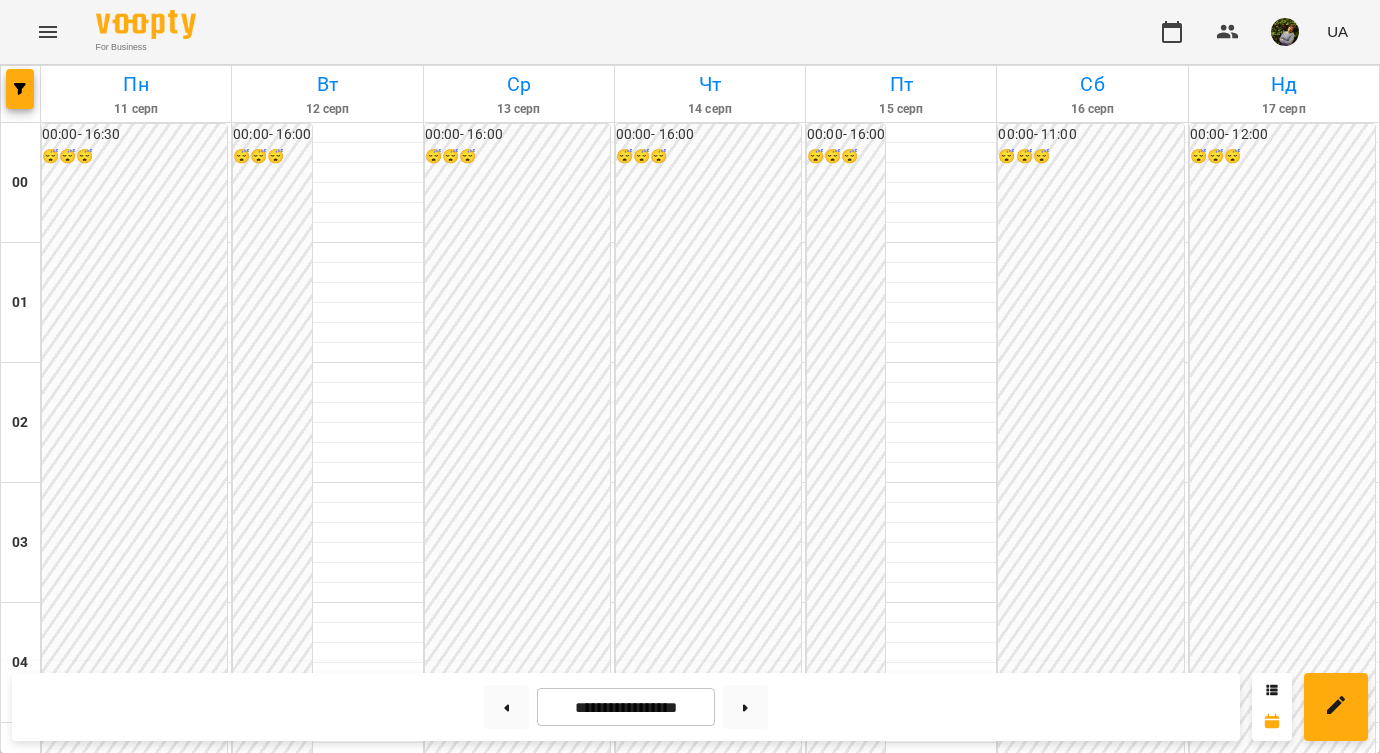 scroll, scrollTop: 1813, scrollLeft: 0, axis: vertical 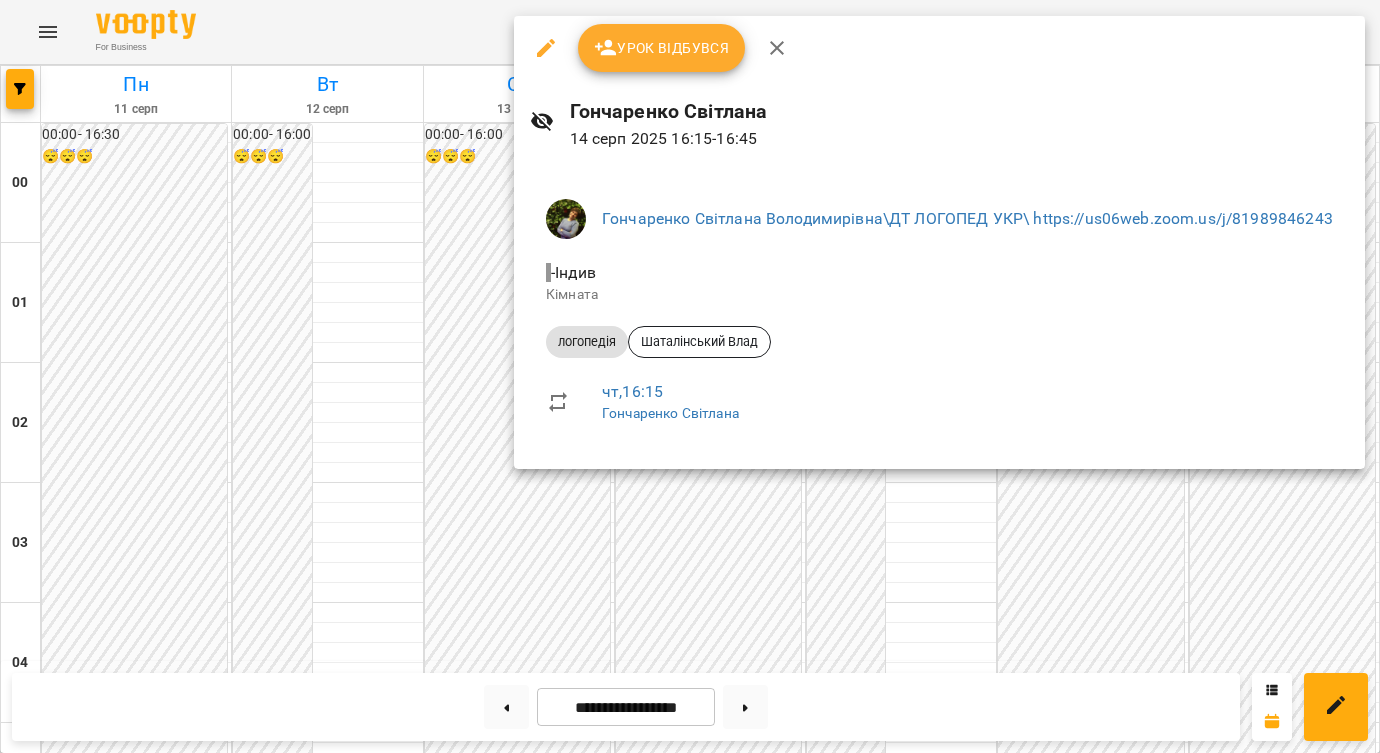 click at bounding box center [690, 376] 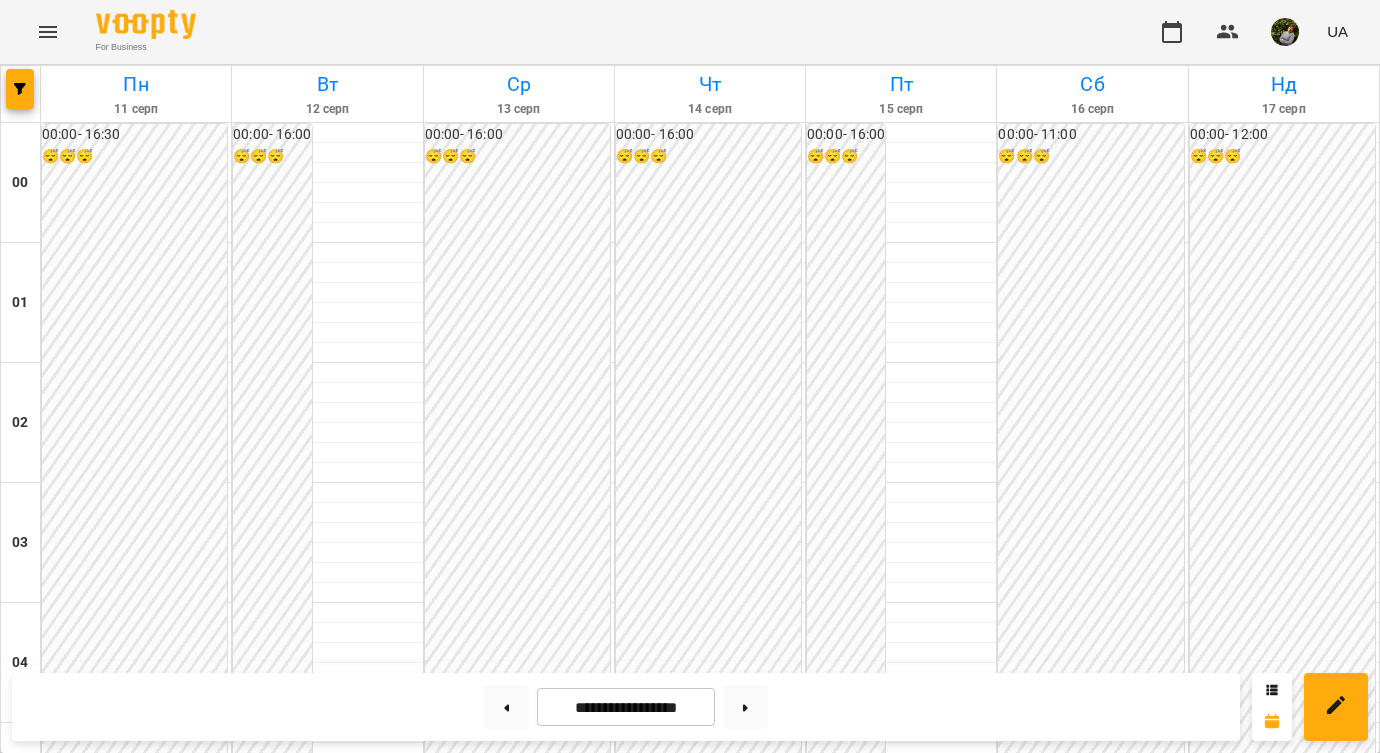 click on "18:15" at bounding box center (642, 2319) 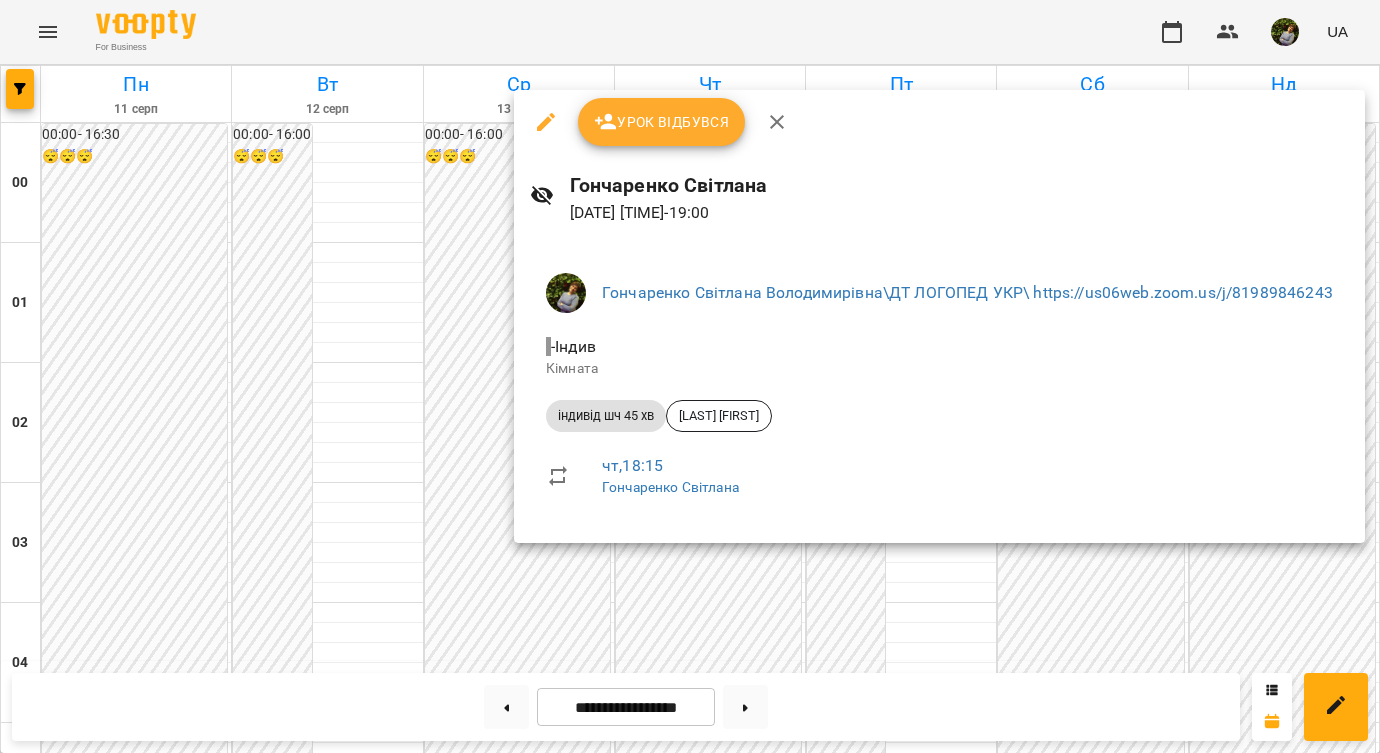 click at bounding box center (690, 376) 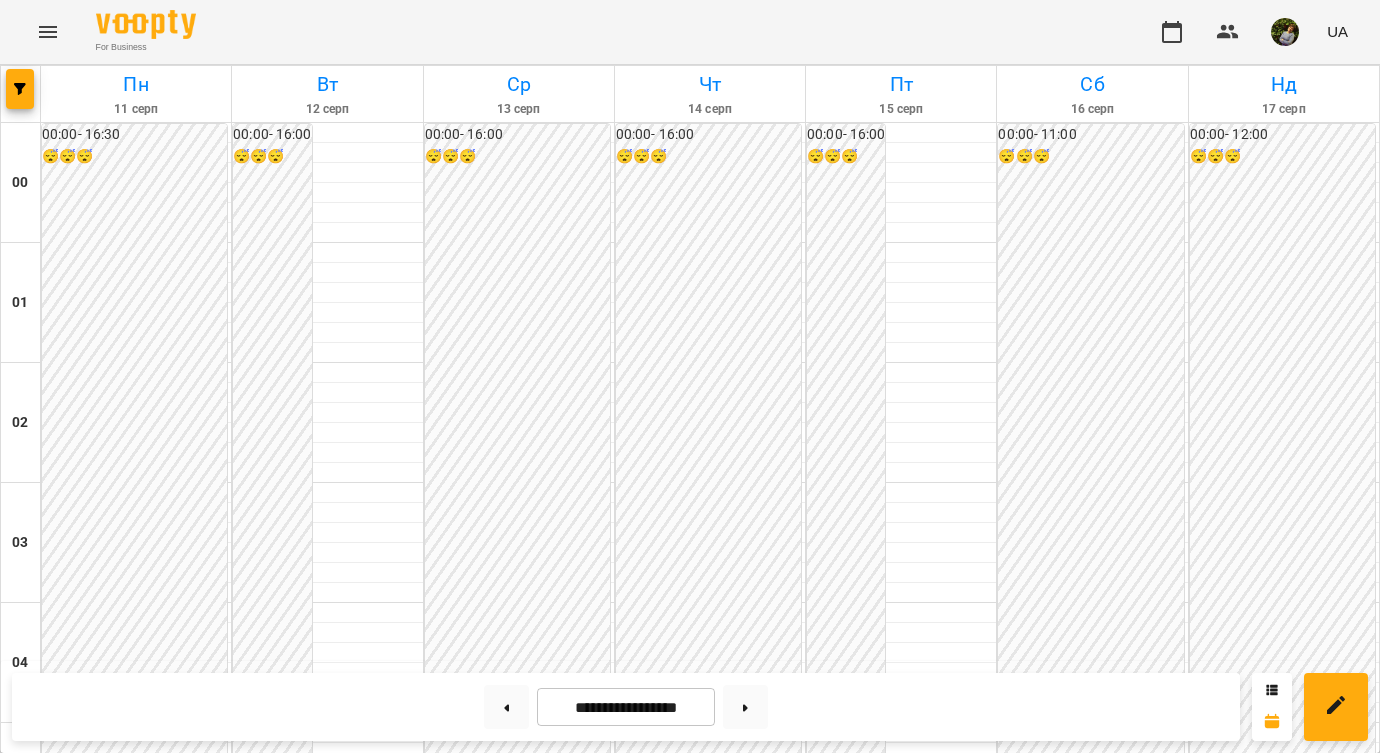 scroll, scrollTop: 2339, scrollLeft: 0, axis: vertical 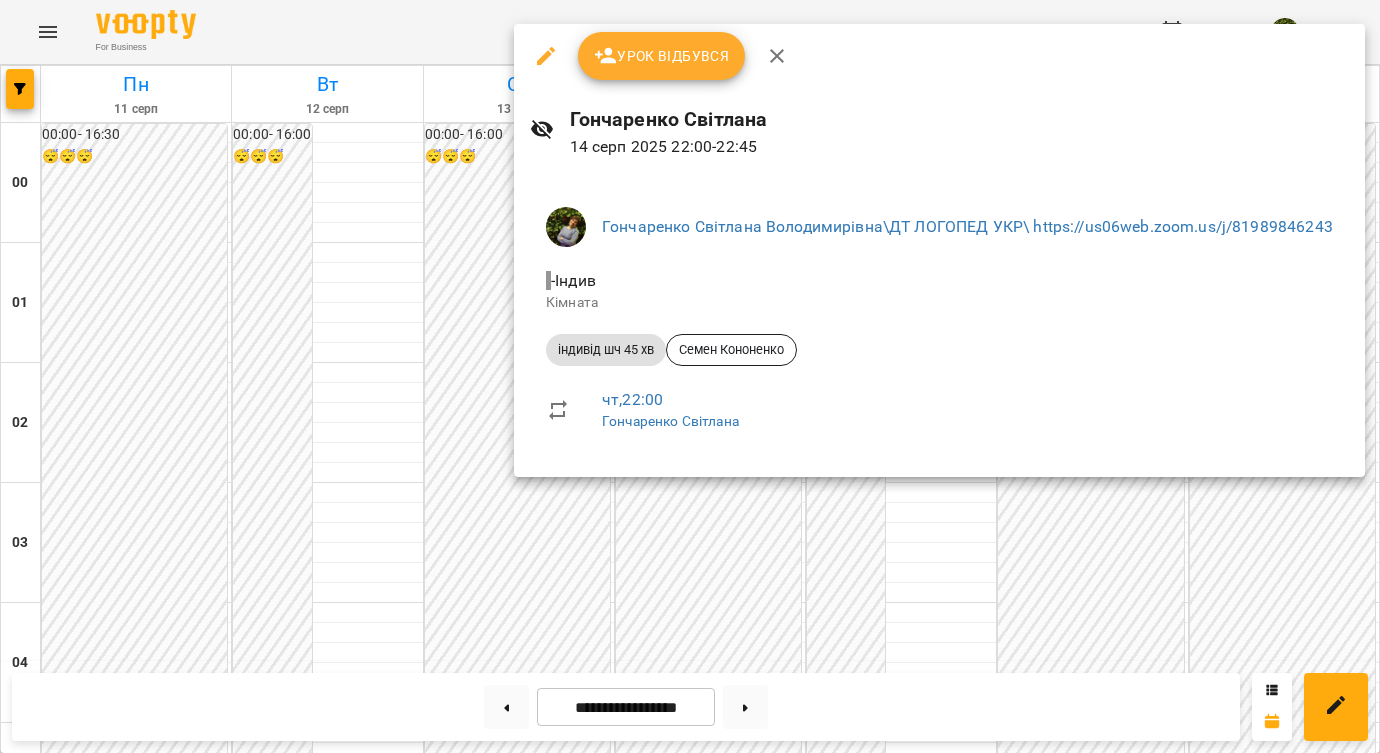 click at bounding box center (690, 376) 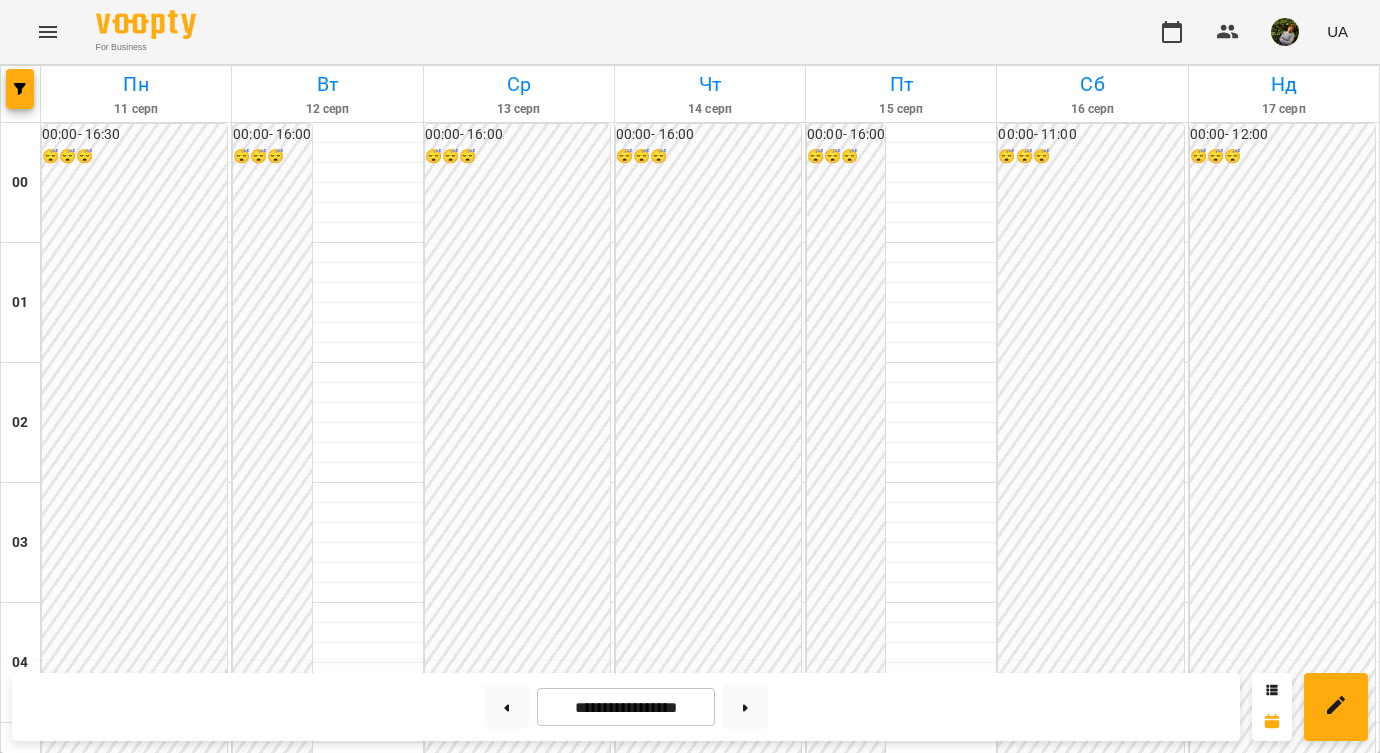 scroll, scrollTop: 1868, scrollLeft: 0, axis: vertical 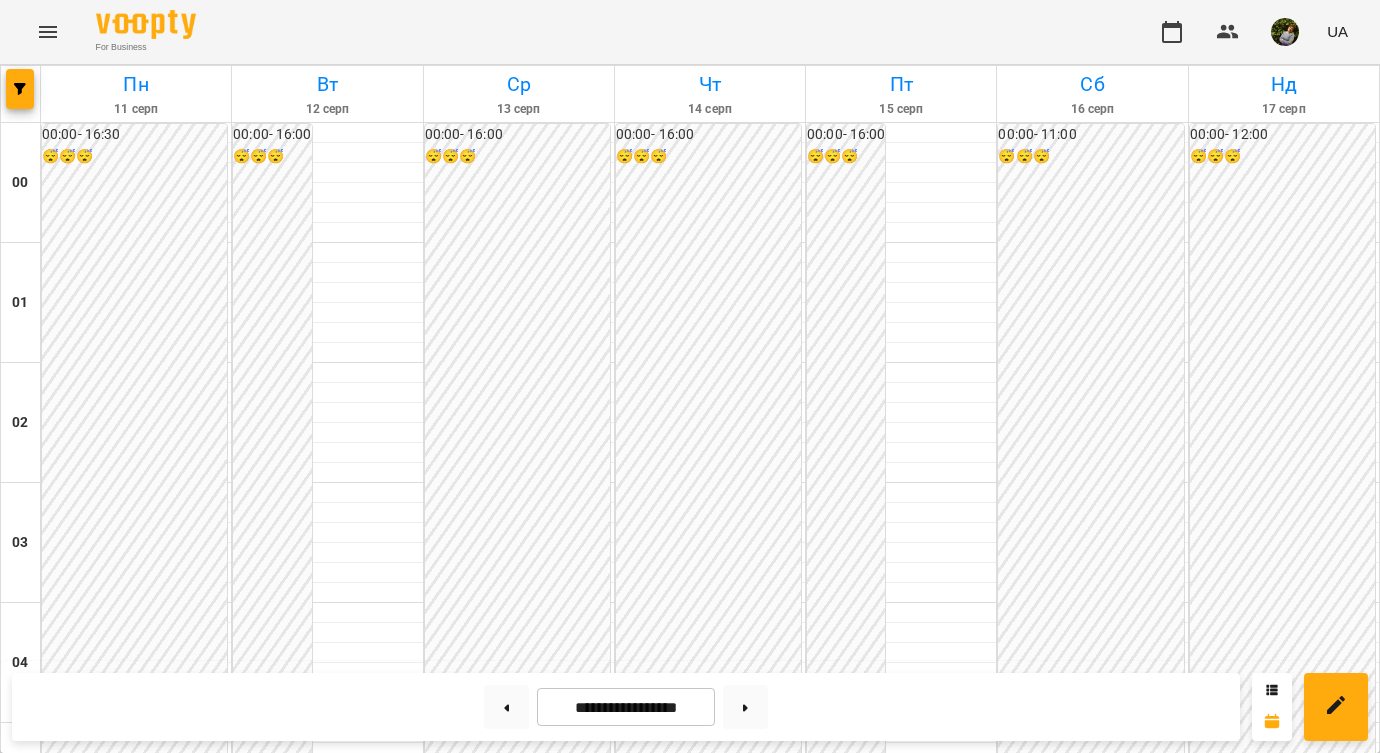 click on "17:00" at bounding box center (901, 2191) 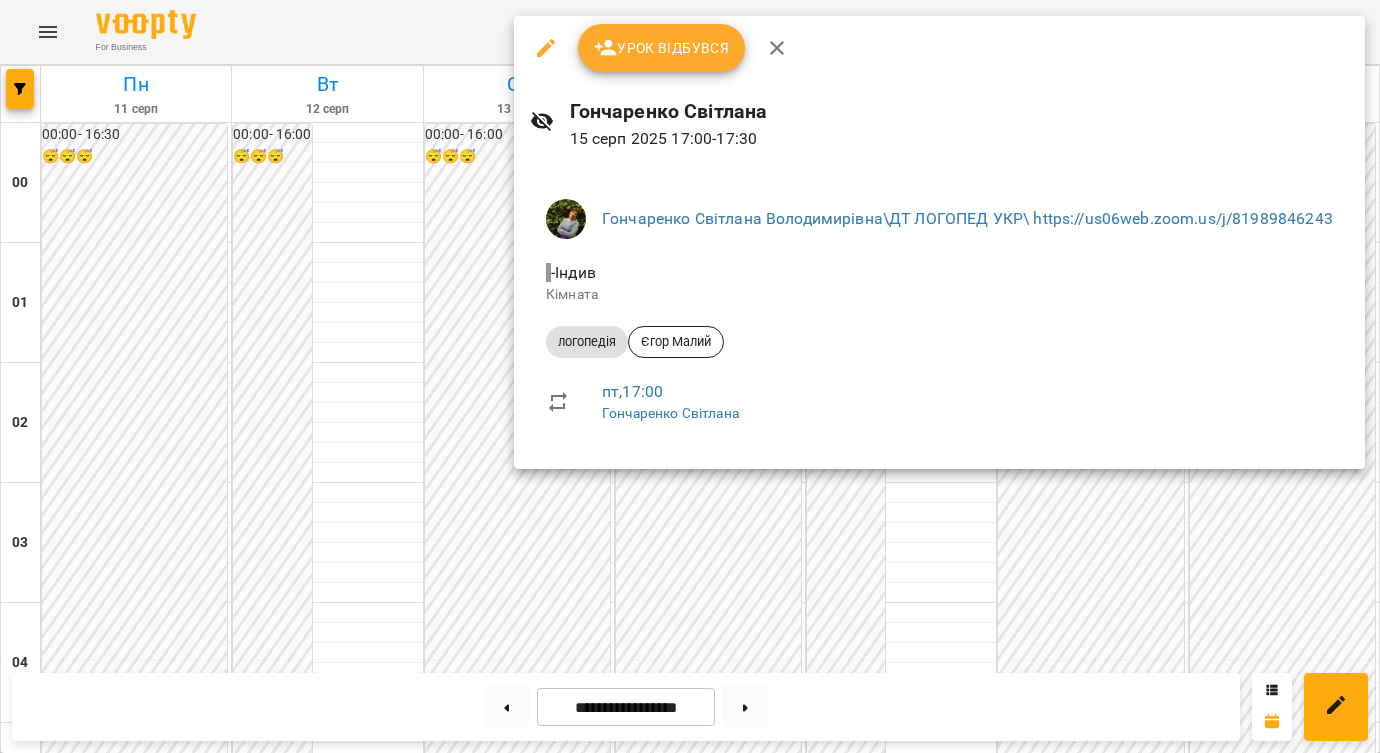 click at bounding box center (690, 376) 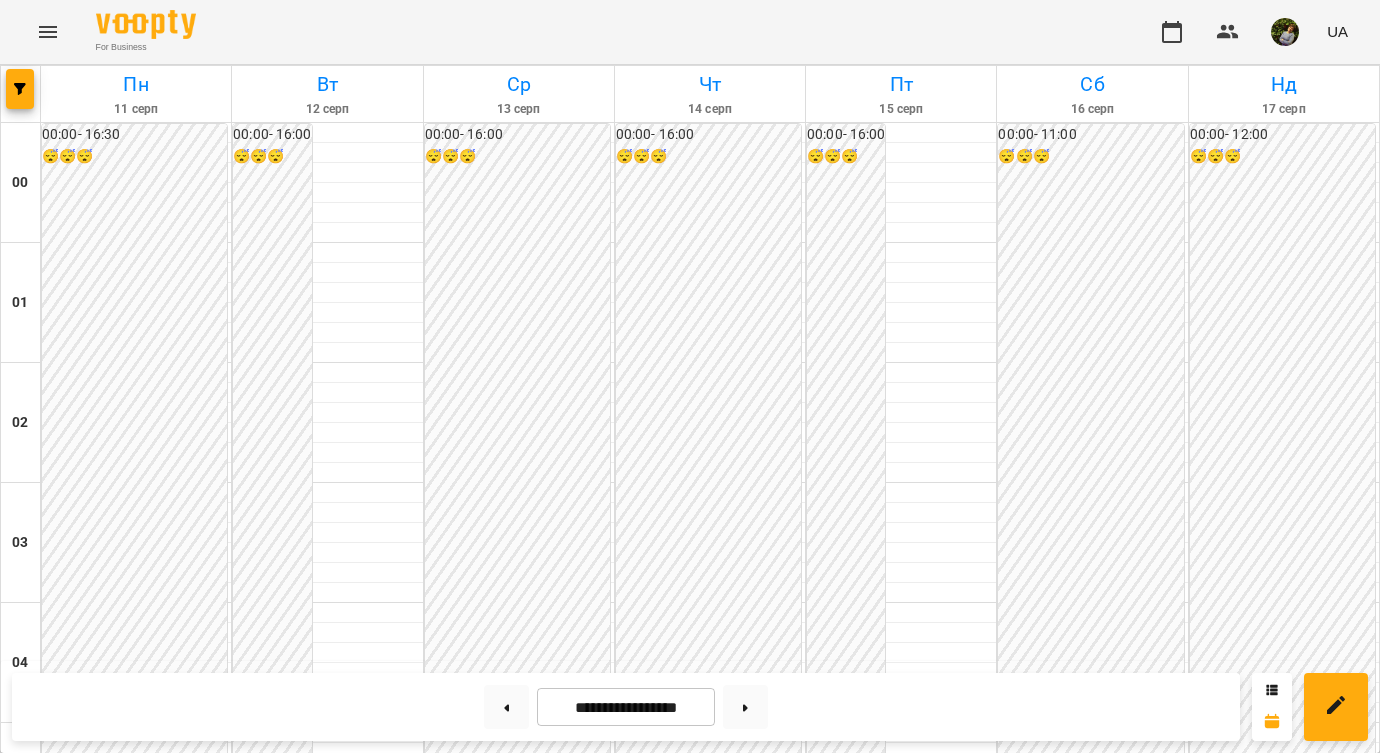 click on "18:00" at bounding box center [833, 2301] 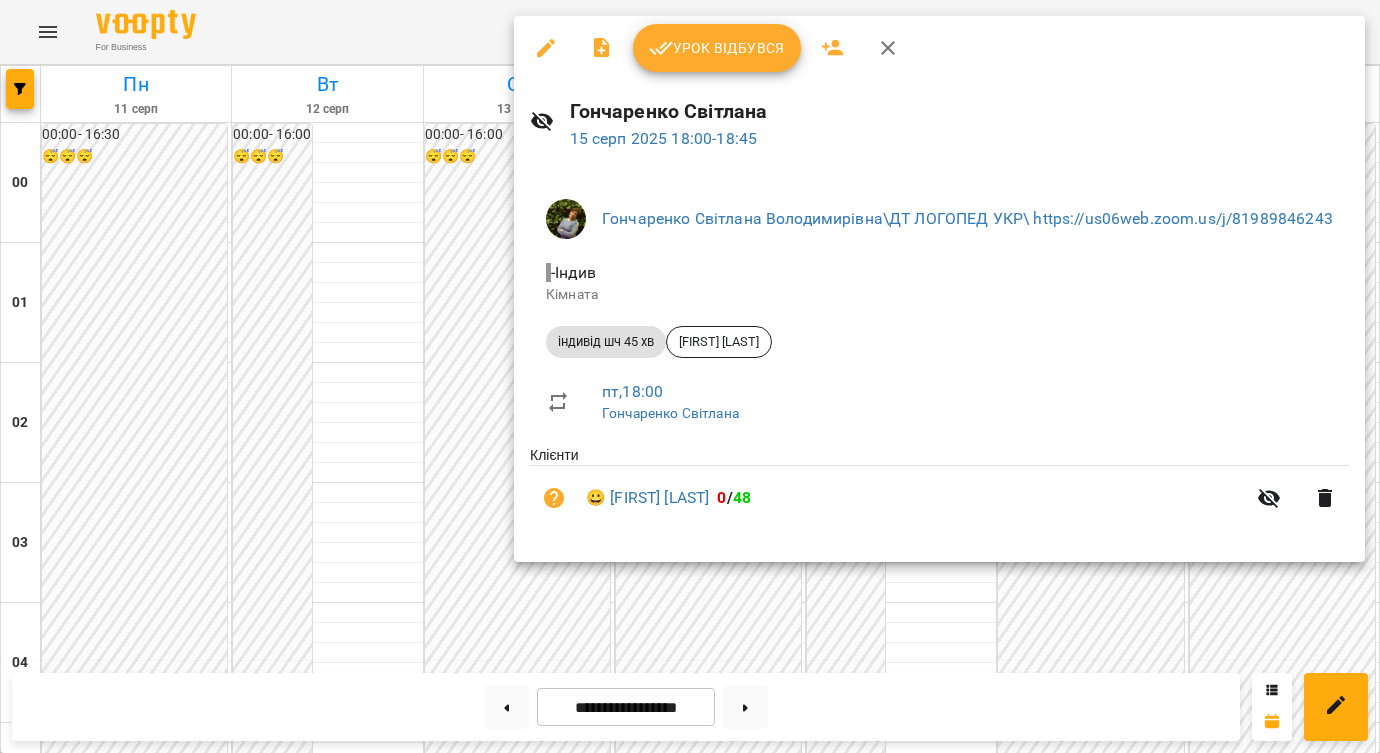 click at bounding box center (690, 376) 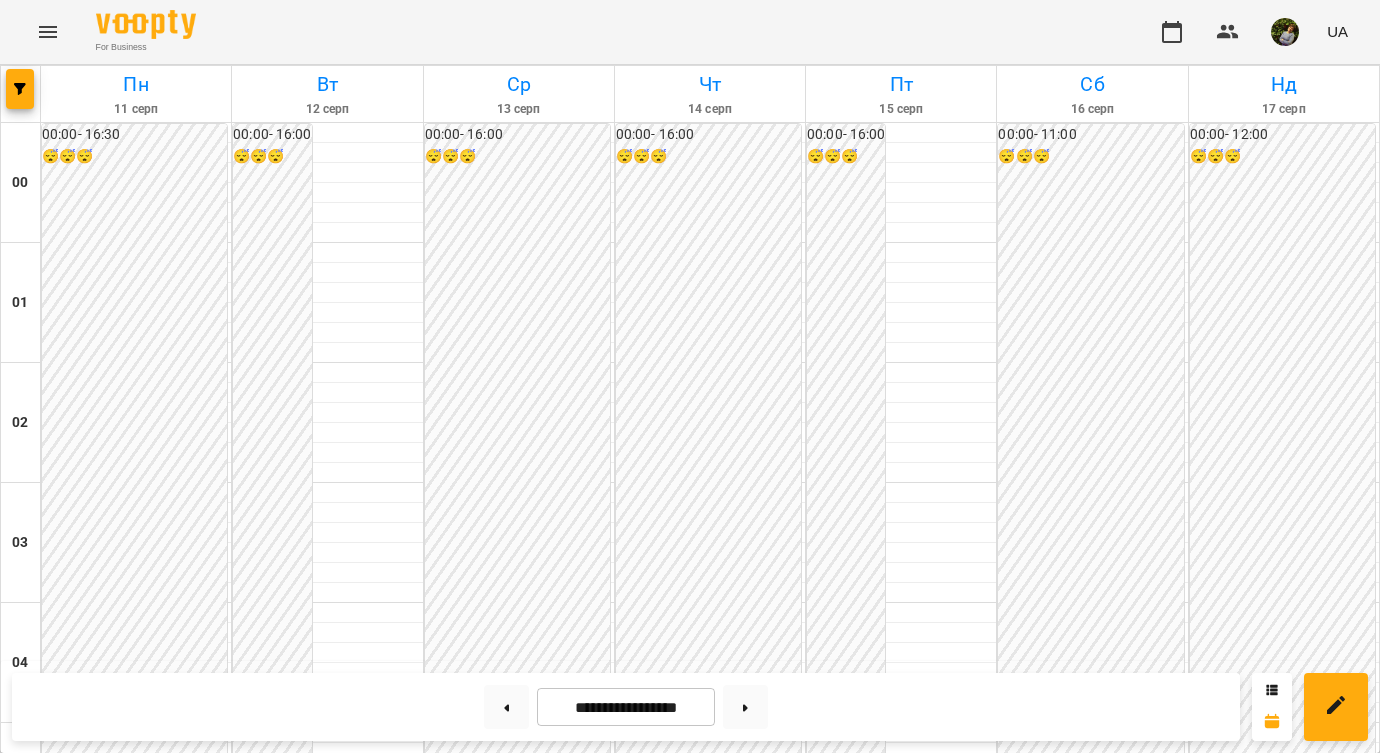 click at bounding box center (932, 2338) 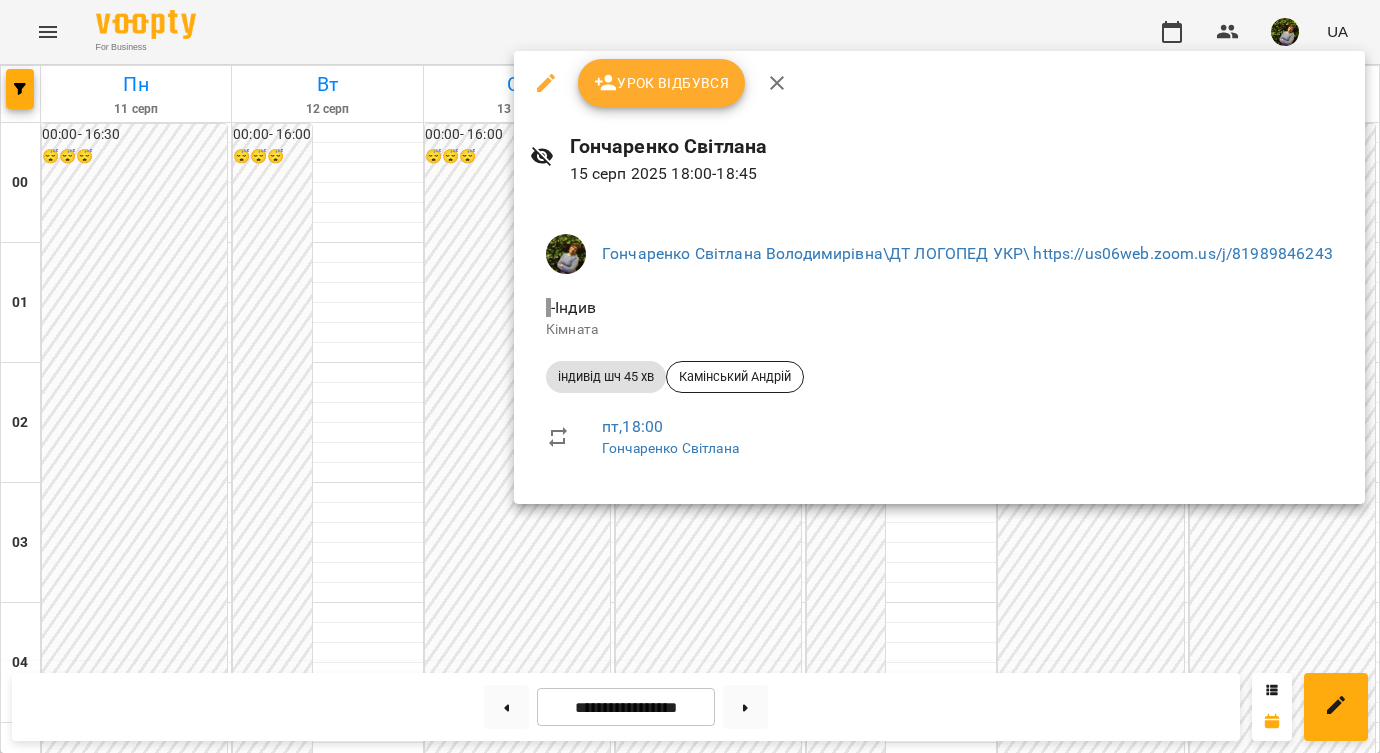click at bounding box center (690, 376) 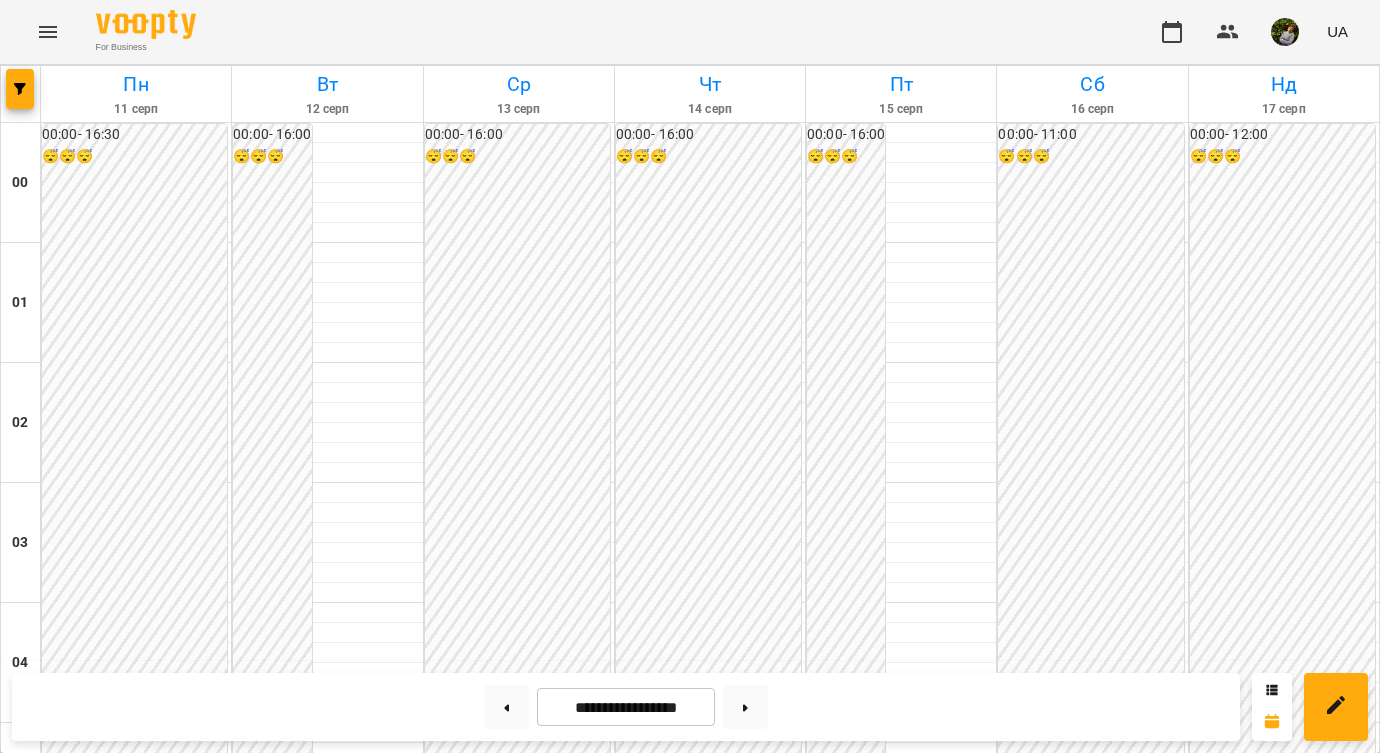 click on "19:00" at bounding box center [901, 2431] 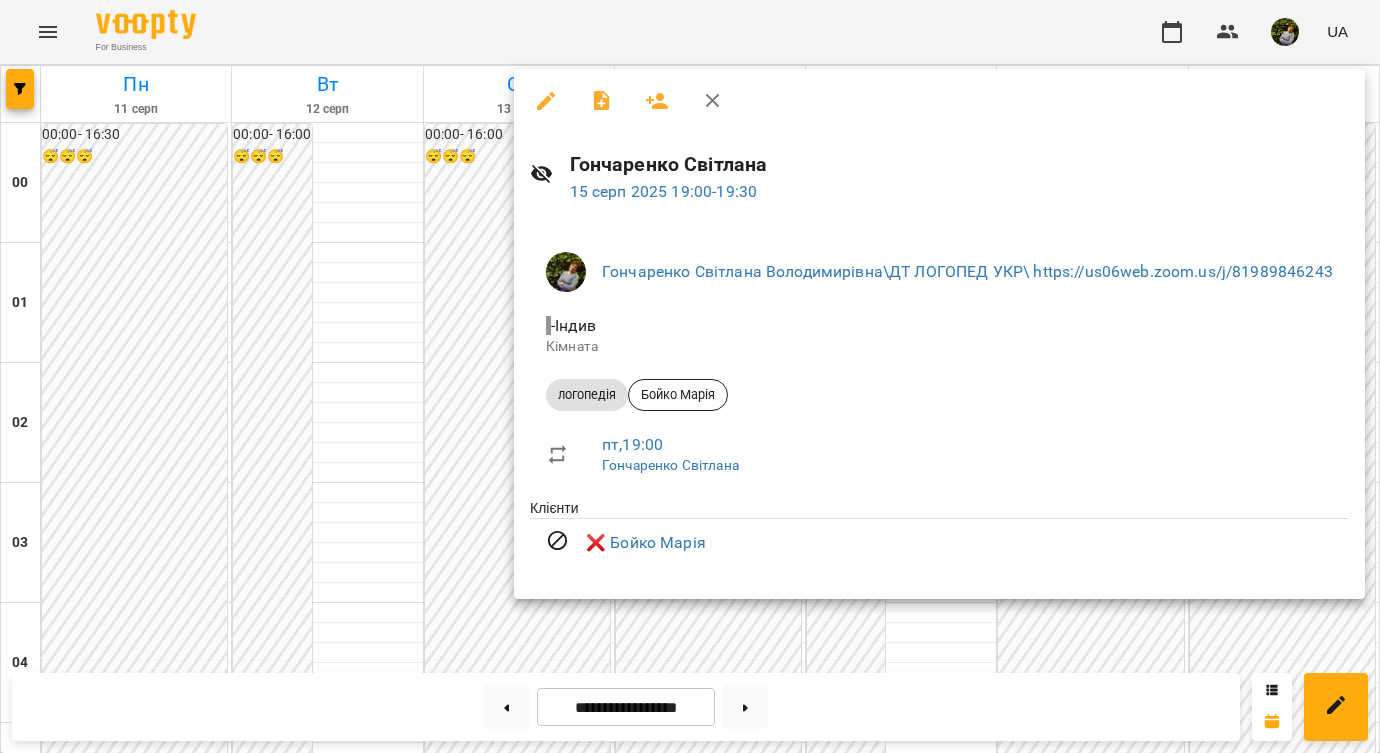 click at bounding box center (690, 376) 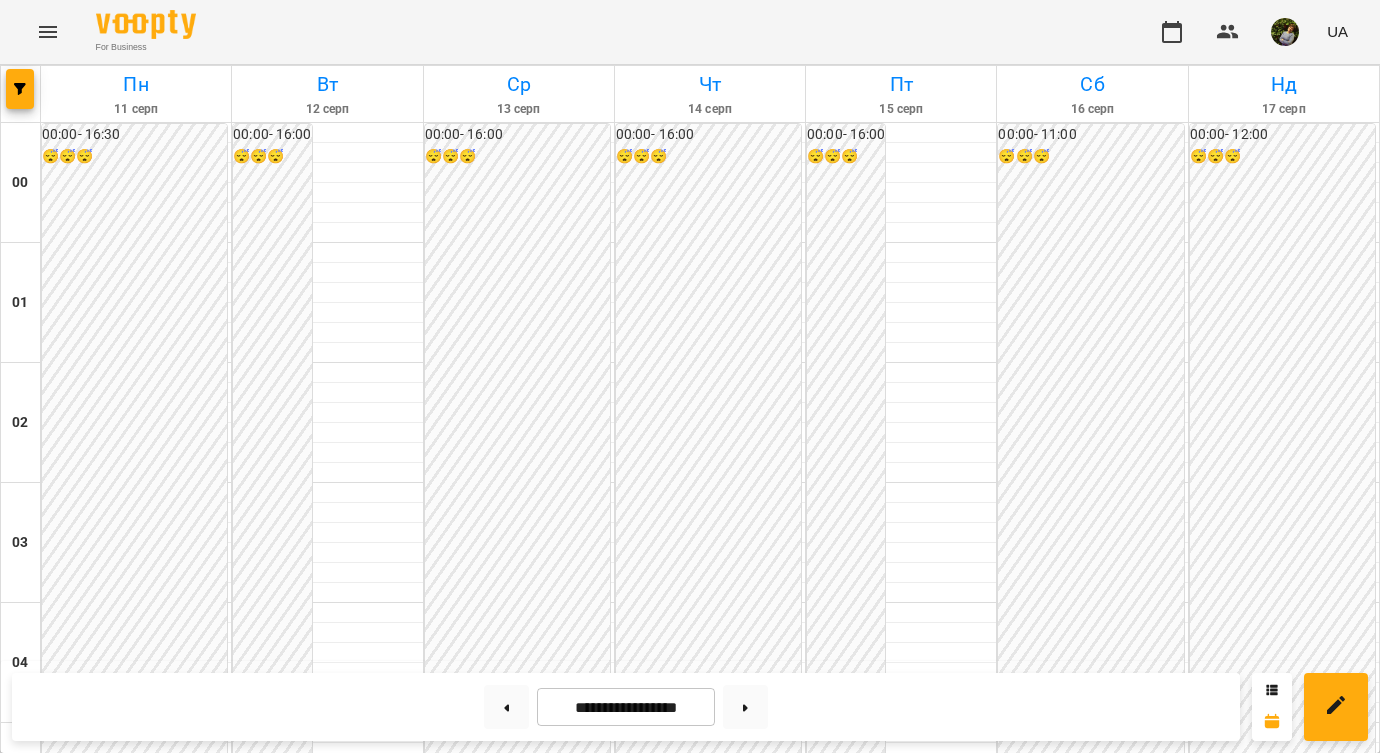 scroll, scrollTop: 1929, scrollLeft: 0, axis: vertical 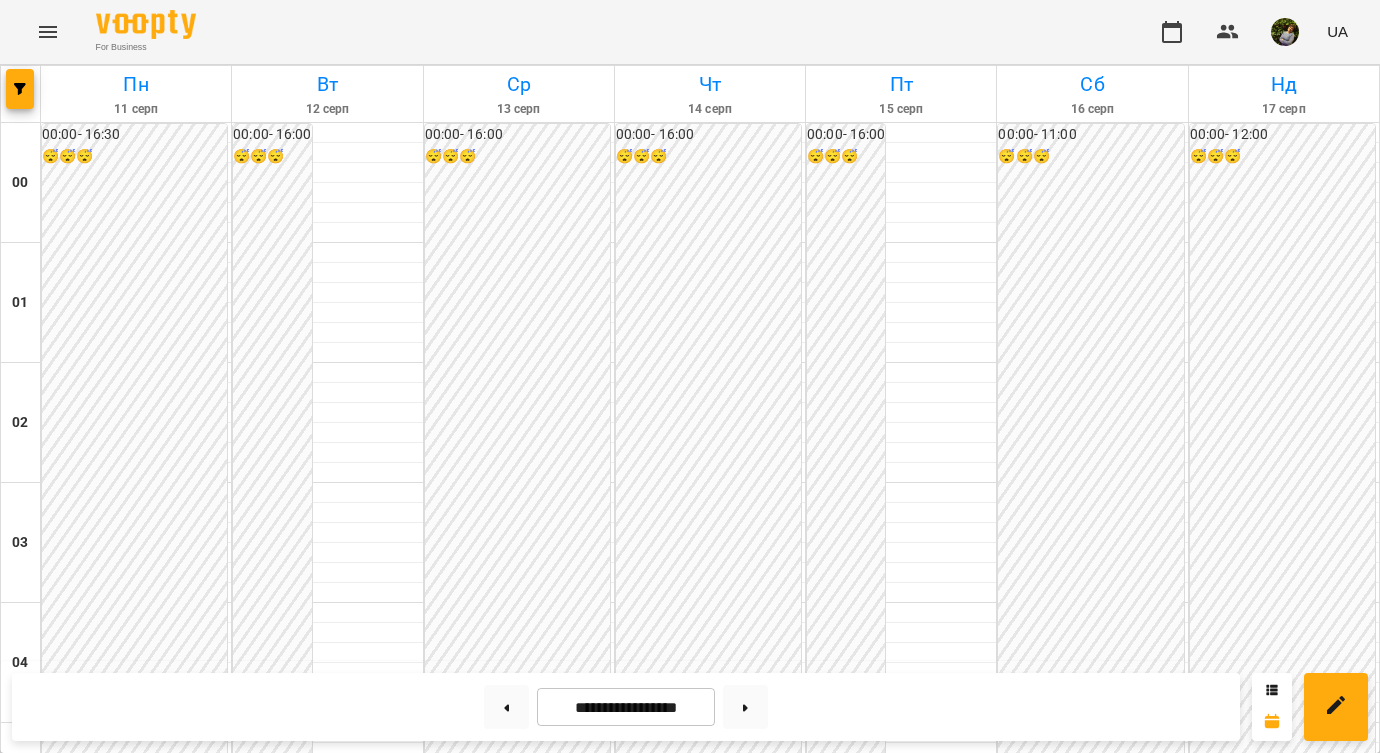 click on "16:00" at bounding box center (901, 2071) 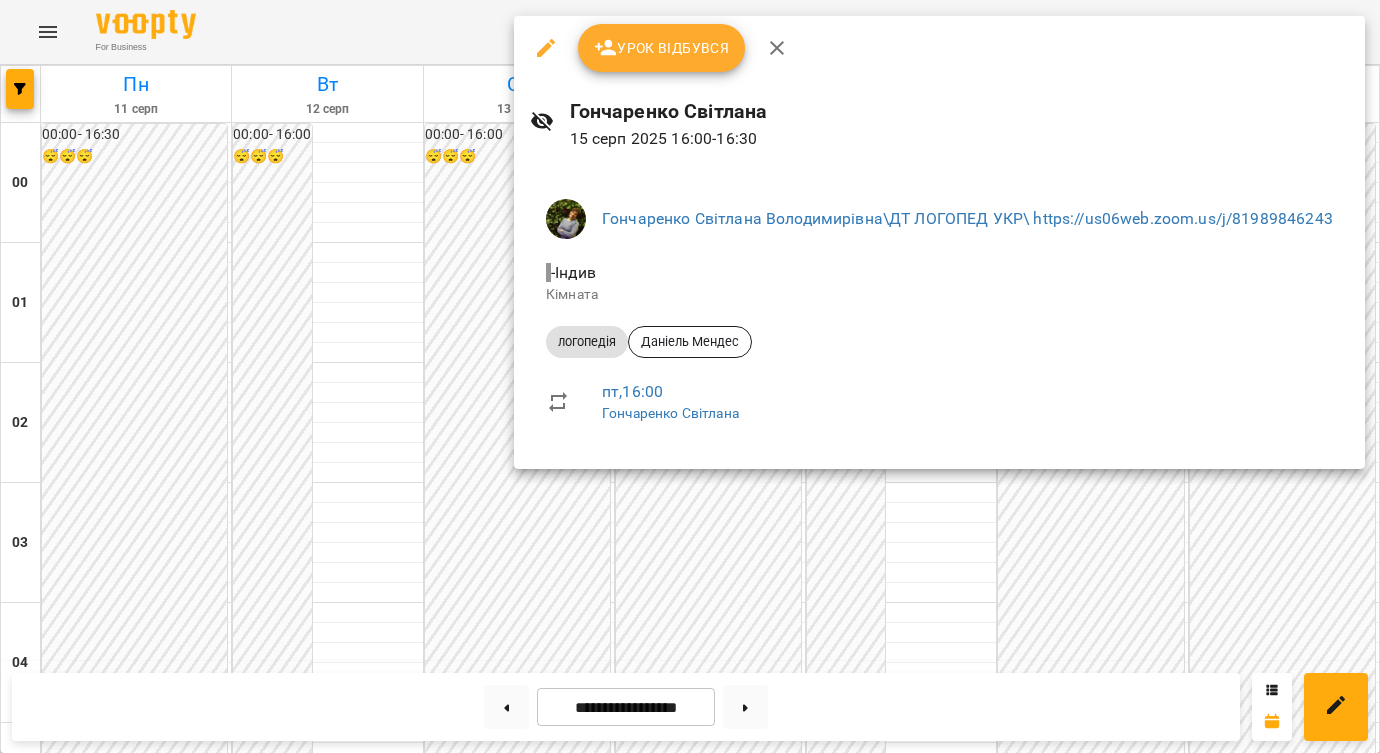 click at bounding box center [690, 376] 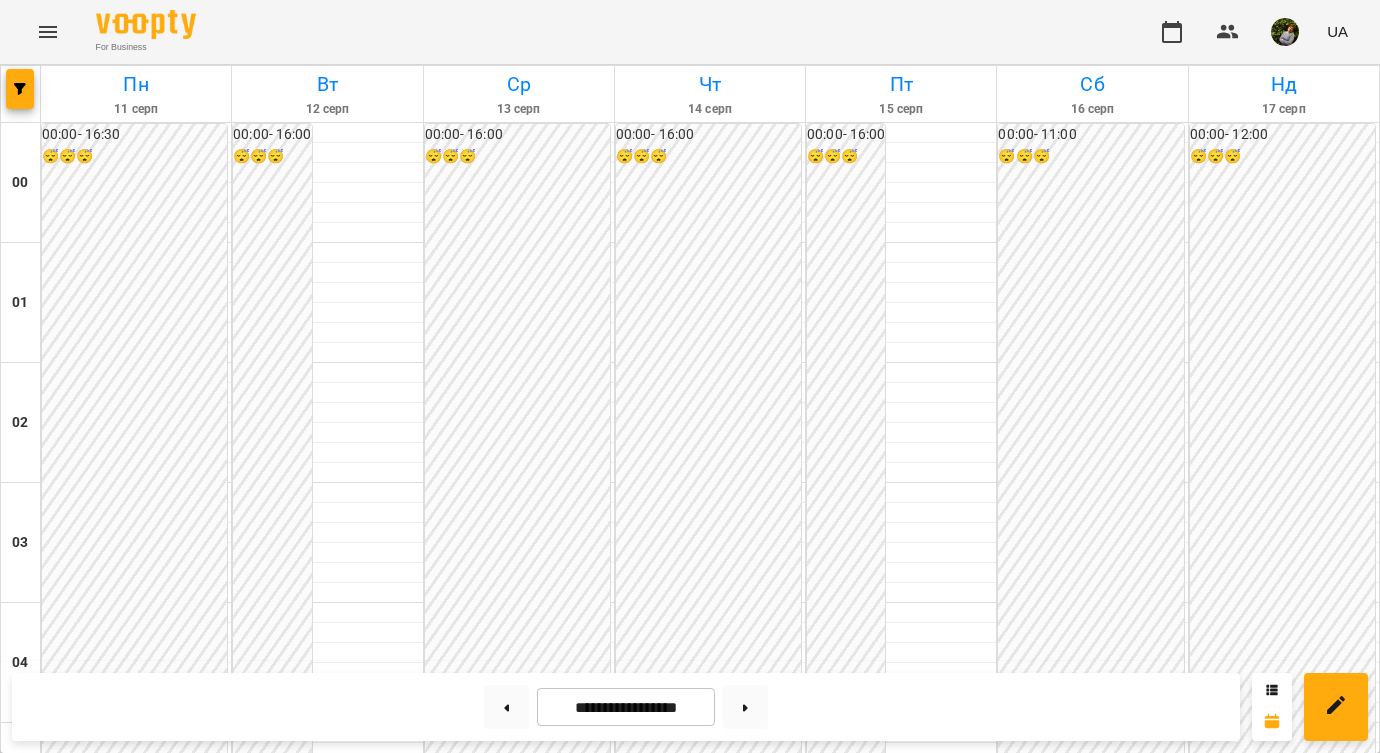 click on "17:00" at bounding box center [901, 2191] 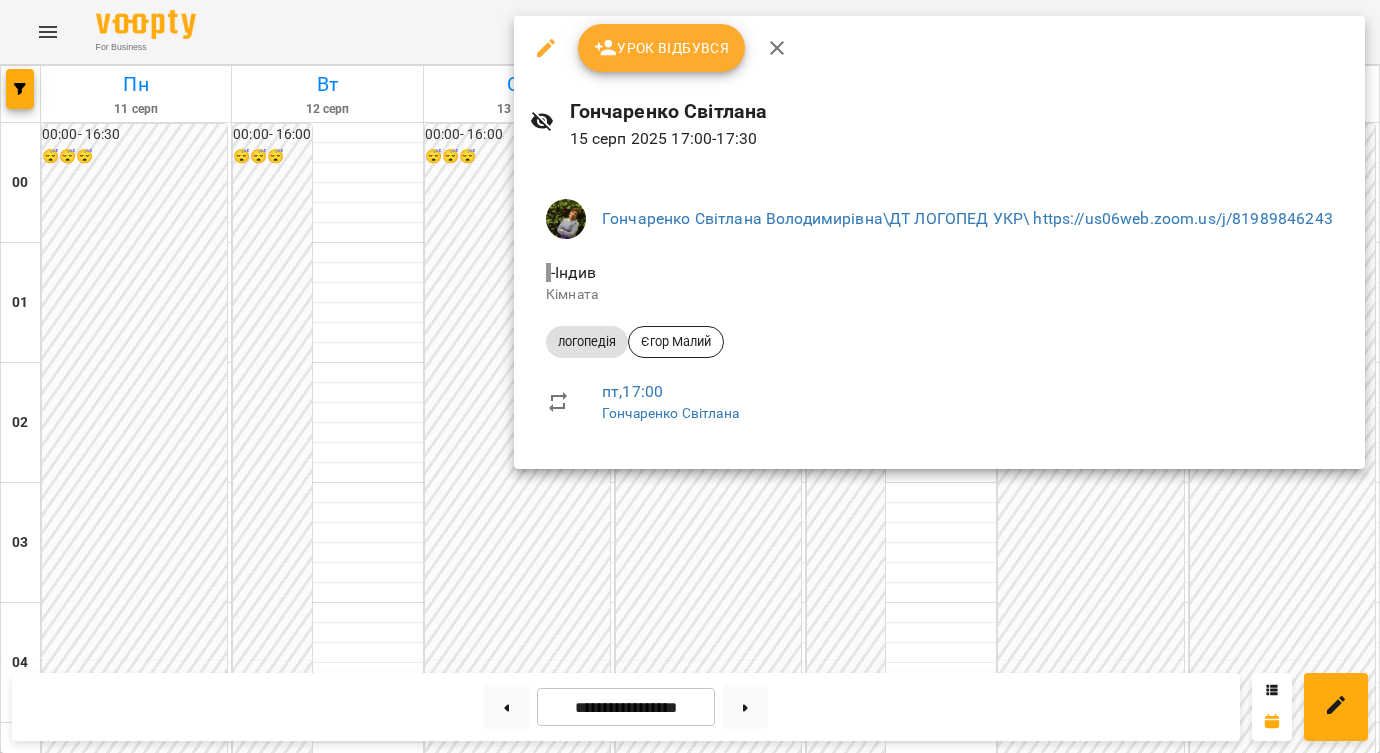 click at bounding box center [690, 376] 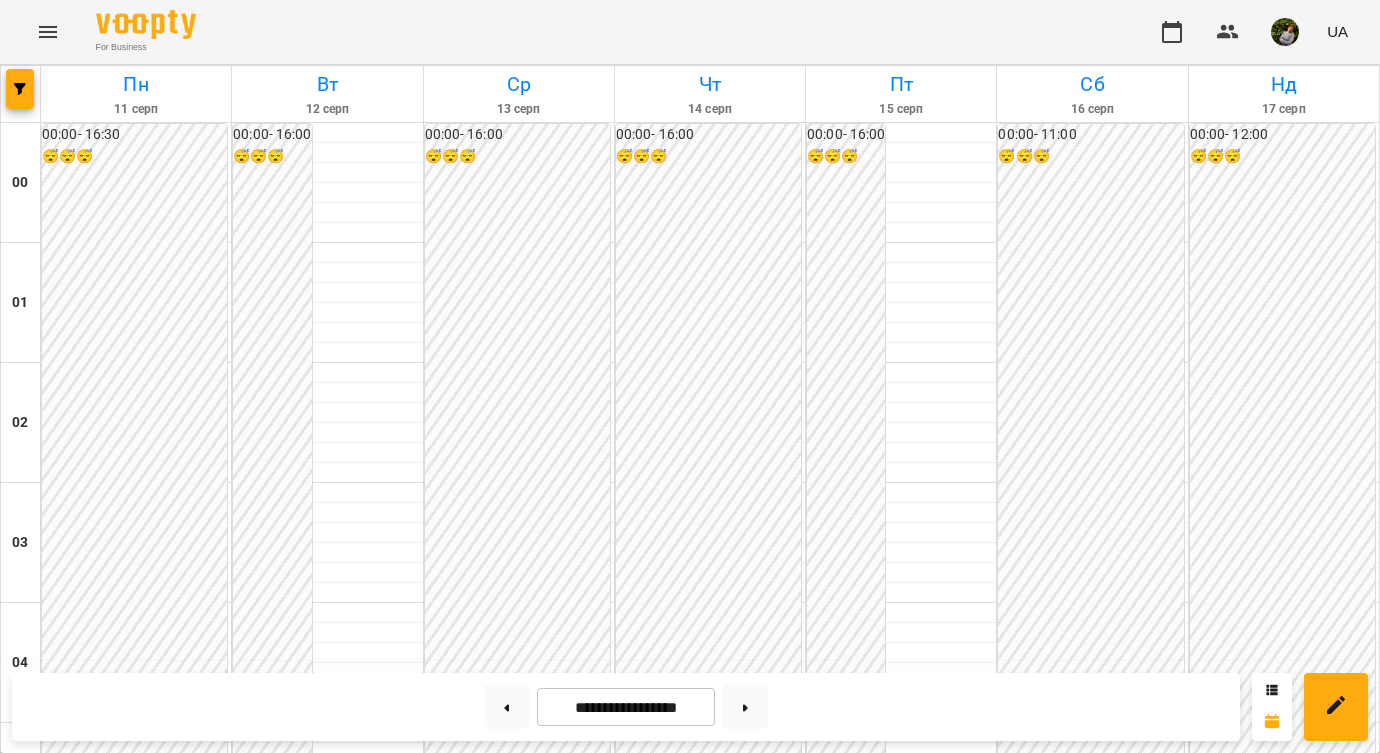 scroll, scrollTop: 2220, scrollLeft: 0, axis: vertical 